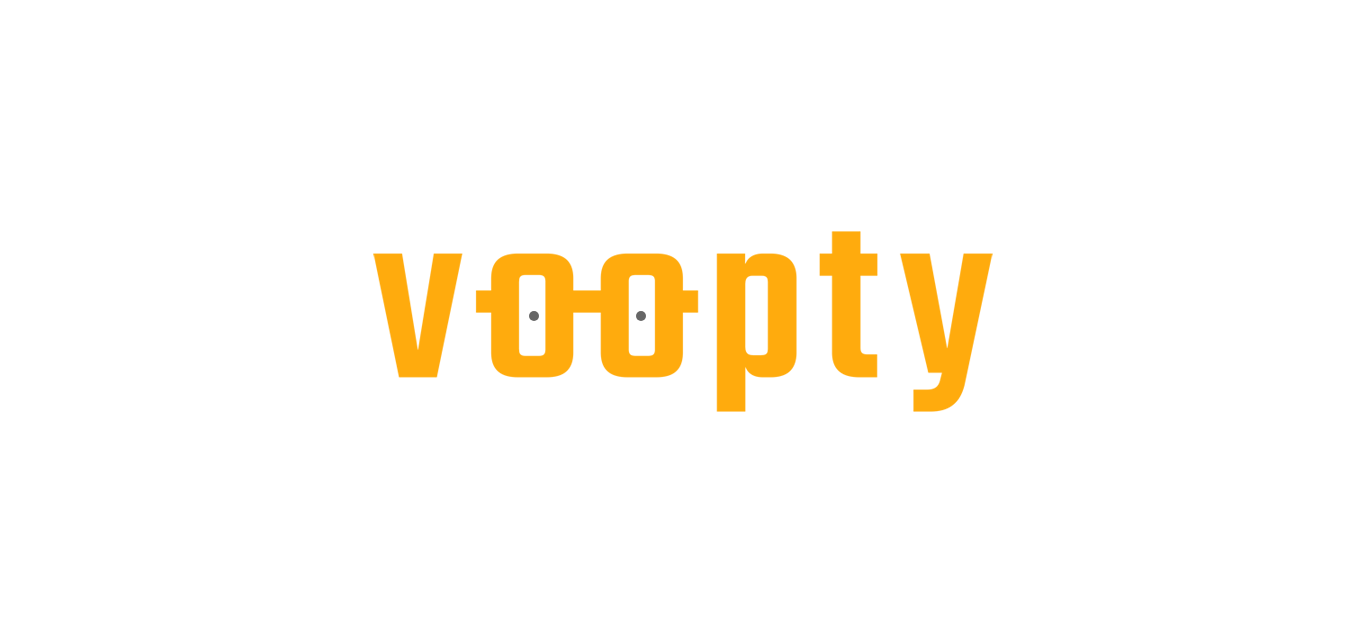 scroll, scrollTop: 0, scrollLeft: 0, axis: both 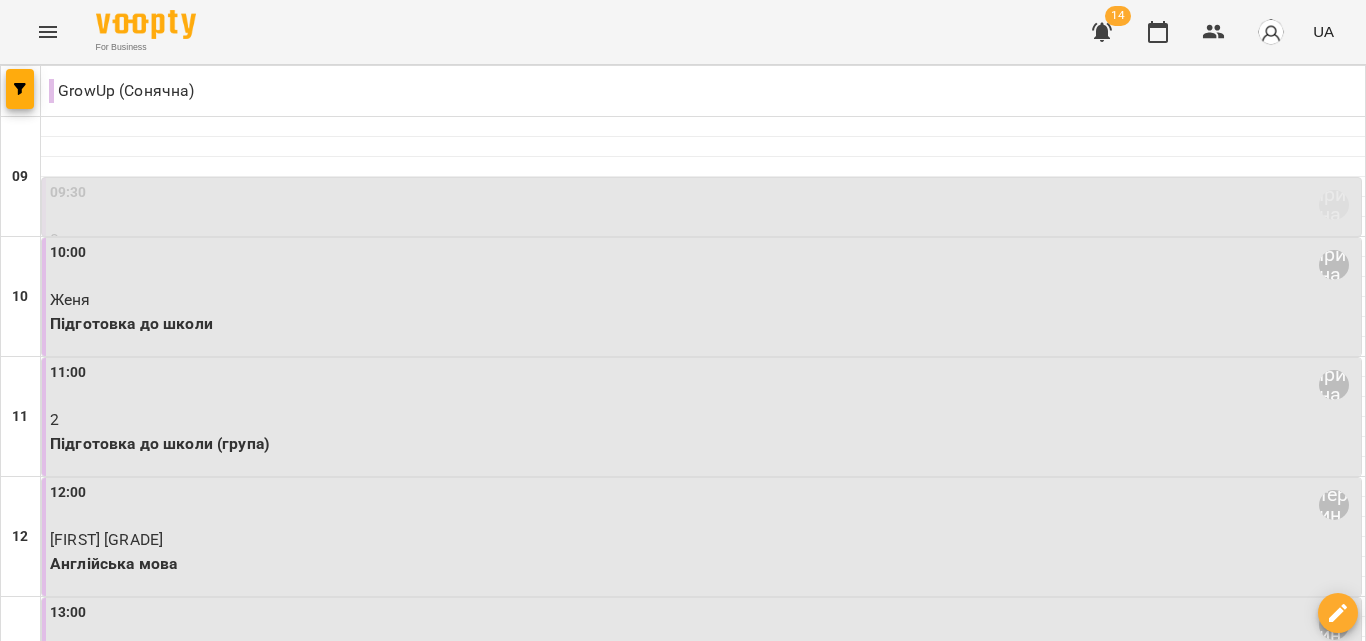click on "15:00 Катерина" at bounding box center (703, 865) 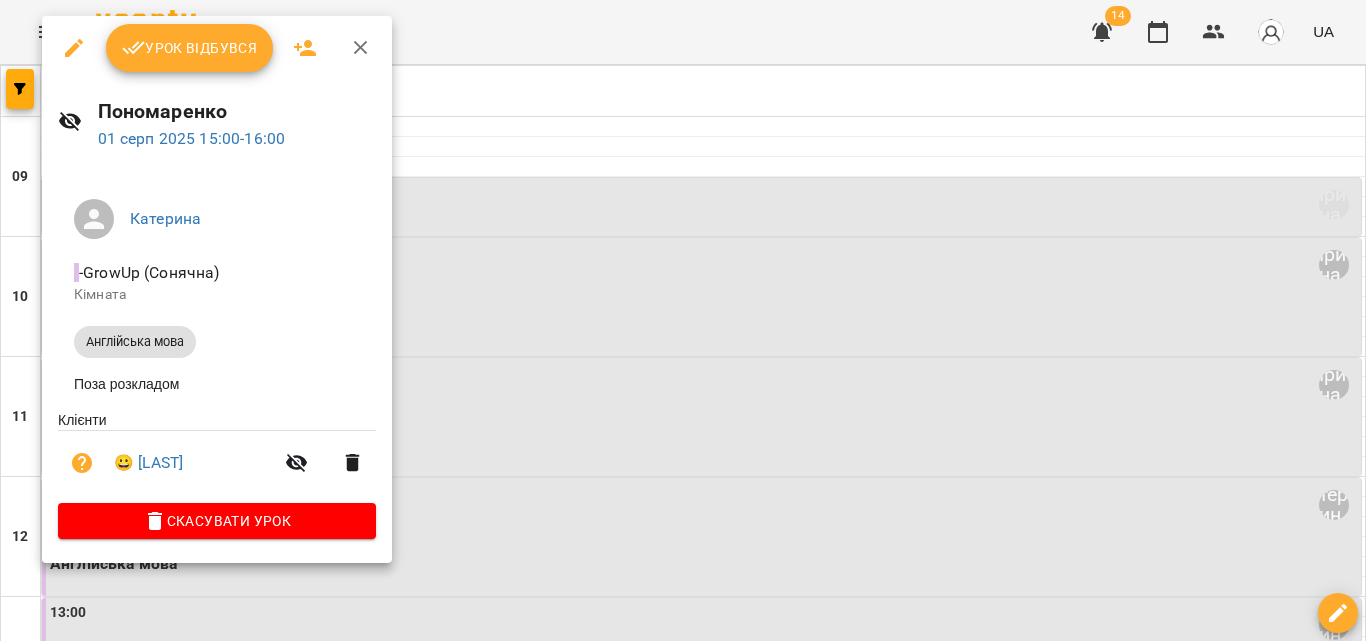 click on "Урок відбувся" at bounding box center [190, 48] 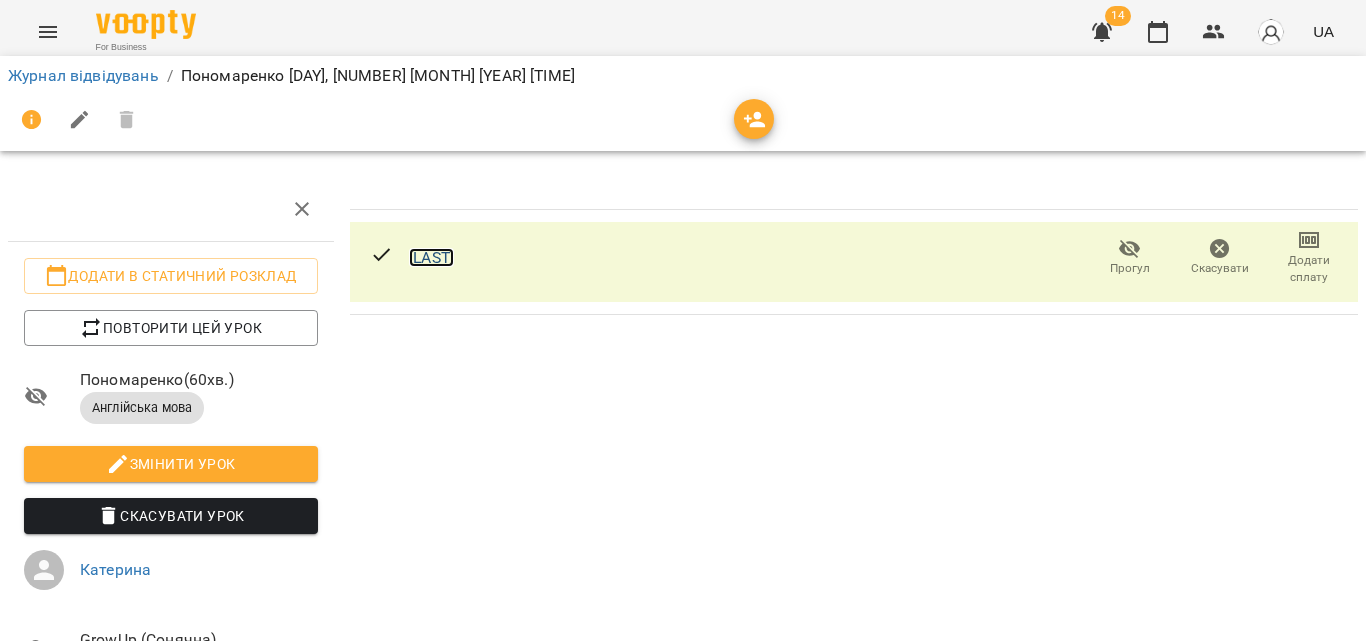 click on "[LAST]" at bounding box center [431, 257] 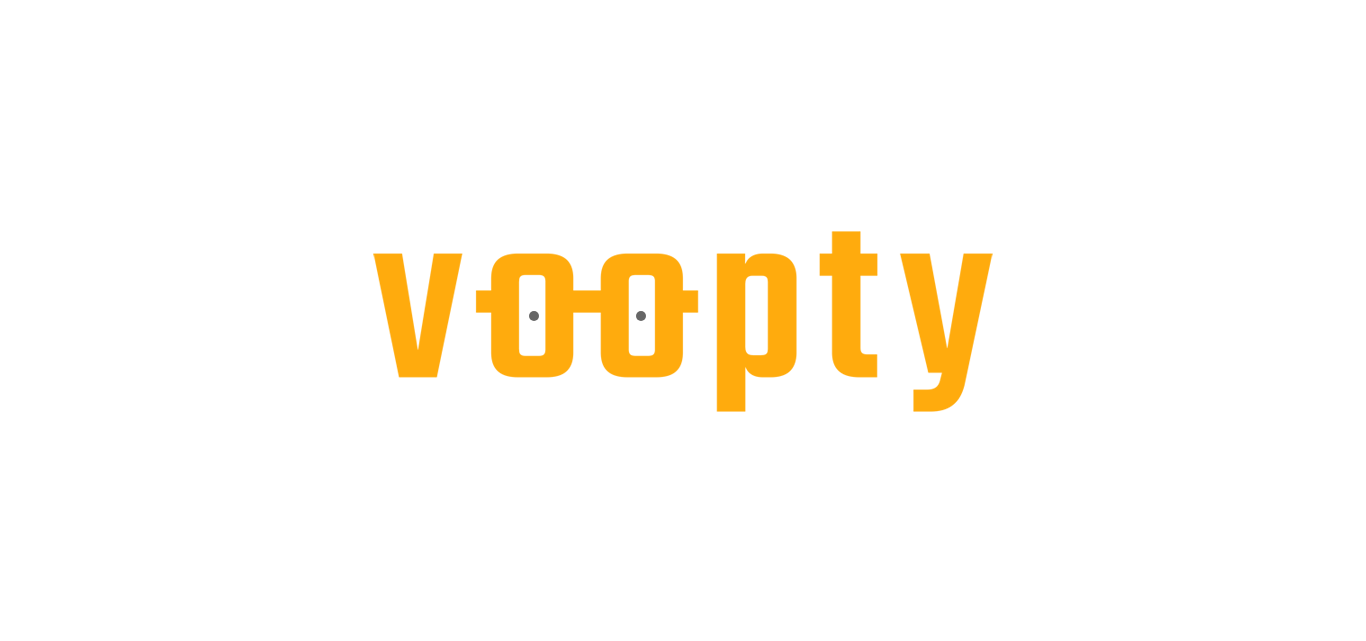 scroll, scrollTop: 0, scrollLeft: 0, axis: both 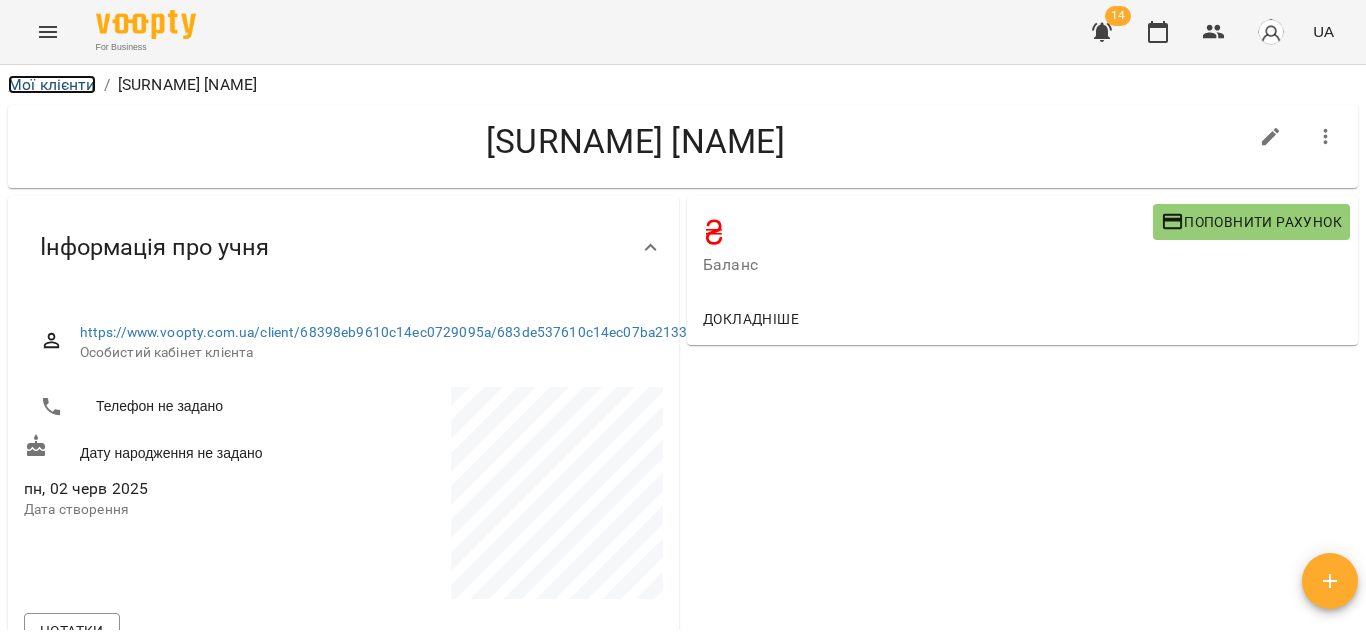 click on "Мої клієнти" at bounding box center (52, 84) 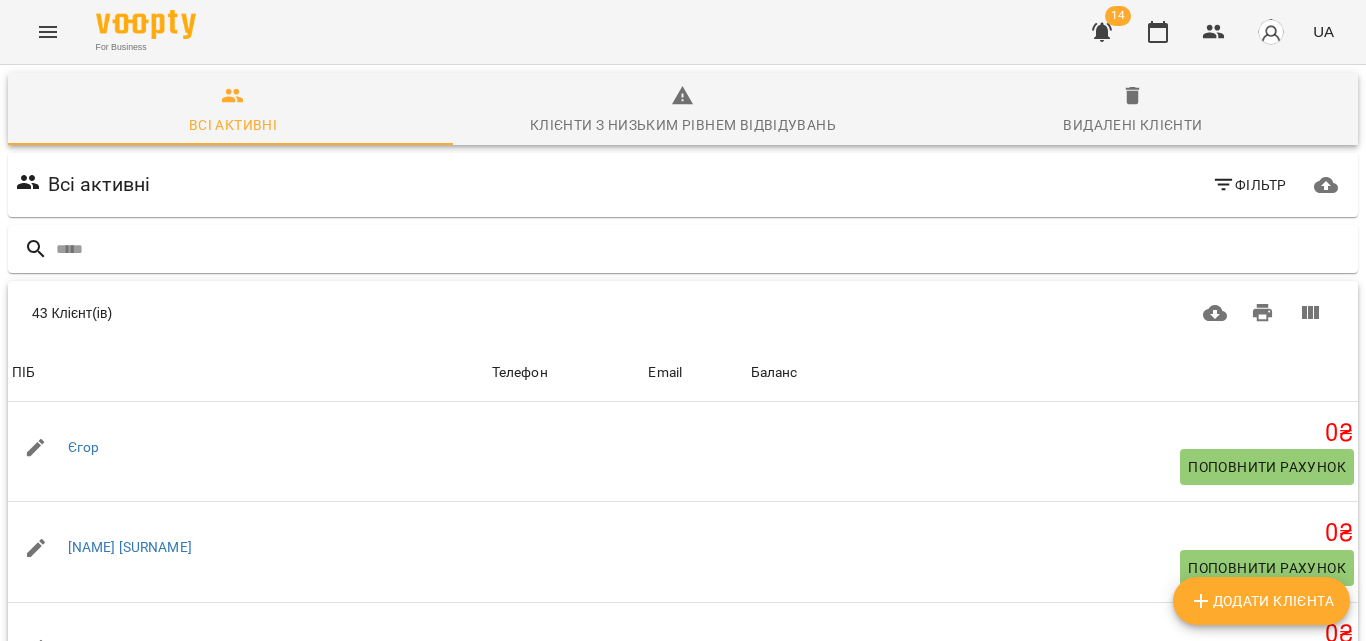 click 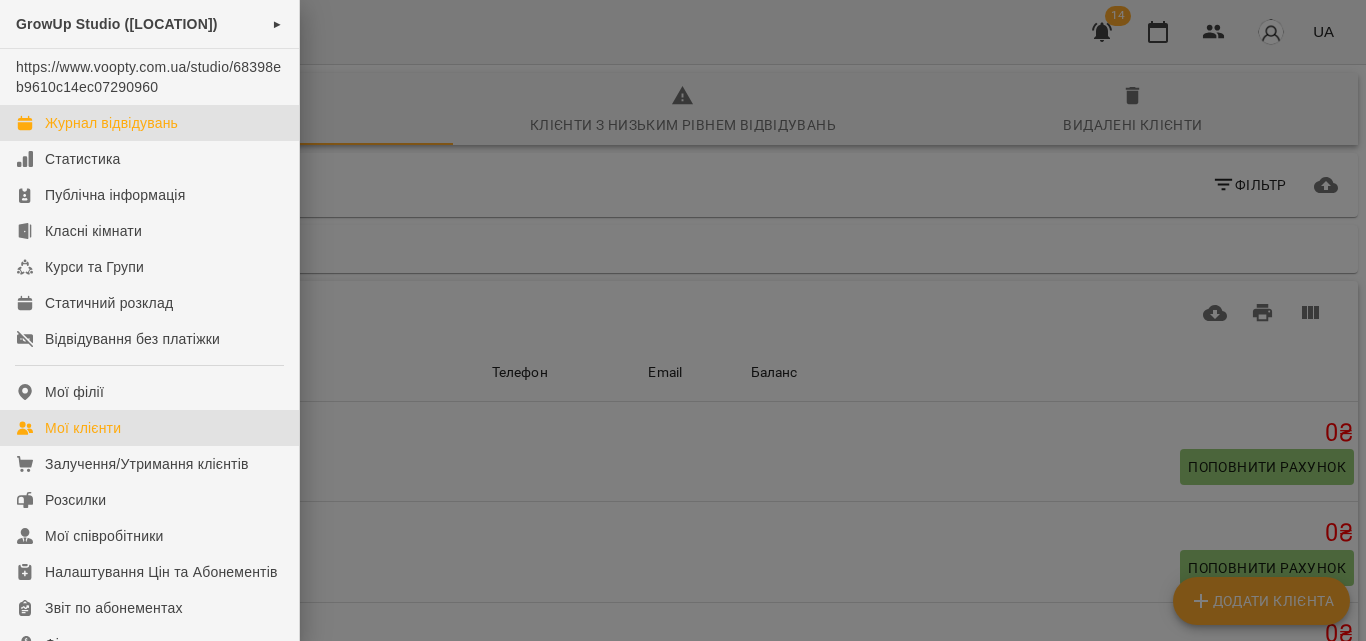 click on "Журнал відвідувань" at bounding box center (149, 123) 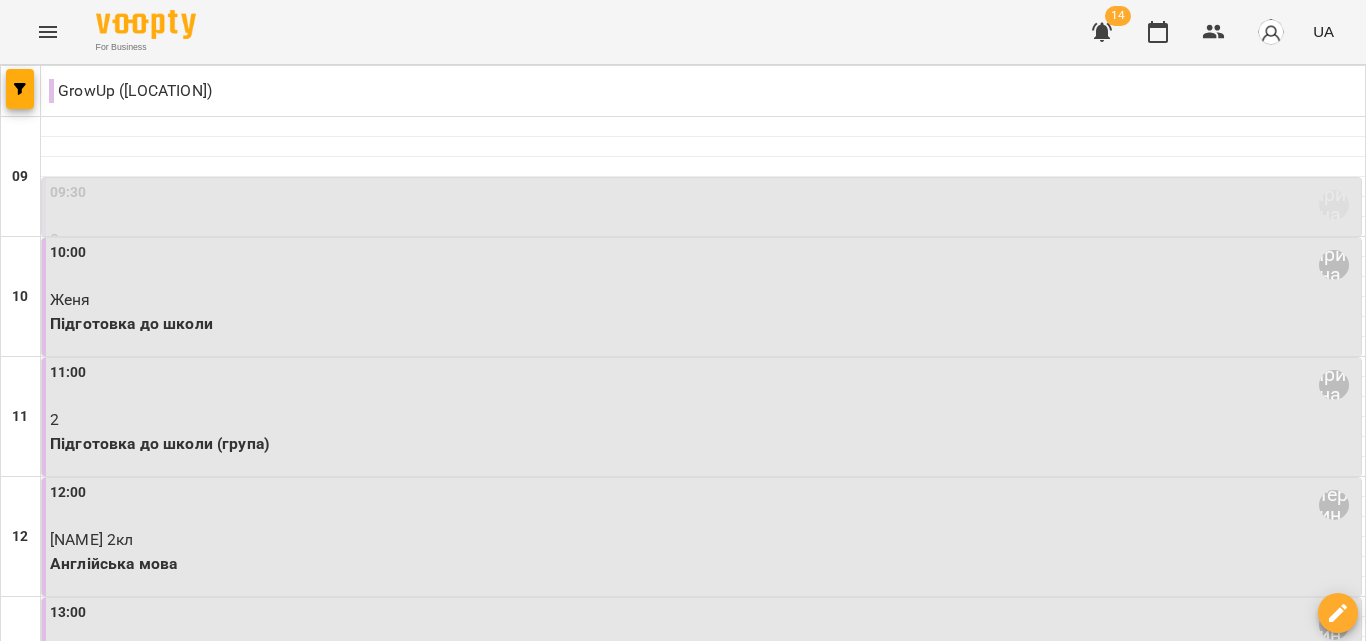 scroll, scrollTop: 929, scrollLeft: 0, axis: vertical 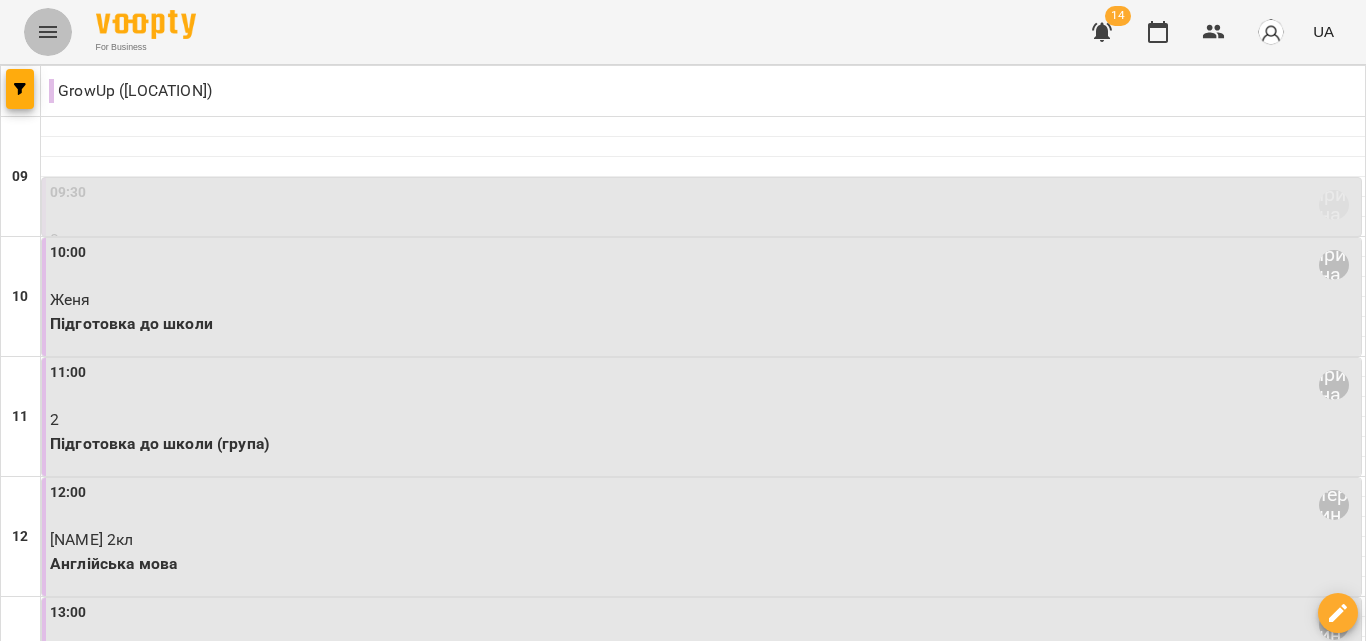 click at bounding box center (48, 32) 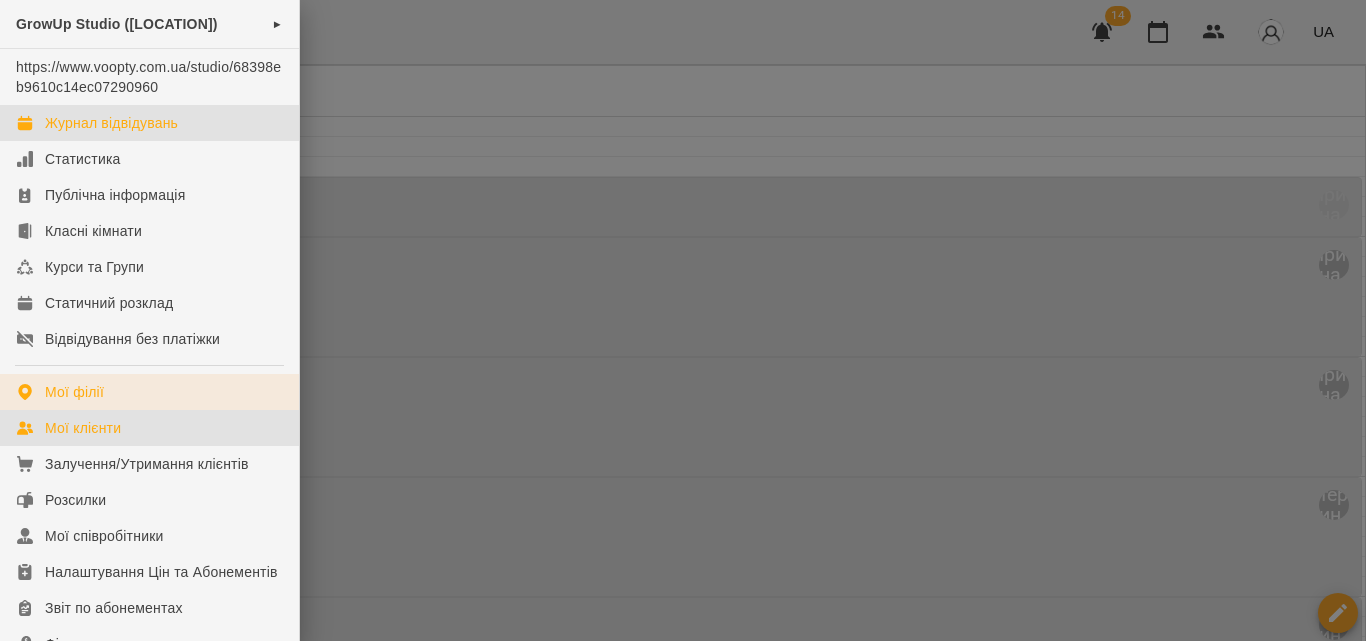 click on "Мої клієнти" at bounding box center (149, 428) 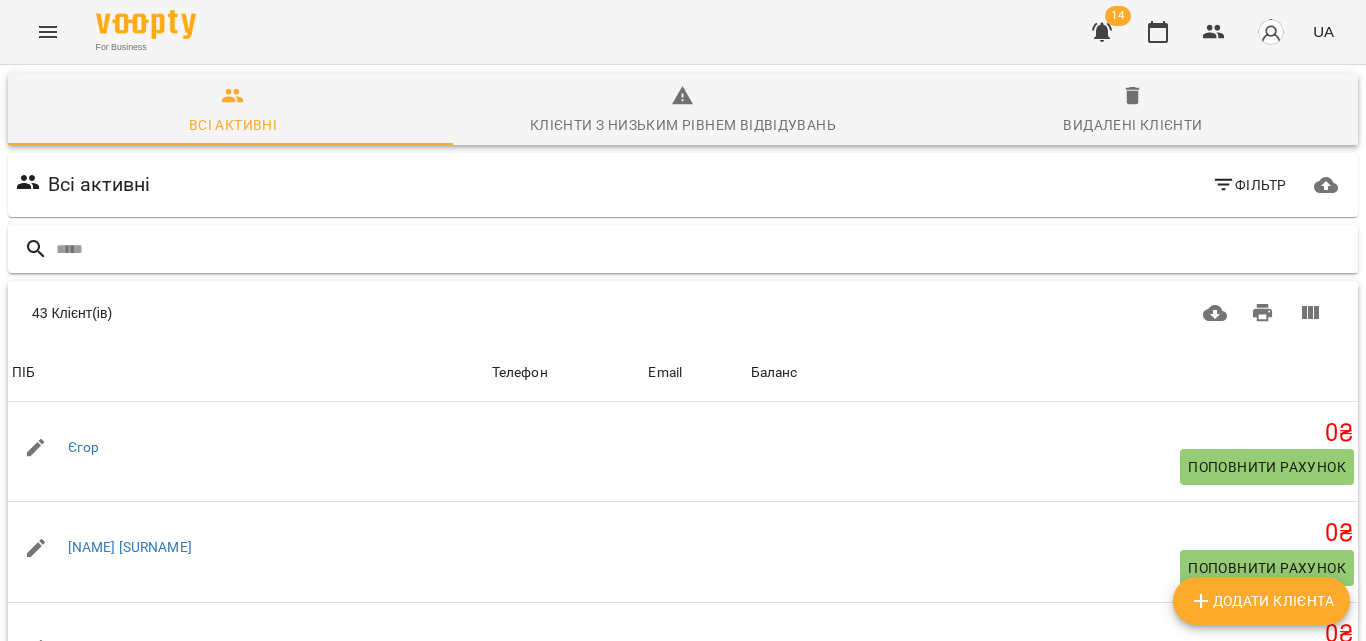 click at bounding box center [683, 249] 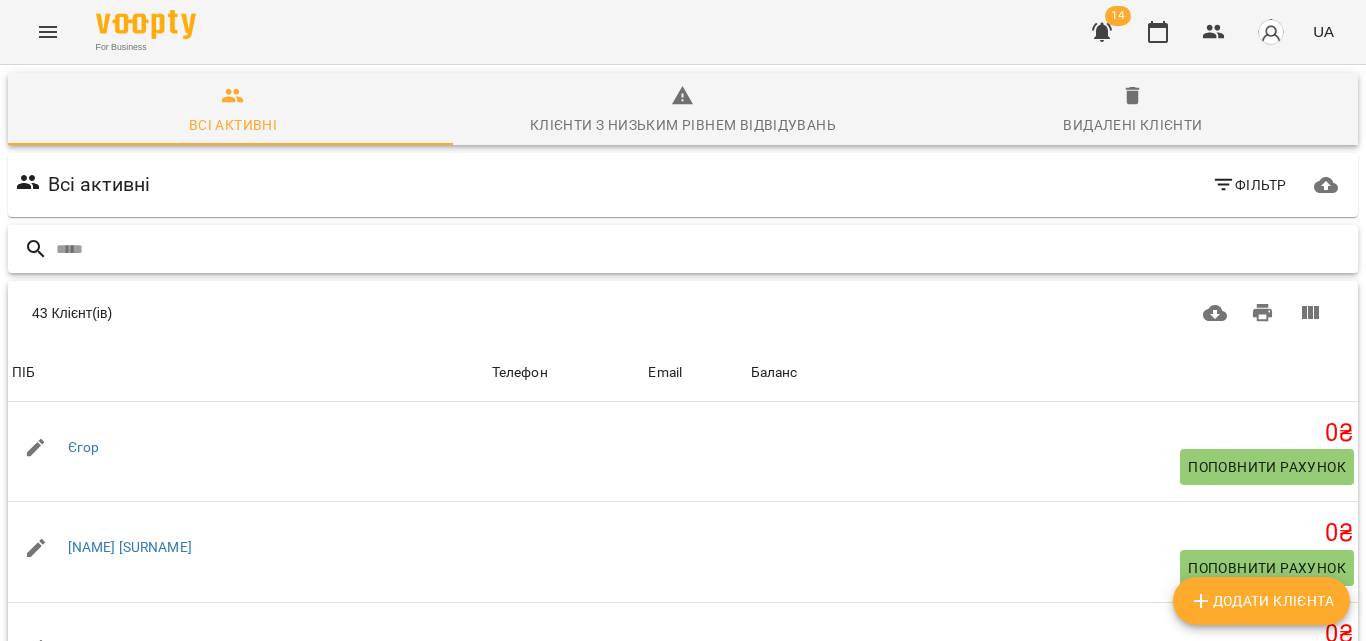 click at bounding box center [703, 249] 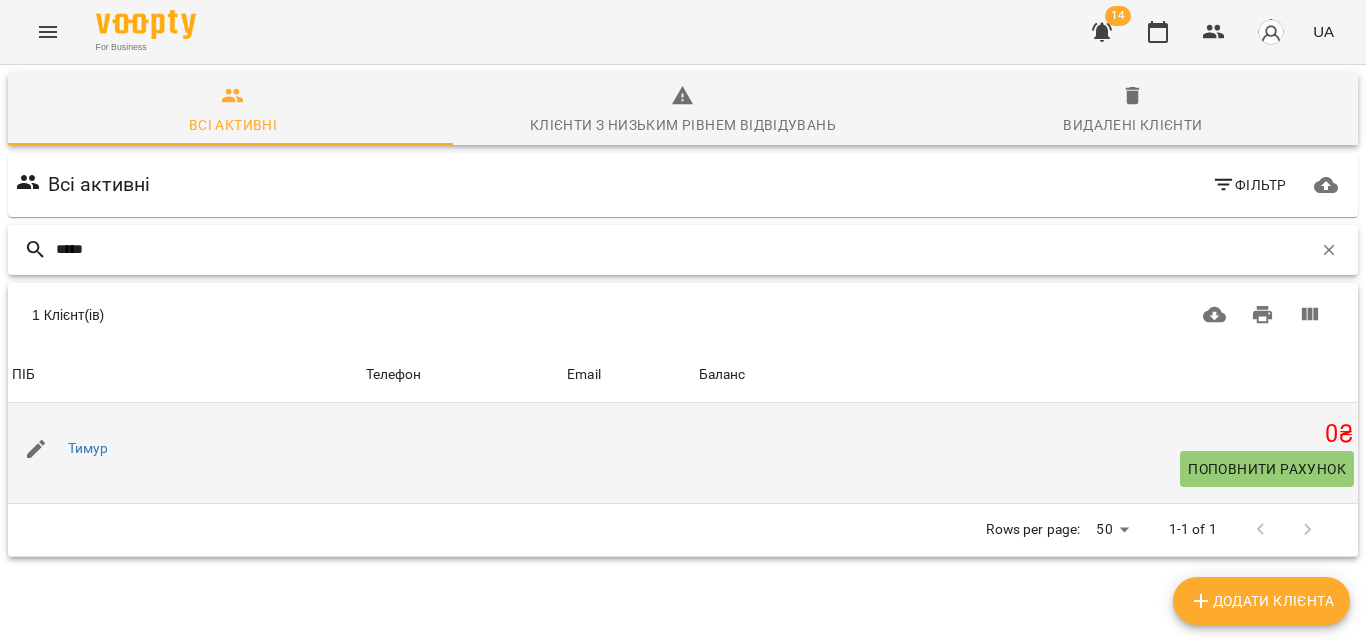 type on "*****" 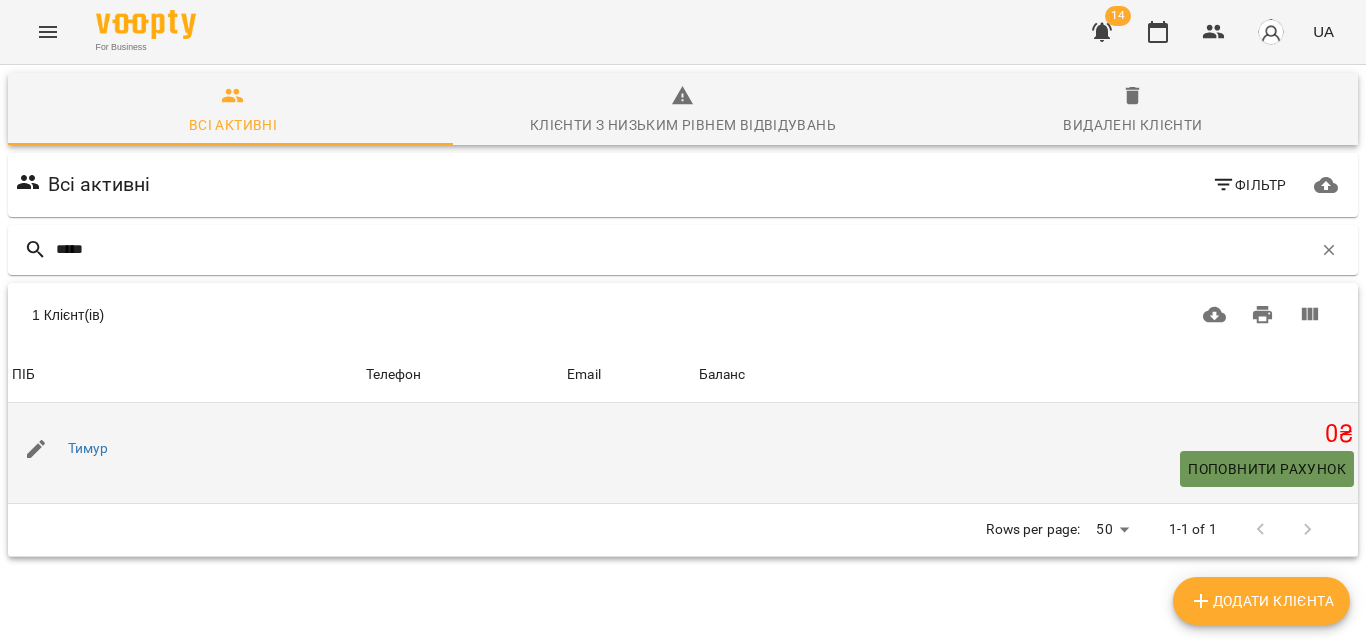 click on "Поповнити рахунок" at bounding box center (1267, 469) 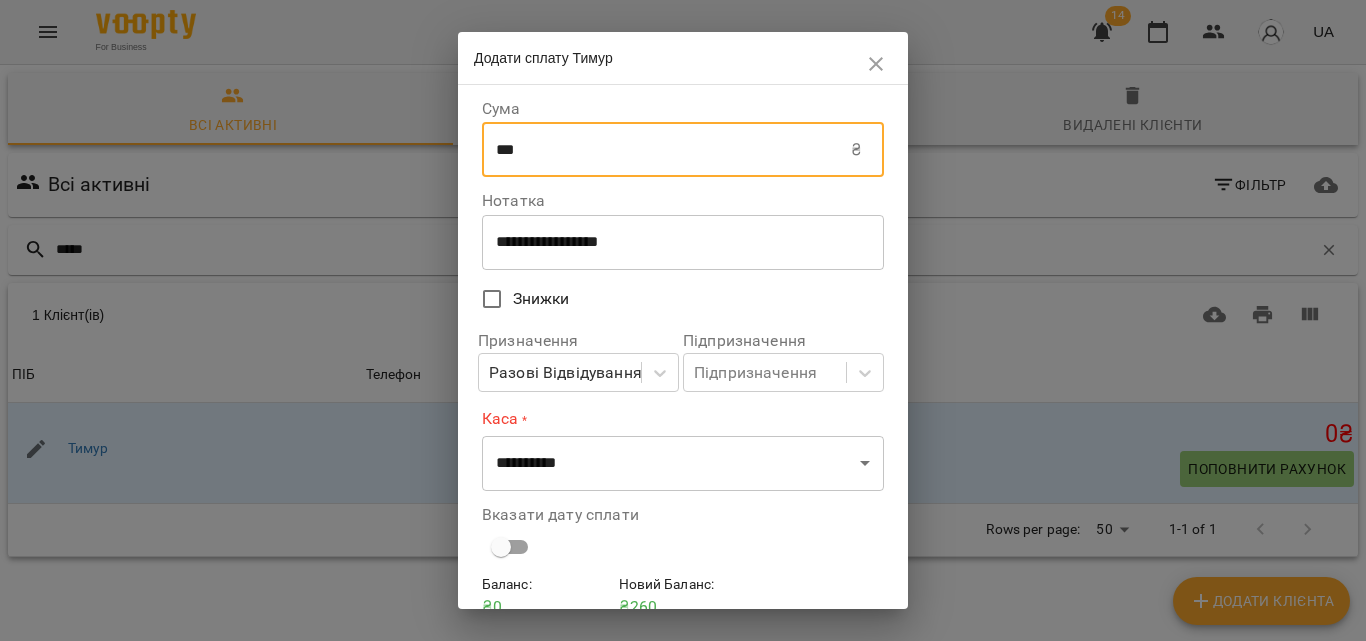 click on "***" at bounding box center (666, 150) 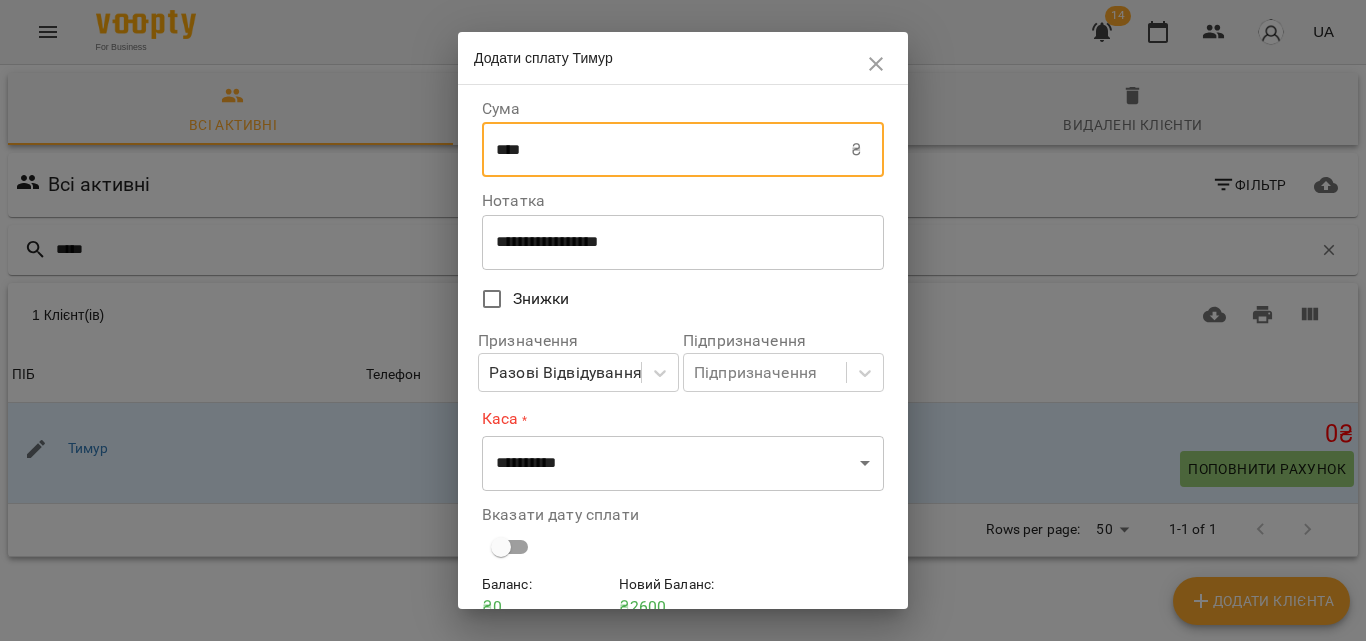type on "****" 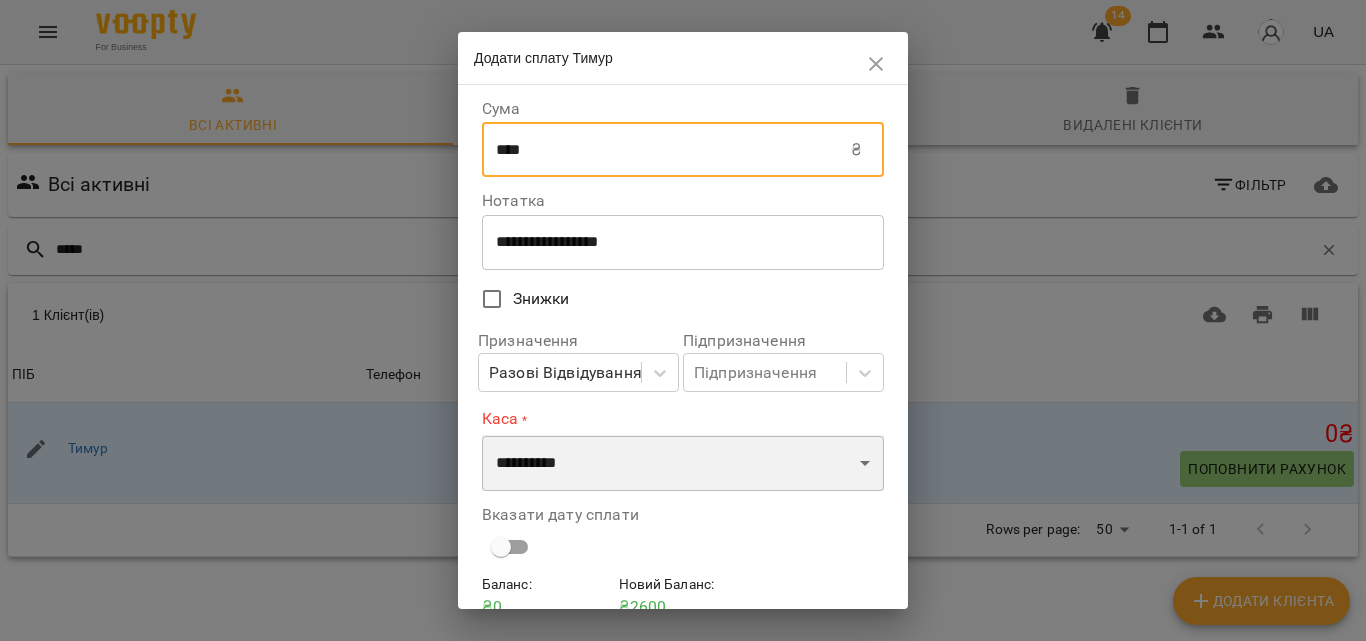 click on "**********" at bounding box center (683, 463) 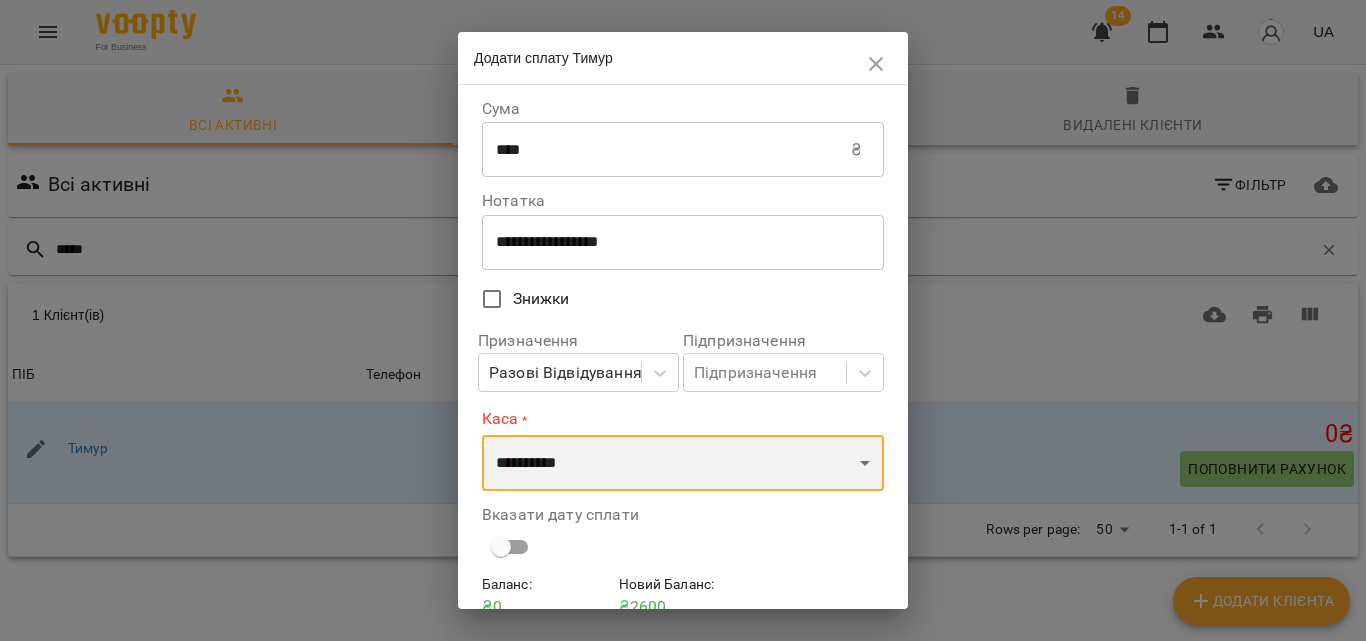 select on "****" 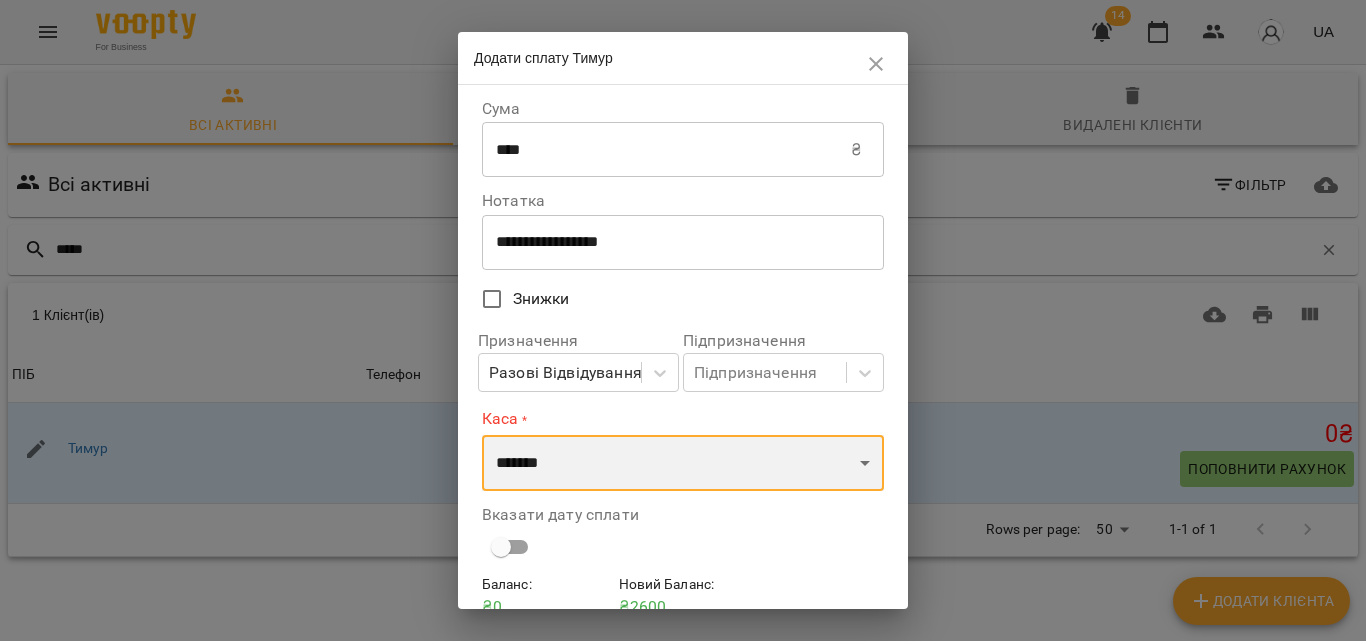 click on "**********" at bounding box center (683, 463) 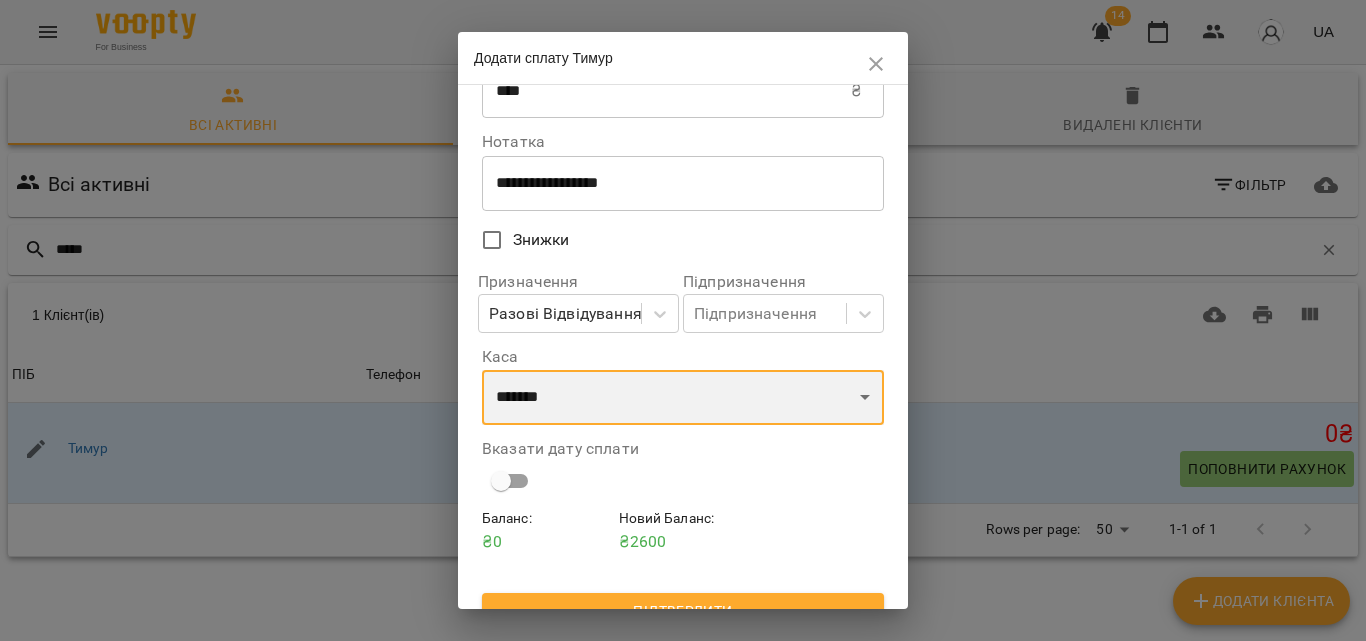 scroll, scrollTop: 90, scrollLeft: 0, axis: vertical 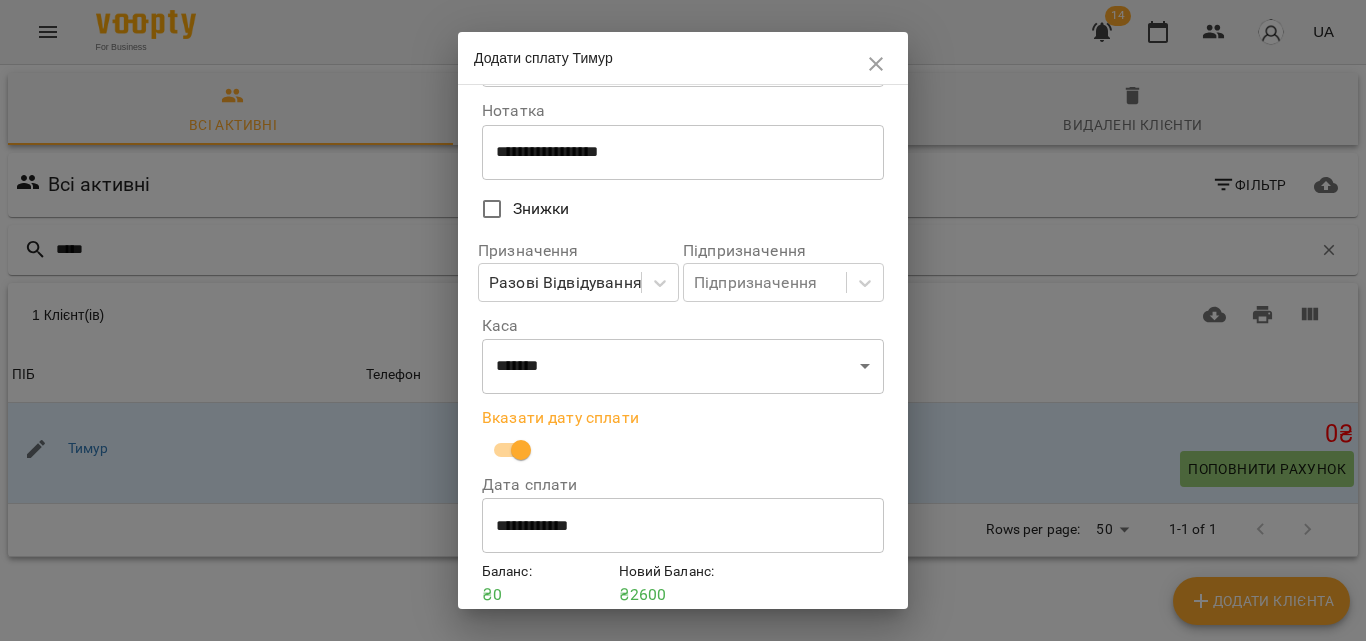 click on "**********" at bounding box center (683, 526) 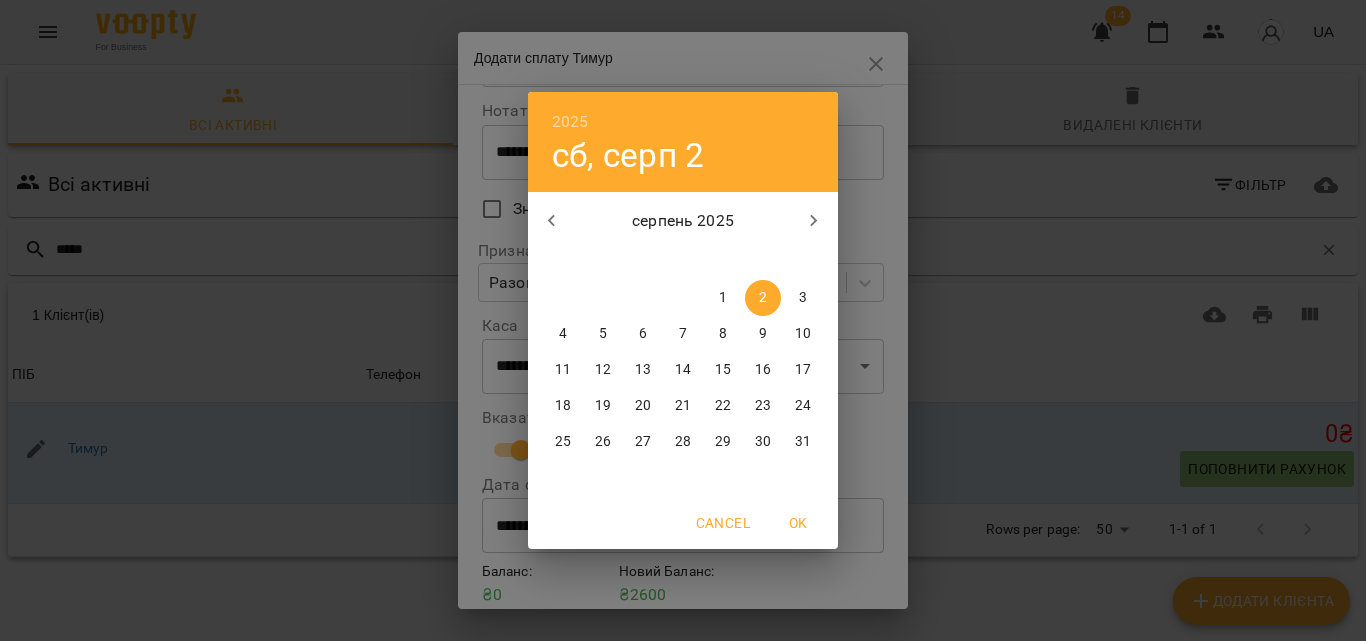 click on "1" at bounding box center [723, 298] 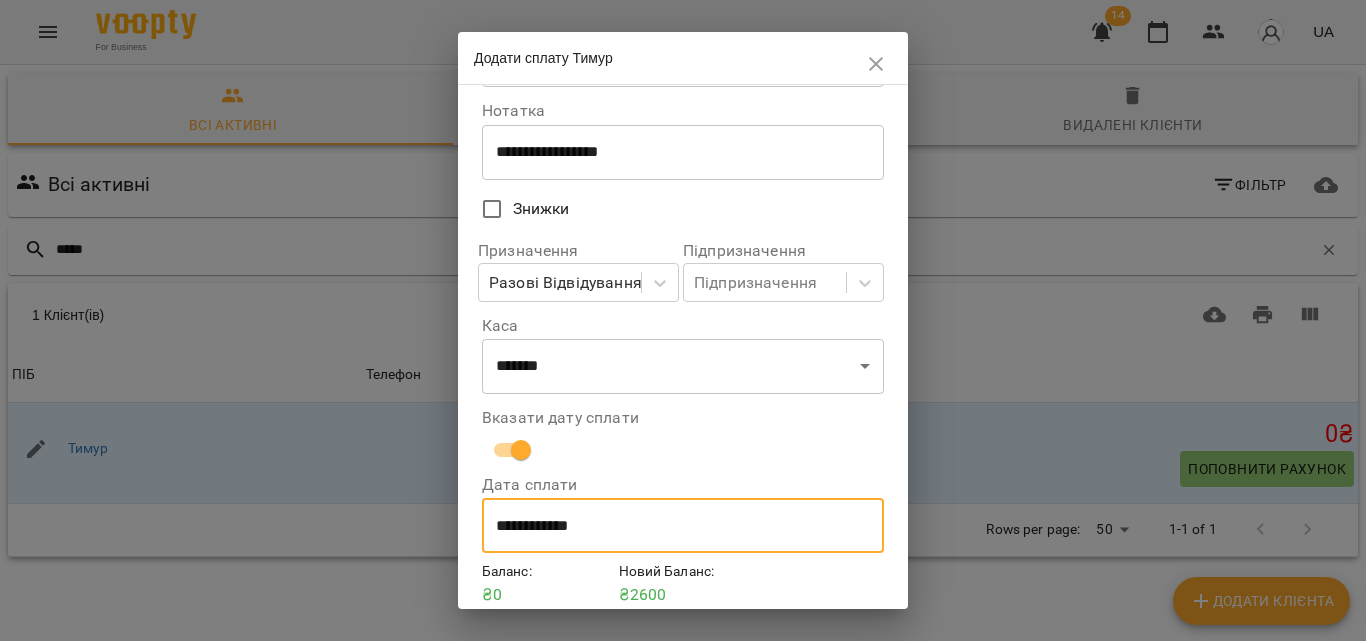 scroll, scrollTop: 174, scrollLeft: 0, axis: vertical 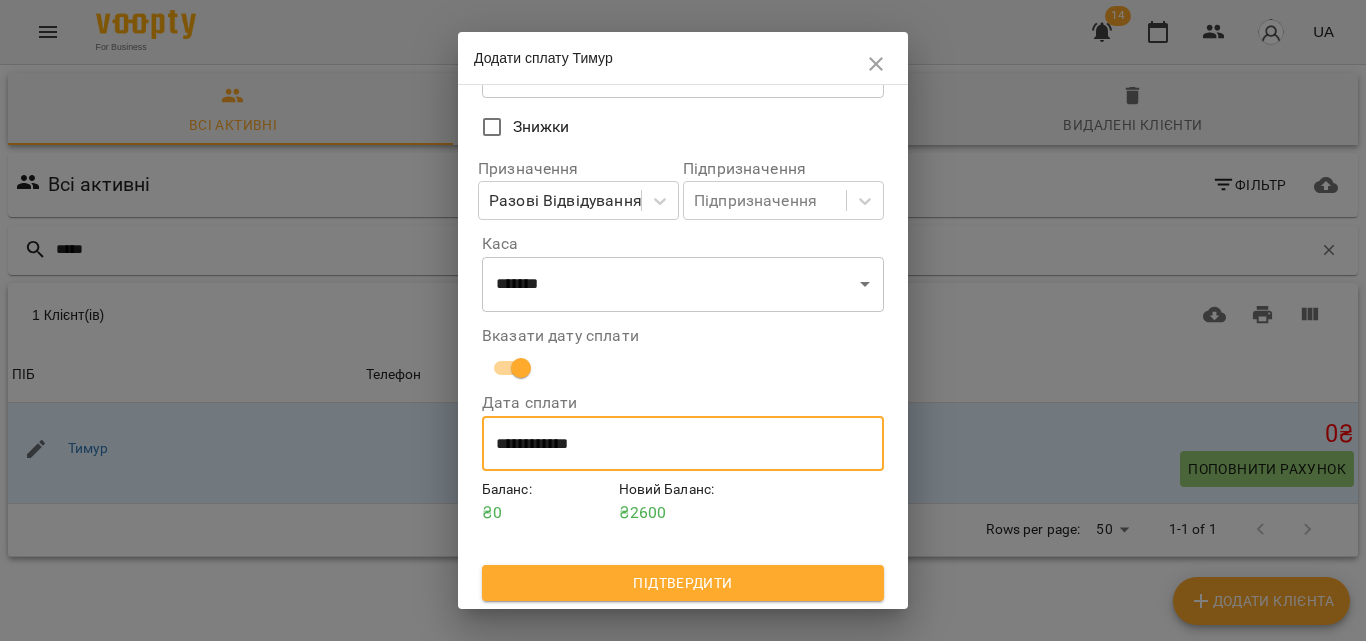 click on "Підтвердити" at bounding box center (683, 583) 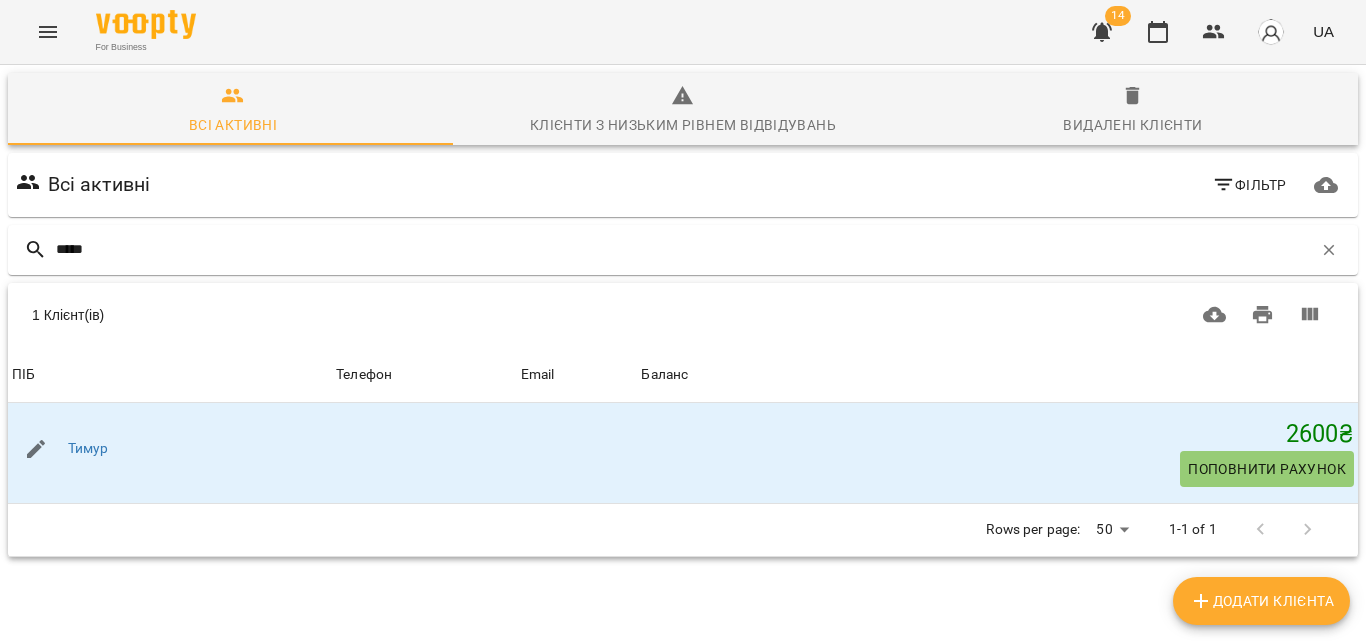 click at bounding box center [48, 32] 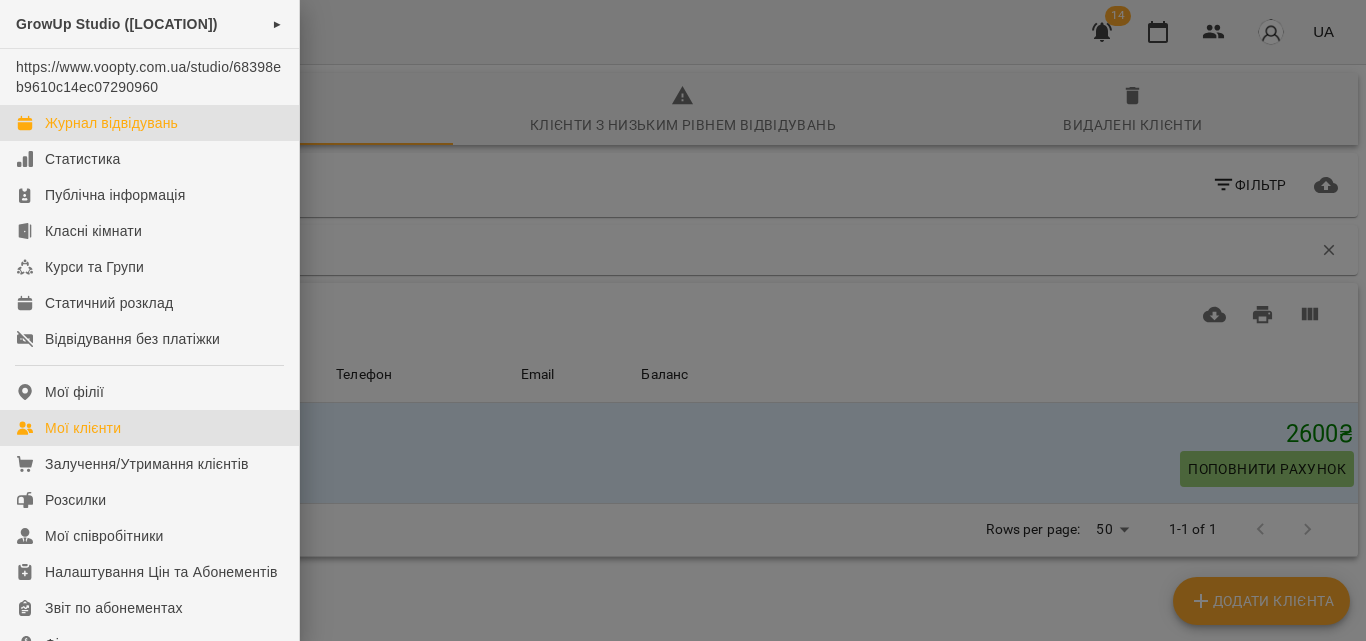 click on "Журнал відвідувань" at bounding box center (111, 123) 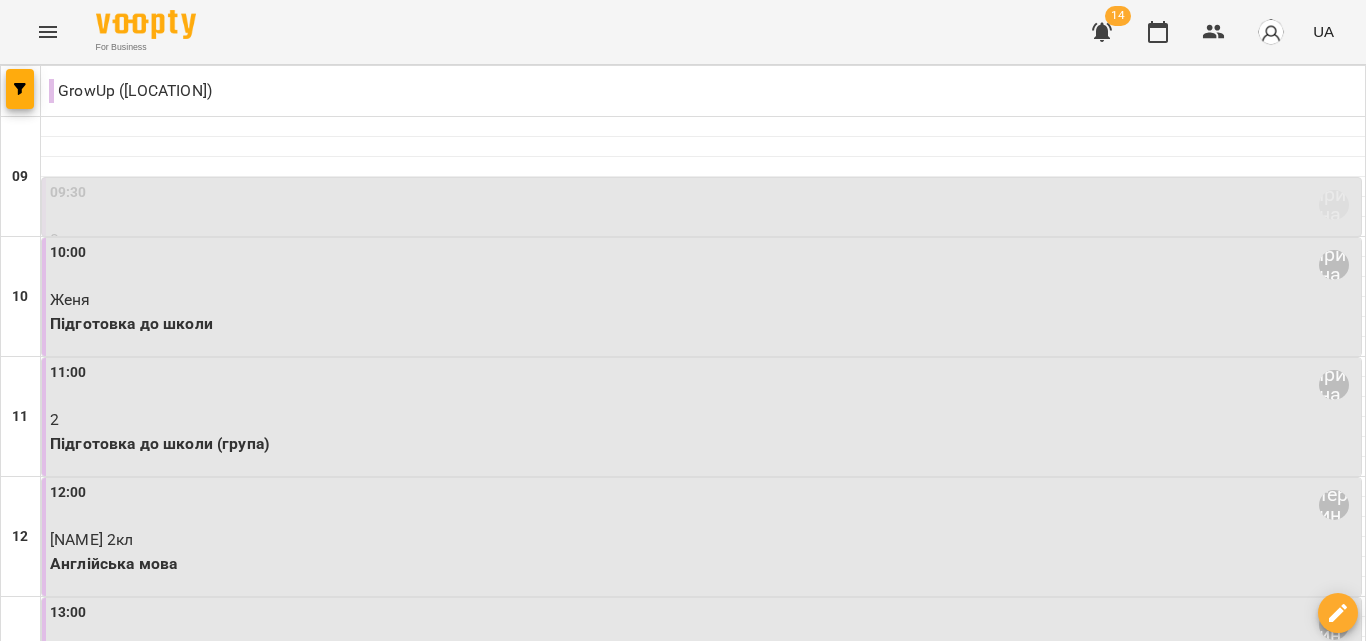 scroll, scrollTop: 929, scrollLeft: 0, axis: vertical 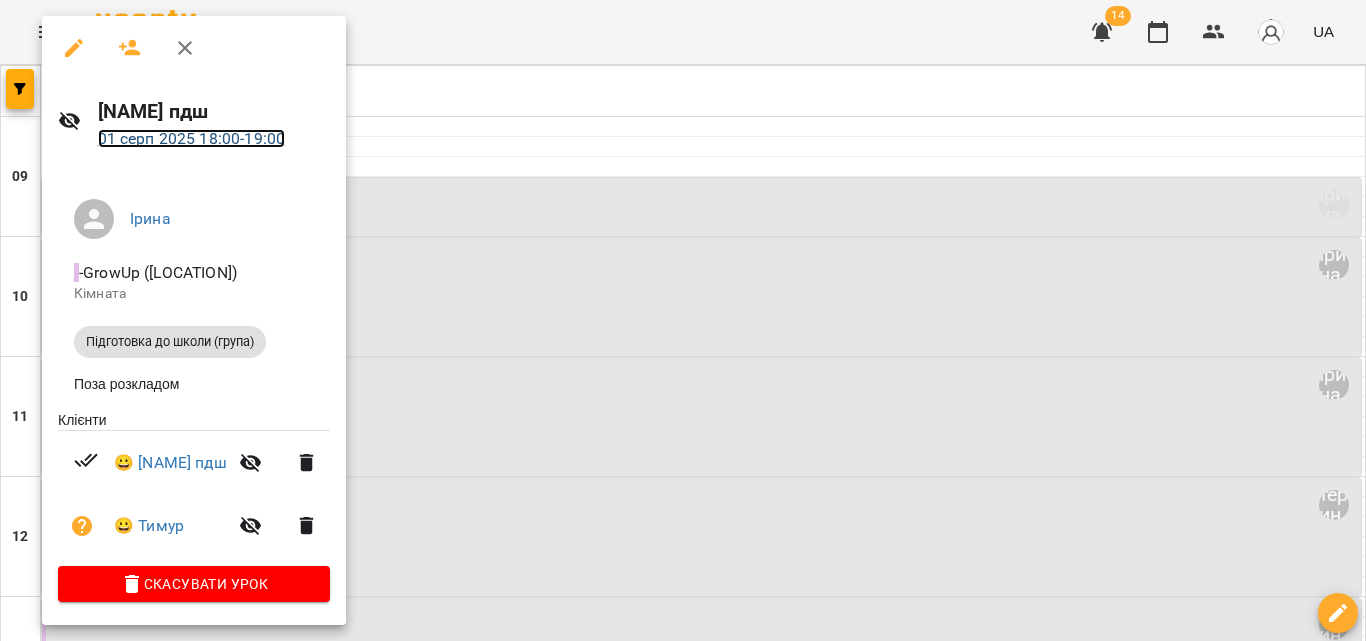 click on "01 серп 2025 18:00  -  19:00" at bounding box center [192, 138] 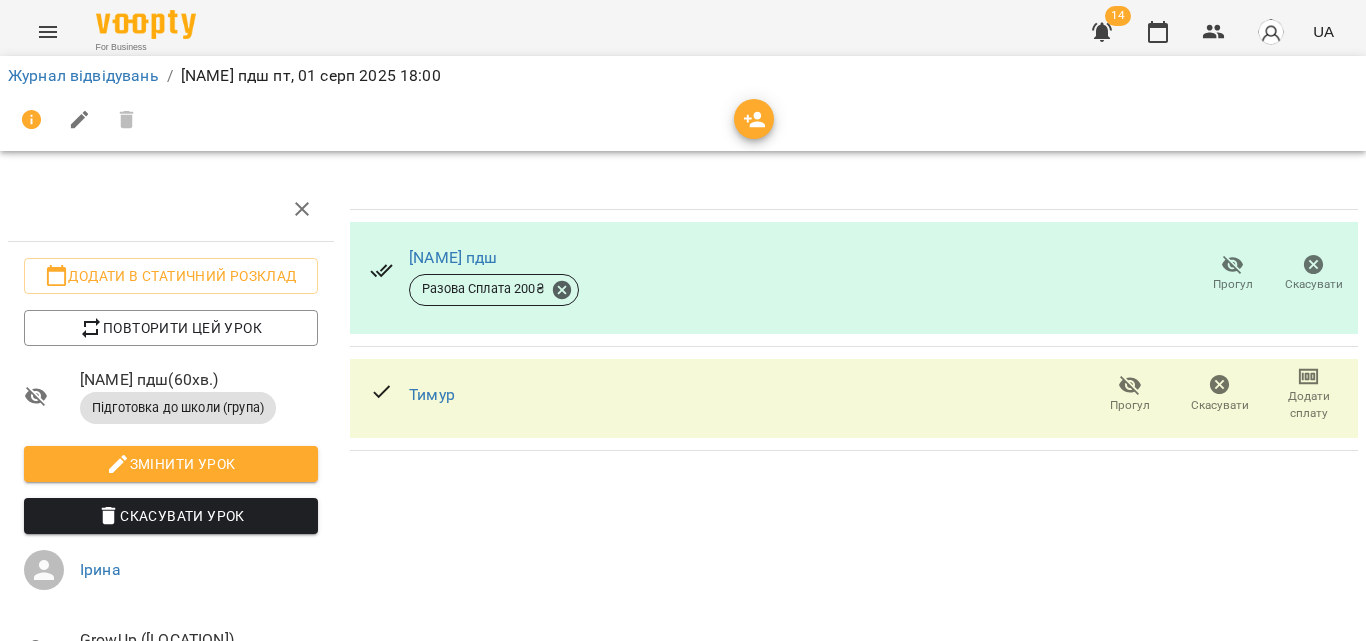 click on "Додати сплату" at bounding box center (1309, 405) 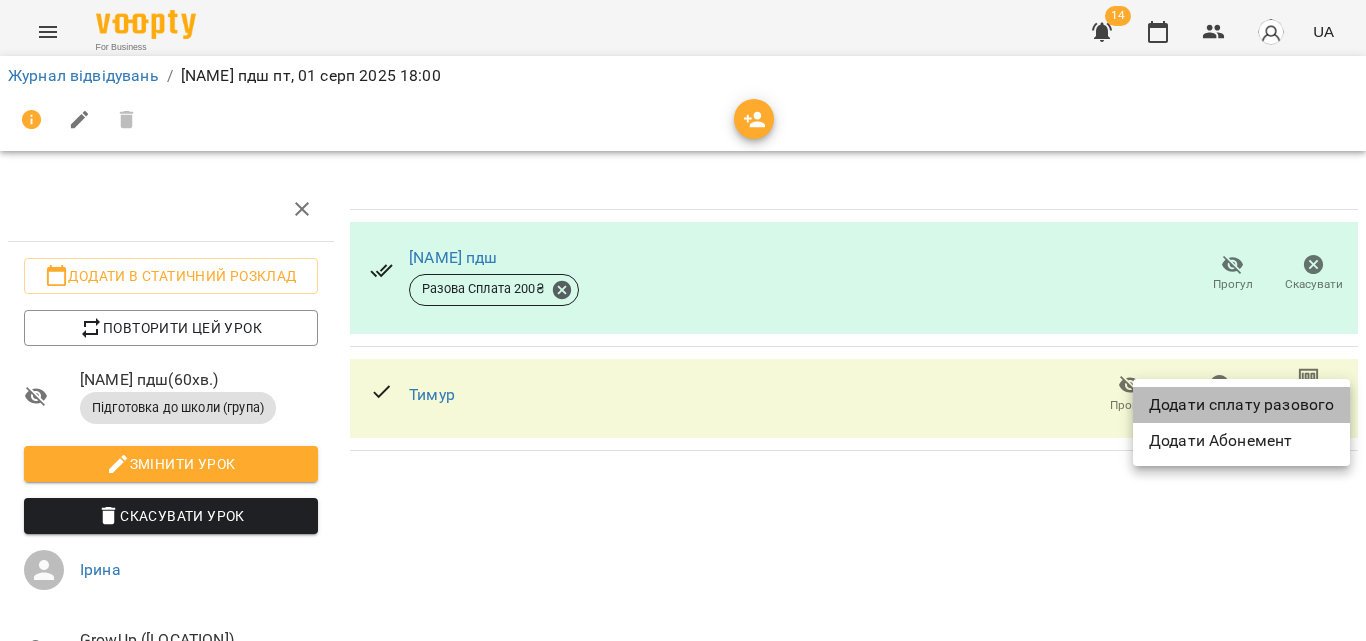 click on "Додати сплату разового" at bounding box center [1241, 405] 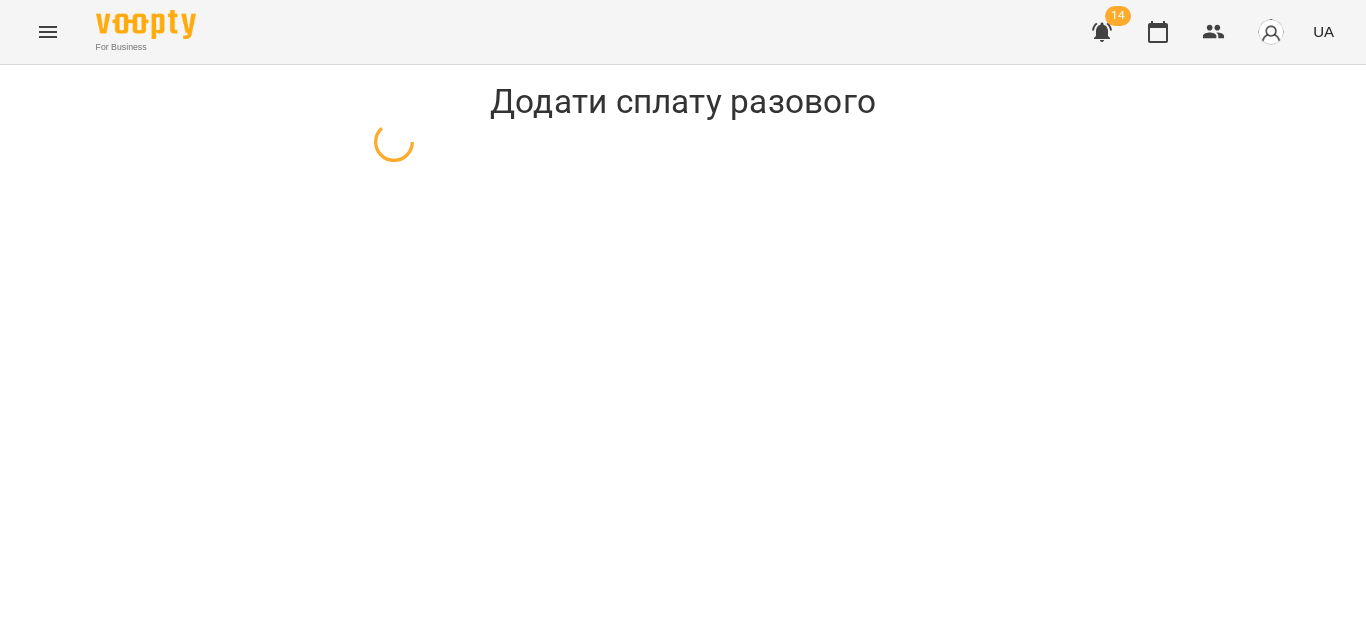 select on "**********" 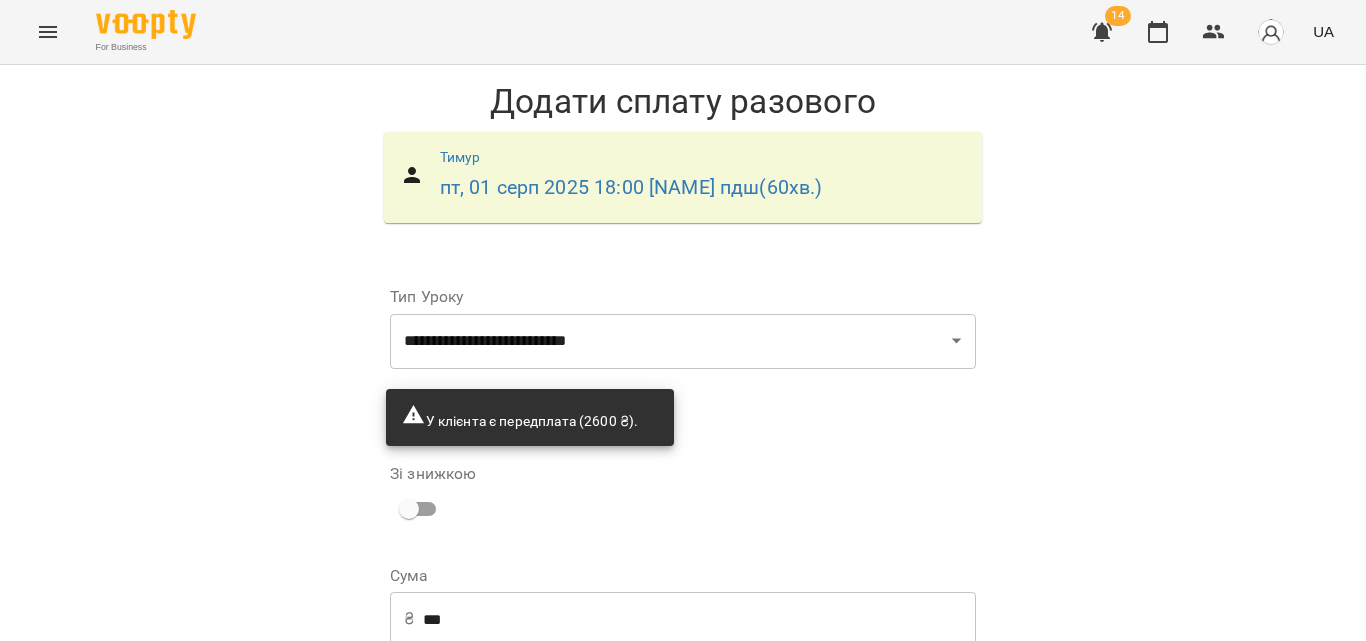 scroll, scrollTop: 160, scrollLeft: 0, axis: vertical 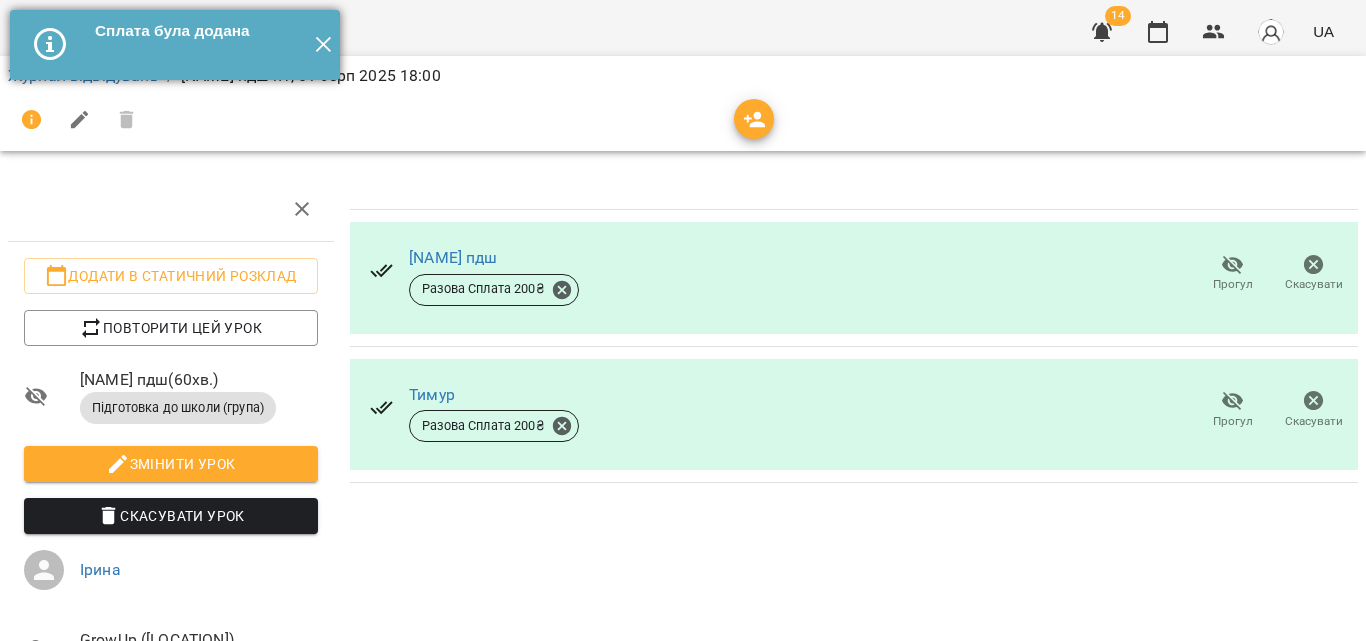 click on "✕" at bounding box center (323, 45) 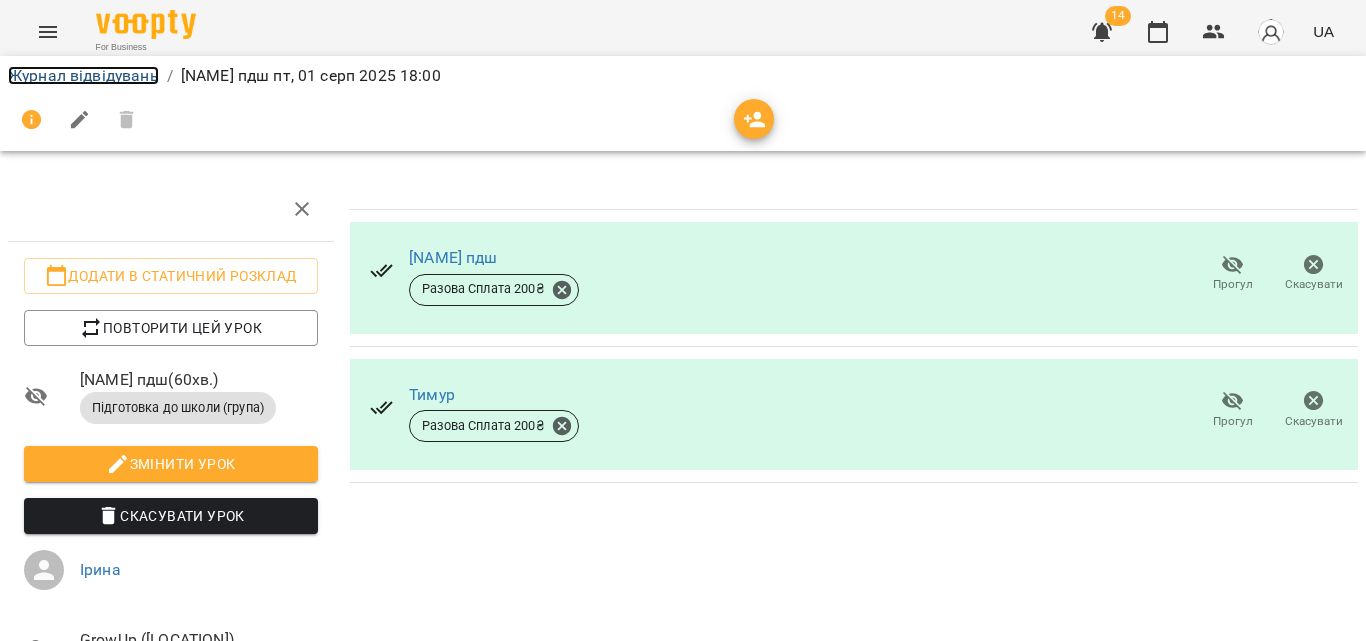 click on "Журнал відвідувань" at bounding box center [83, 75] 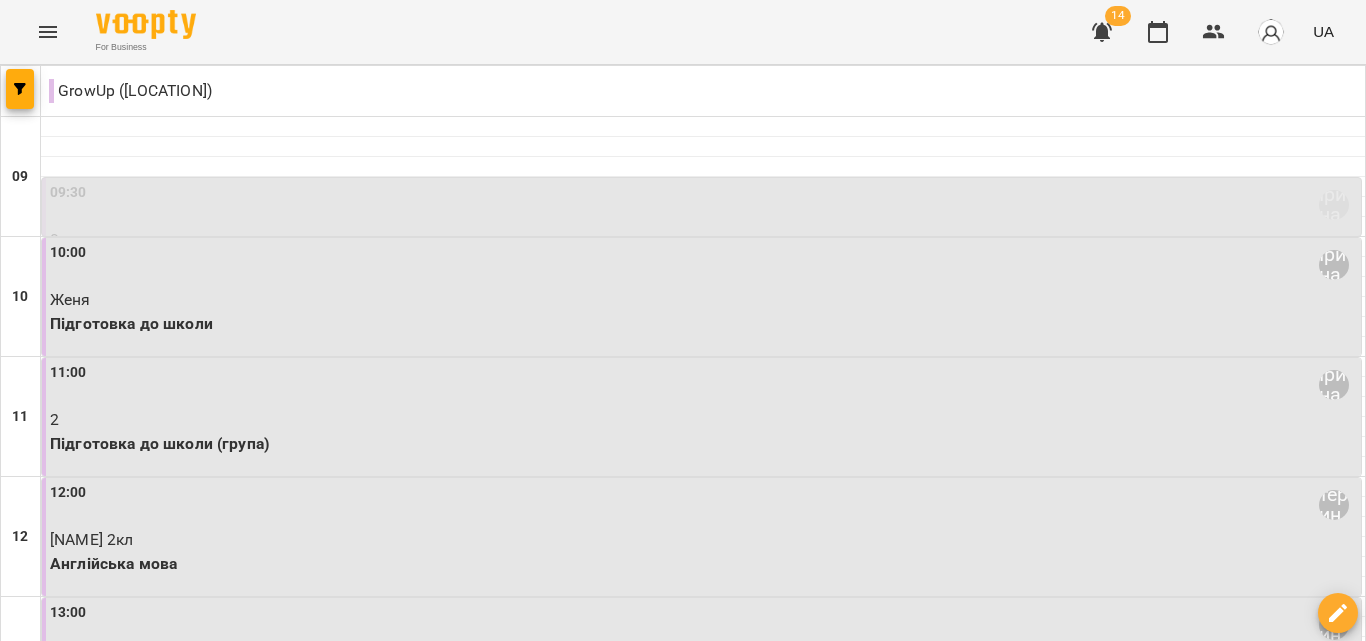 click on "пн 28 лип вт 29 лип ср 30 лип чт 31 лип пт 01 серп сб 02 серп" at bounding box center (683, 1469) 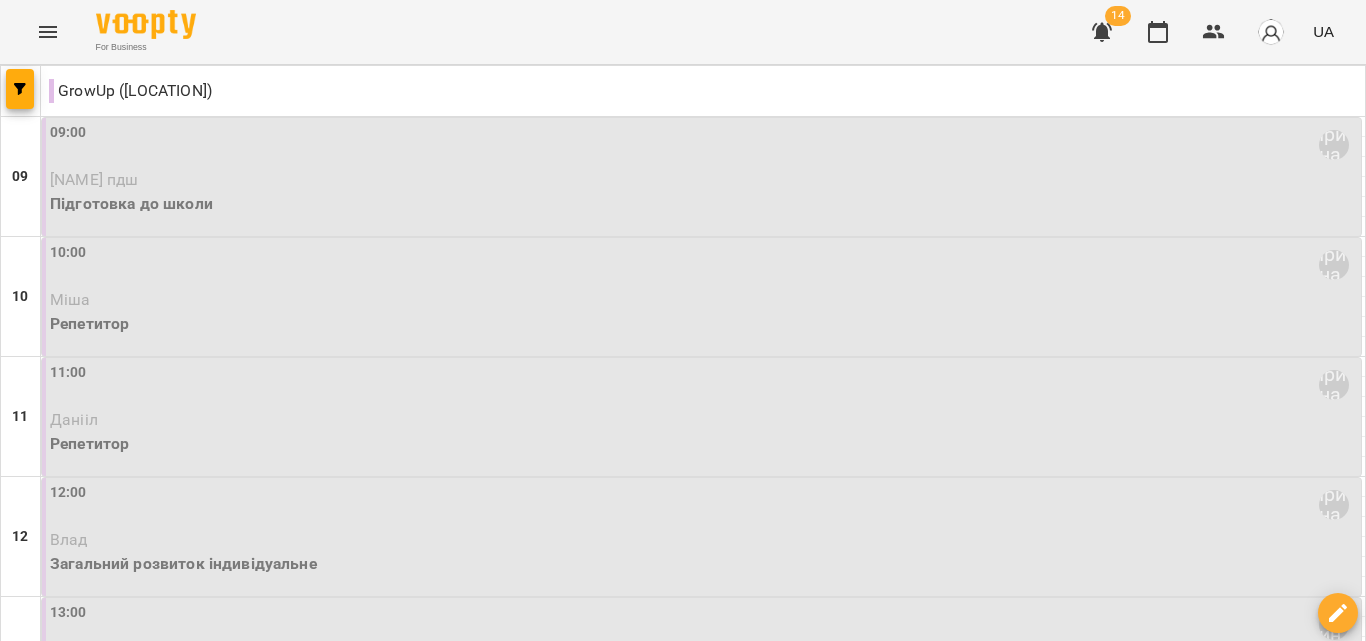 scroll, scrollTop: 0, scrollLeft: 0, axis: both 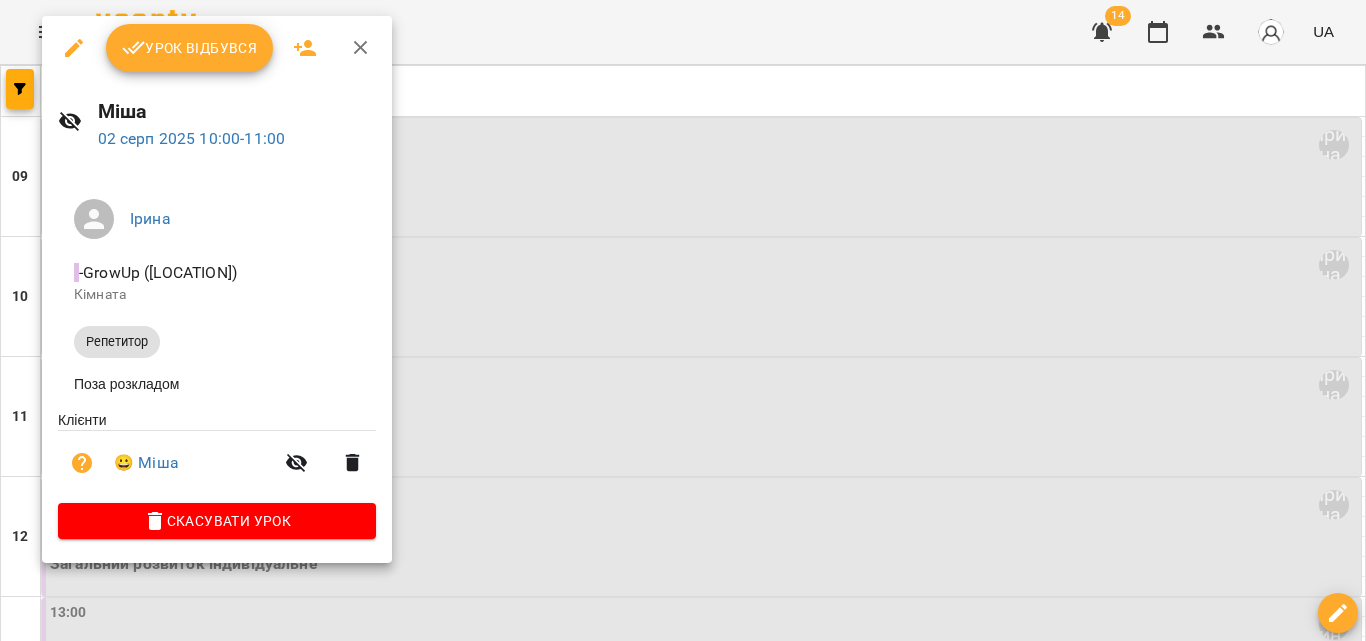 click 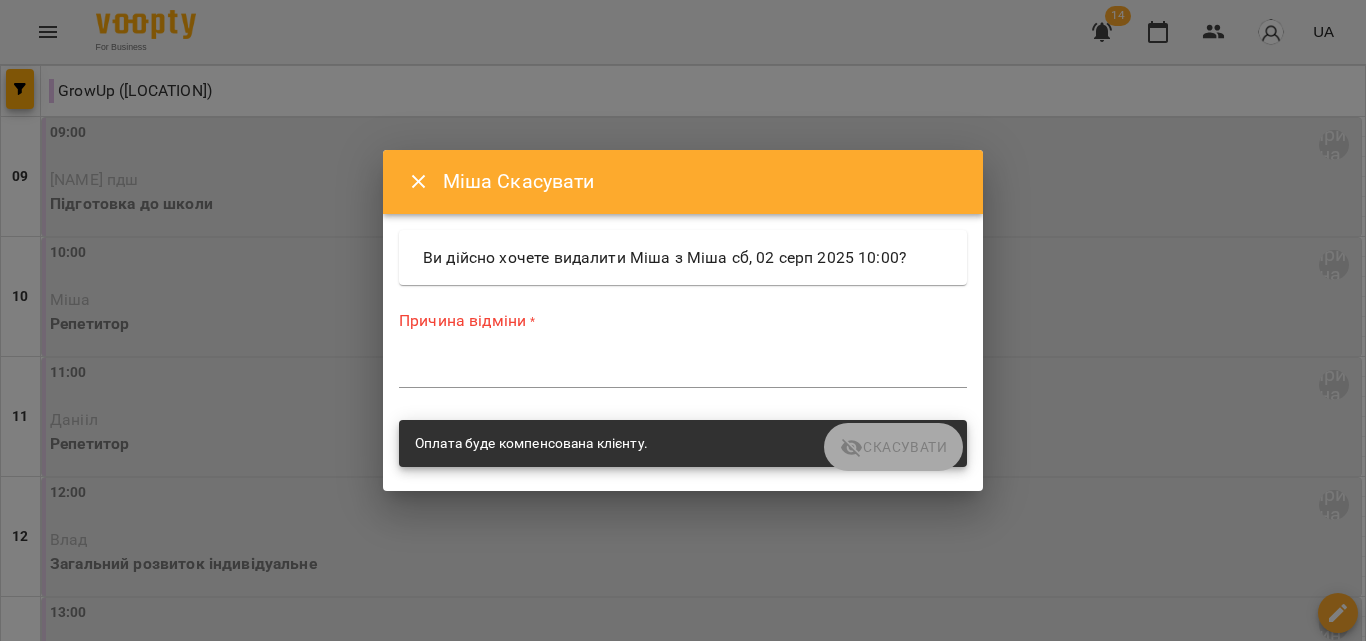 click at bounding box center [683, 371] 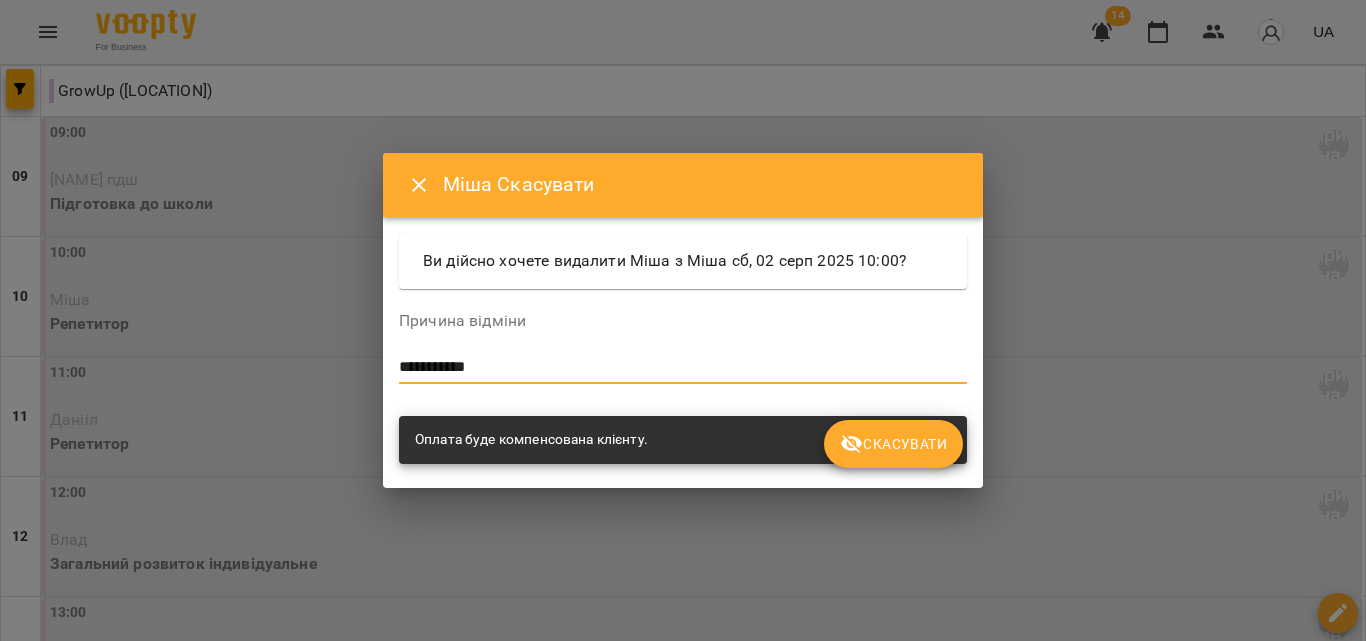 type on "**********" 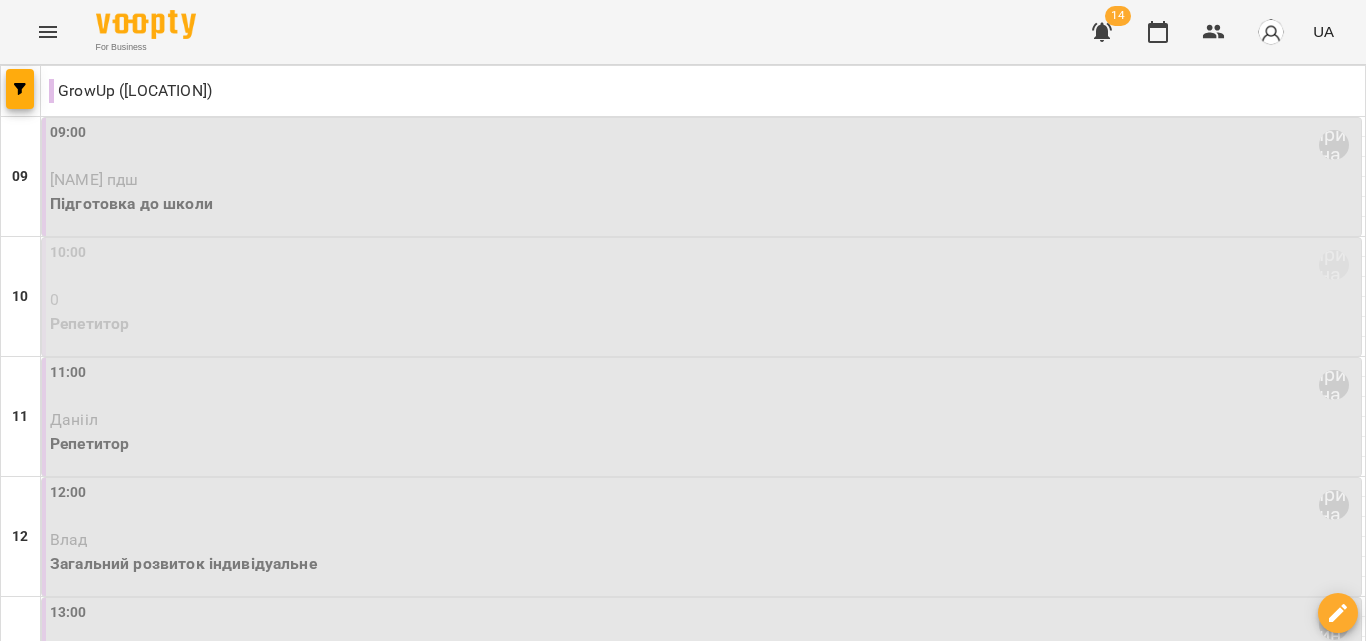 click on "[FIRST] пдш" at bounding box center (703, 180) 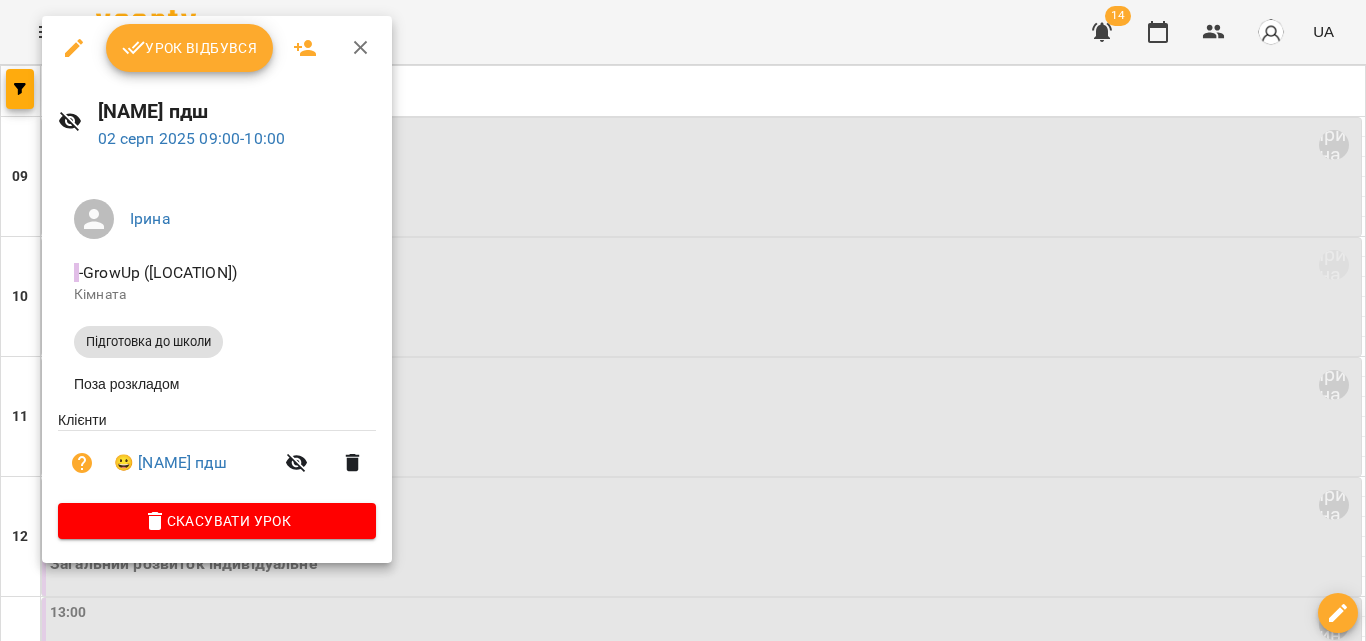 click 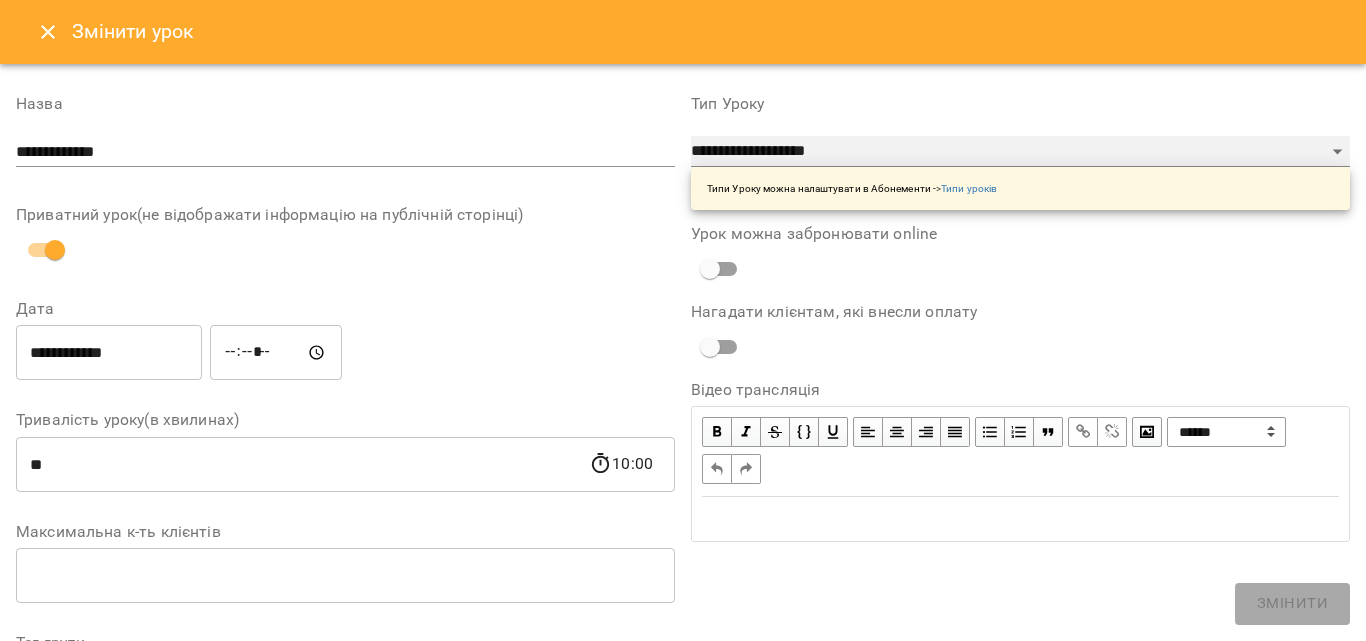 click on "**********" at bounding box center (1020, 152) 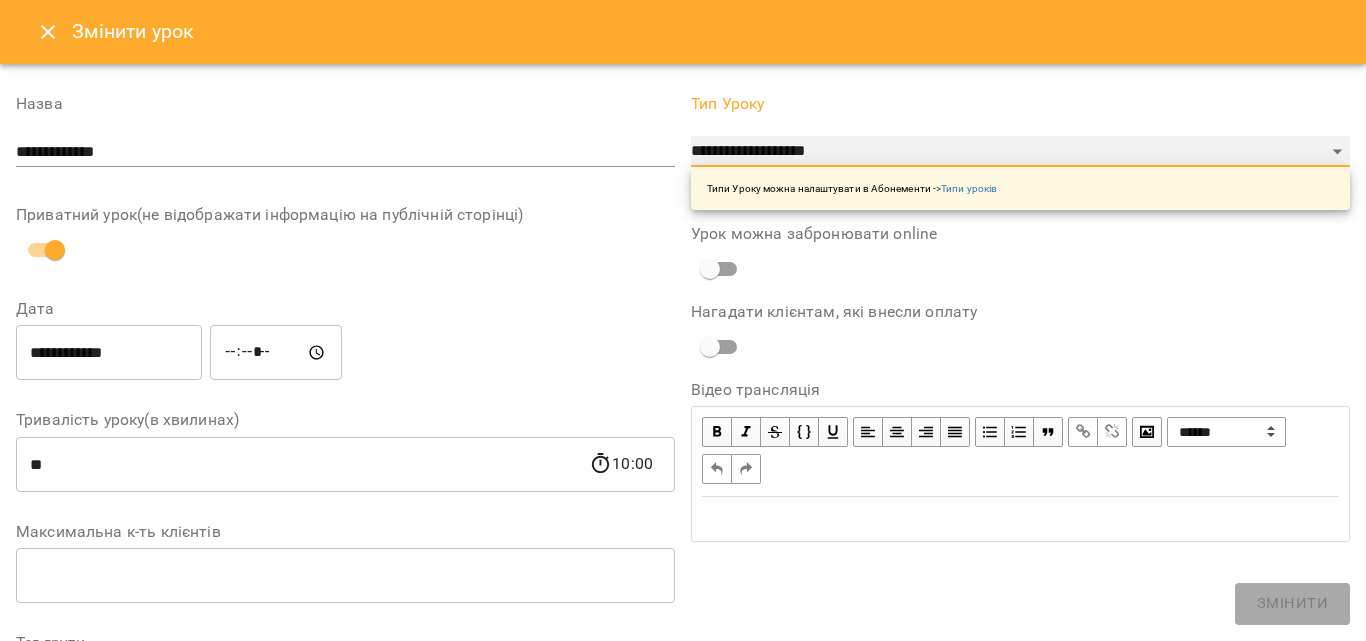 select on "**********" 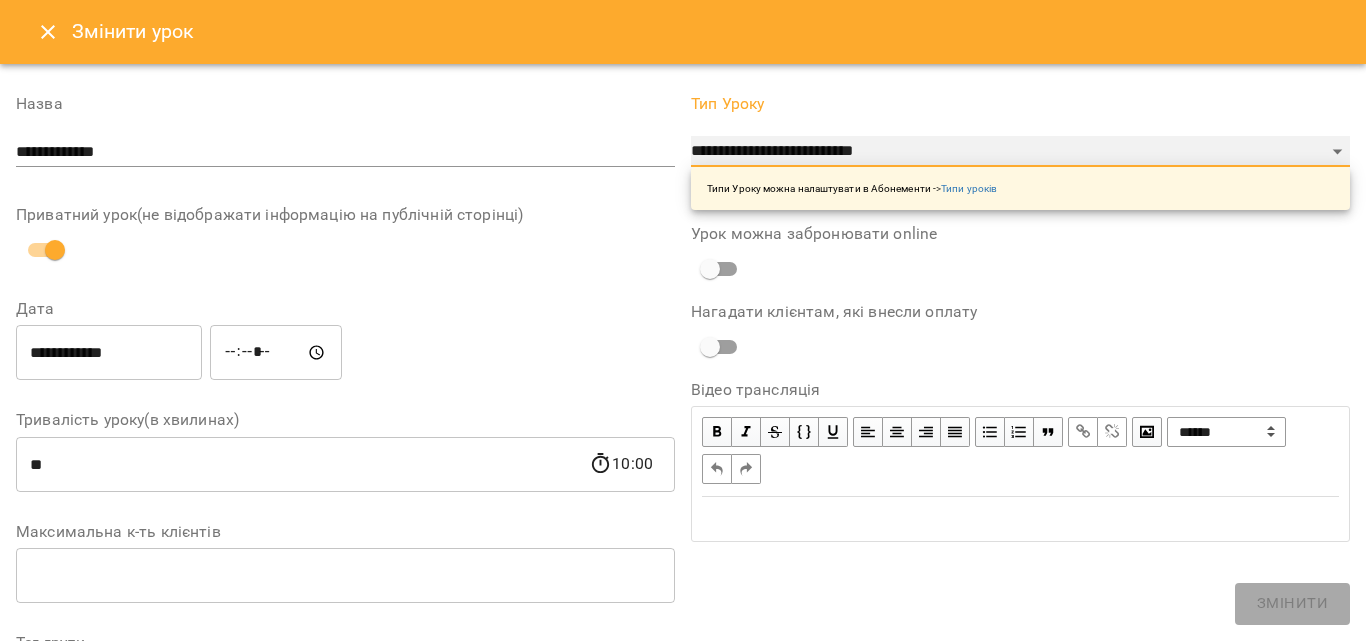 click on "**********" at bounding box center (1020, 152) 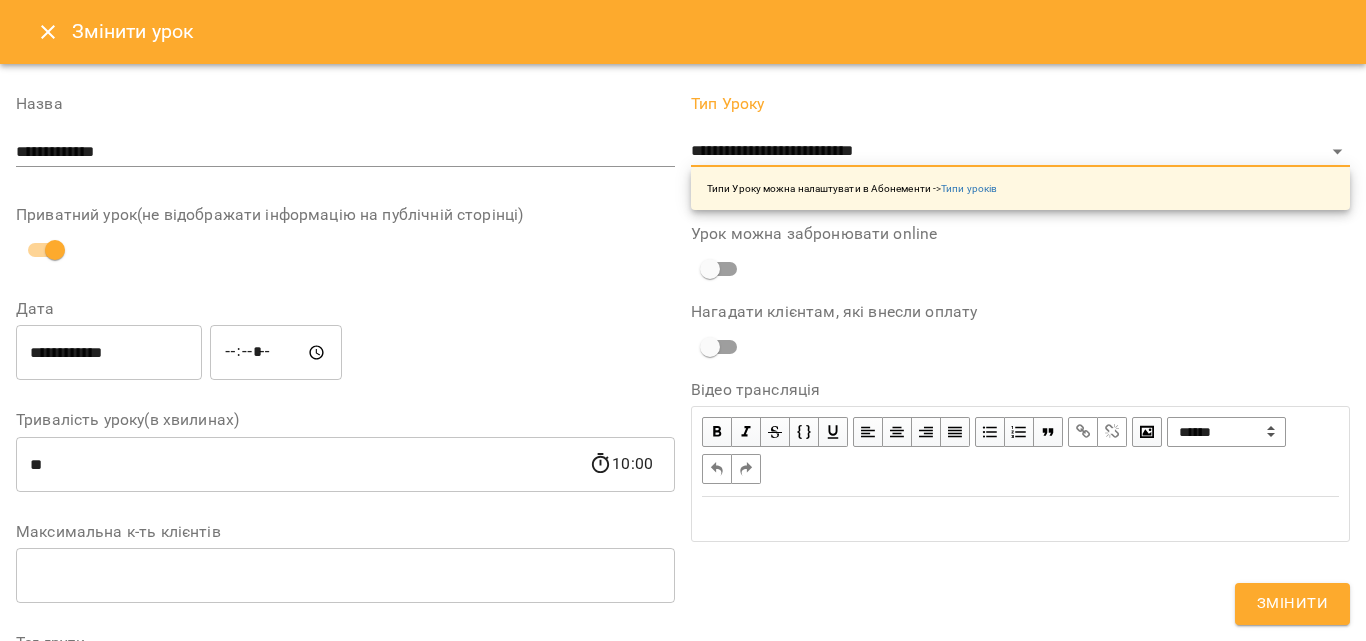 click on "Змінити" at bounding box center (1292, 604) 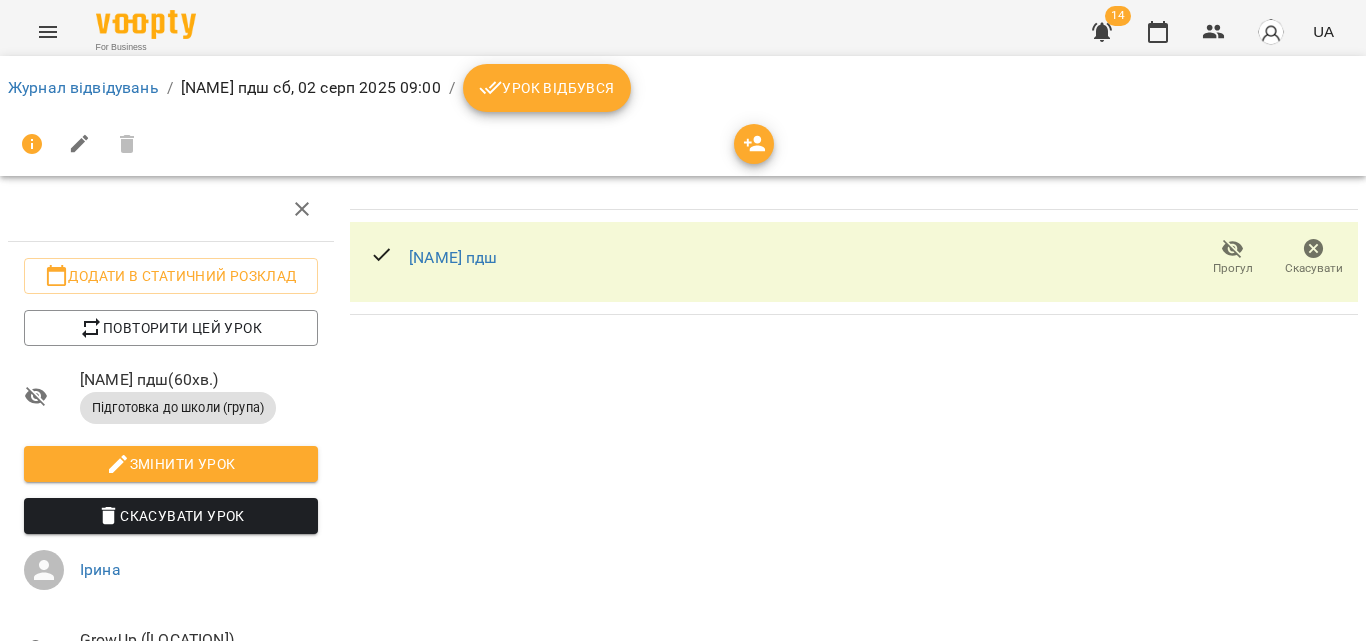 click on "Урок відбувся" at bounding box center (547, 88) 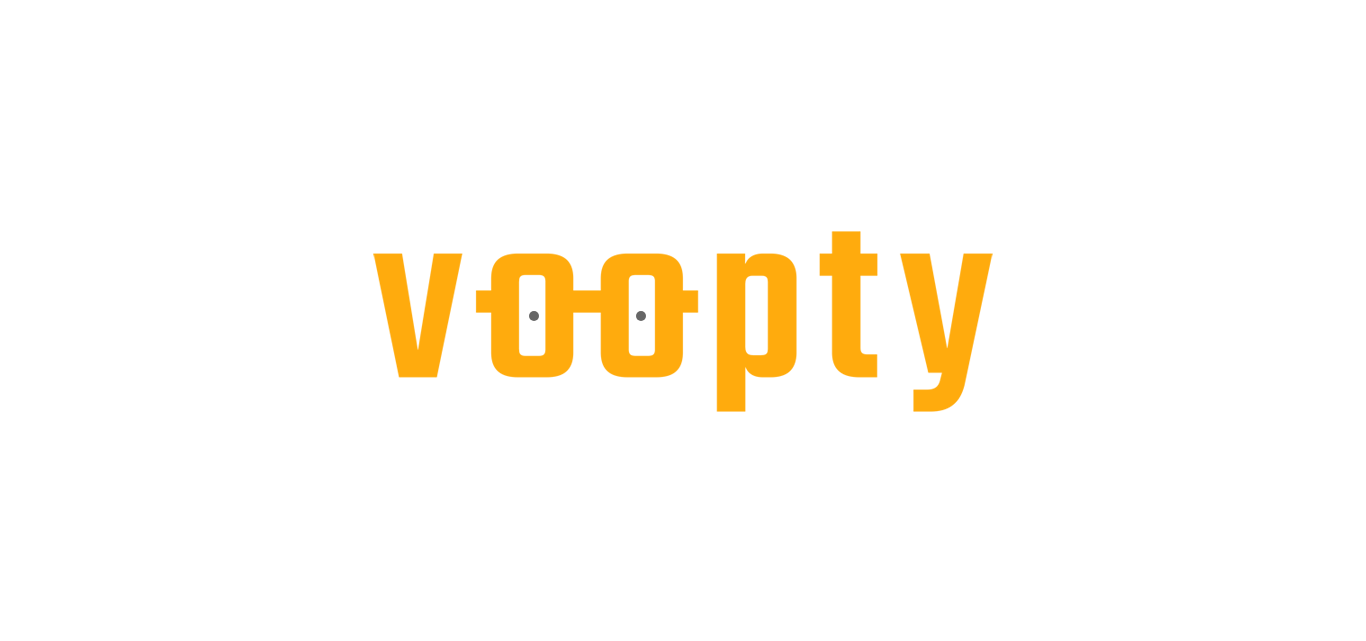 scroll, scrollTop: 0, scrollLeft: 0, axis: both 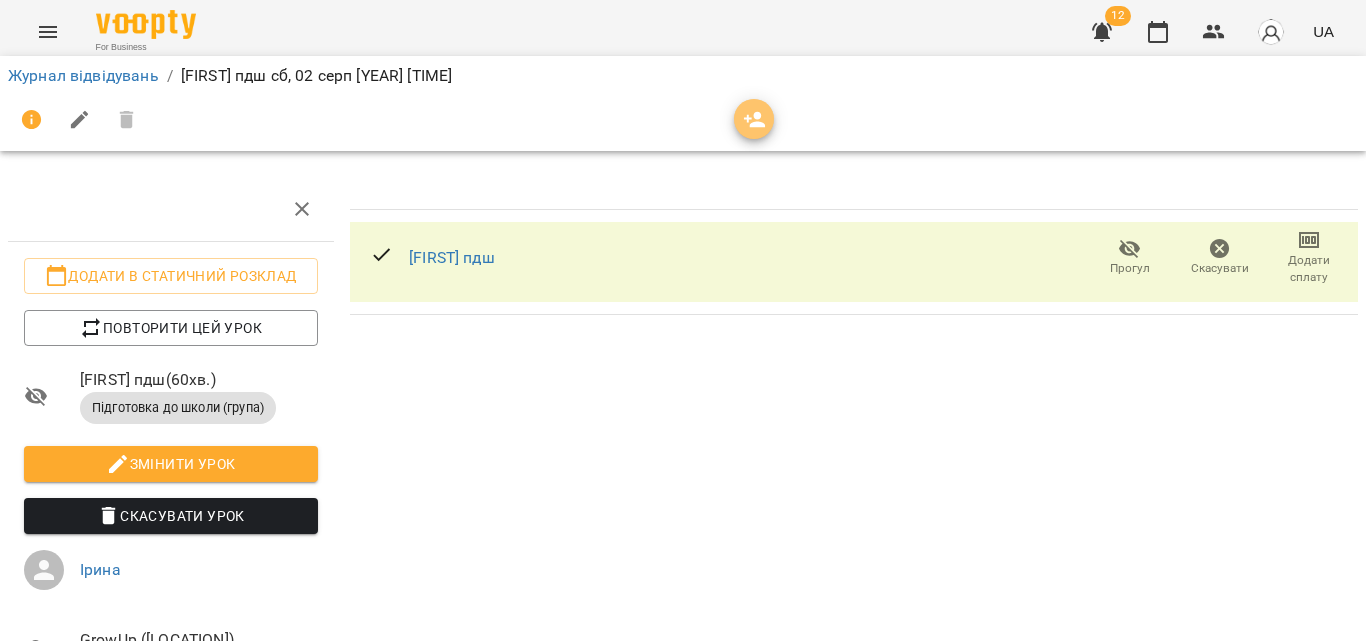 click 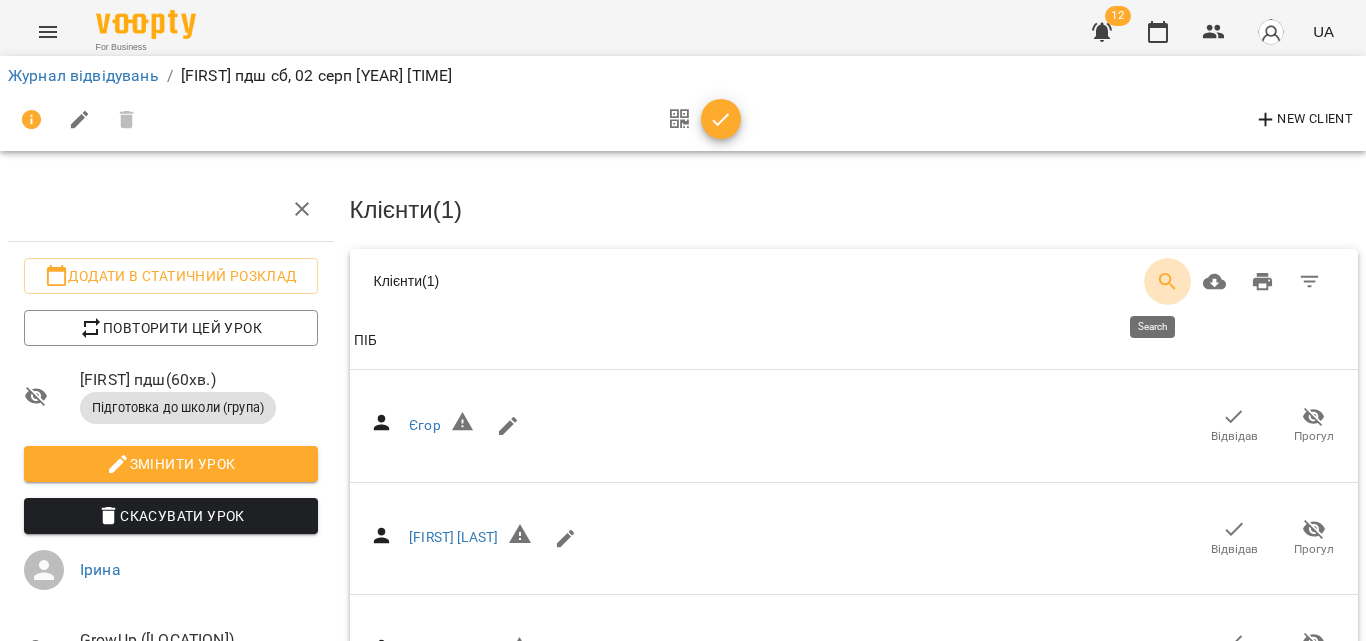 click 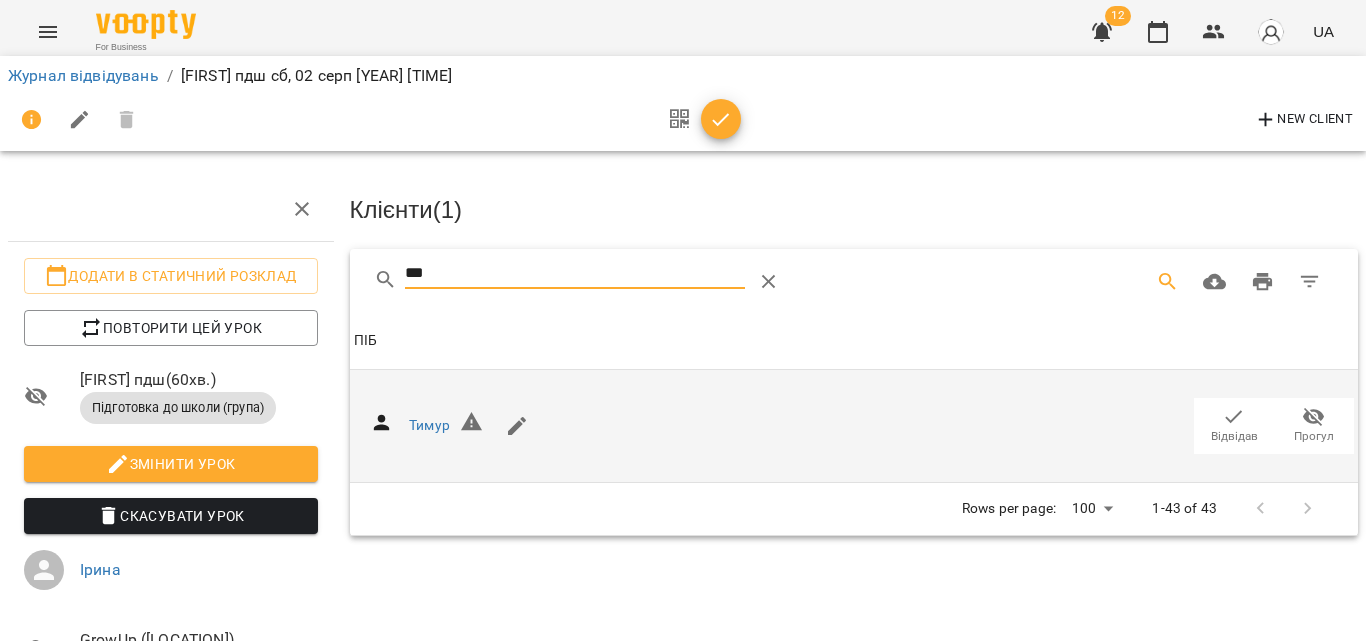 type on "***" 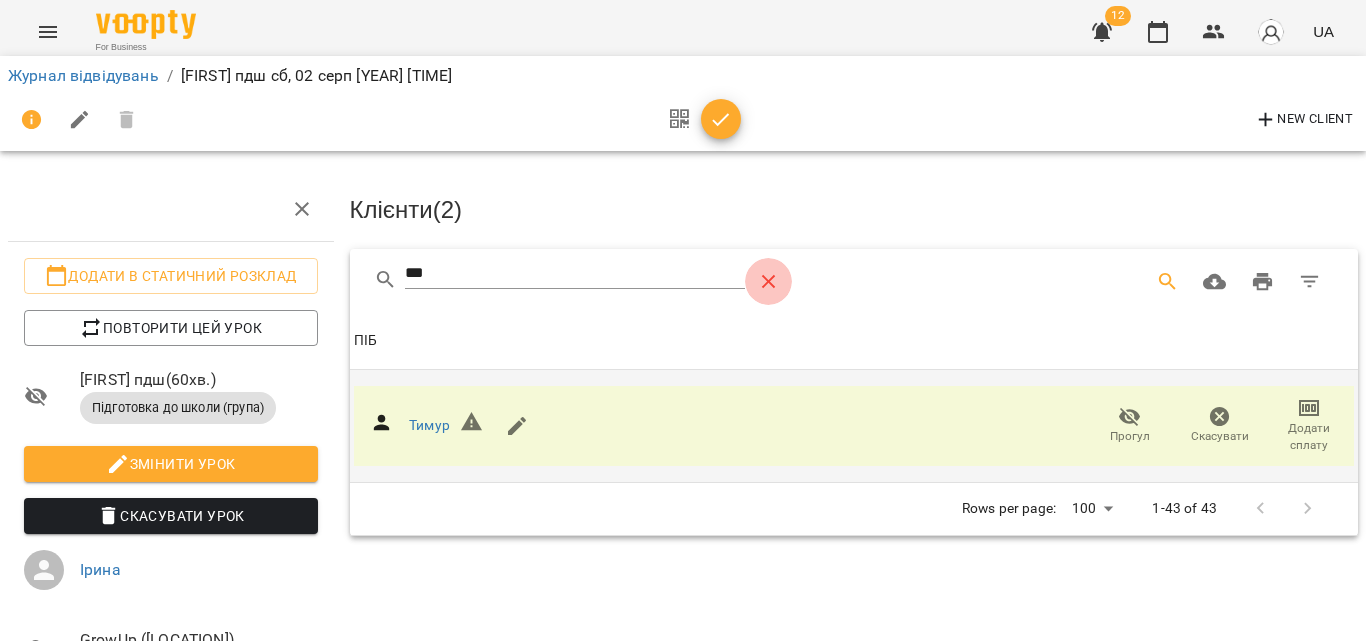 click 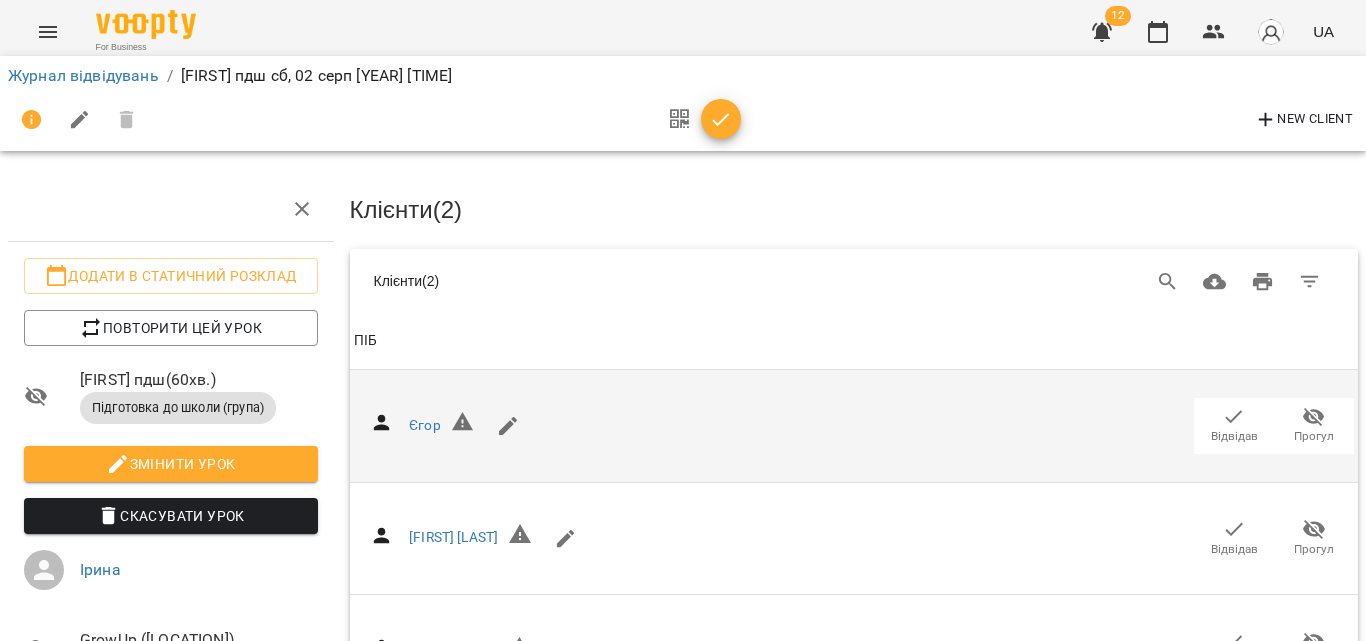 click on "Клієнти ( 2 )" at bounding box center (854, 205) 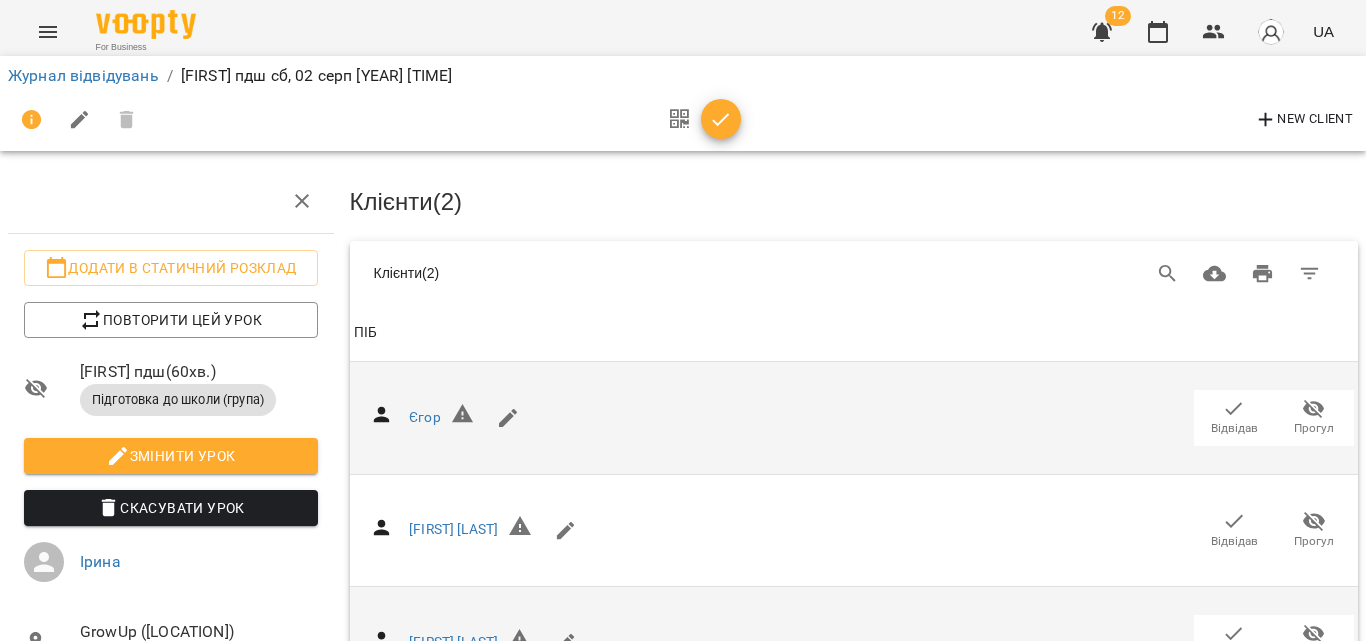 scroll, scrollTop: 0, scrollLeft: 0, axis: both 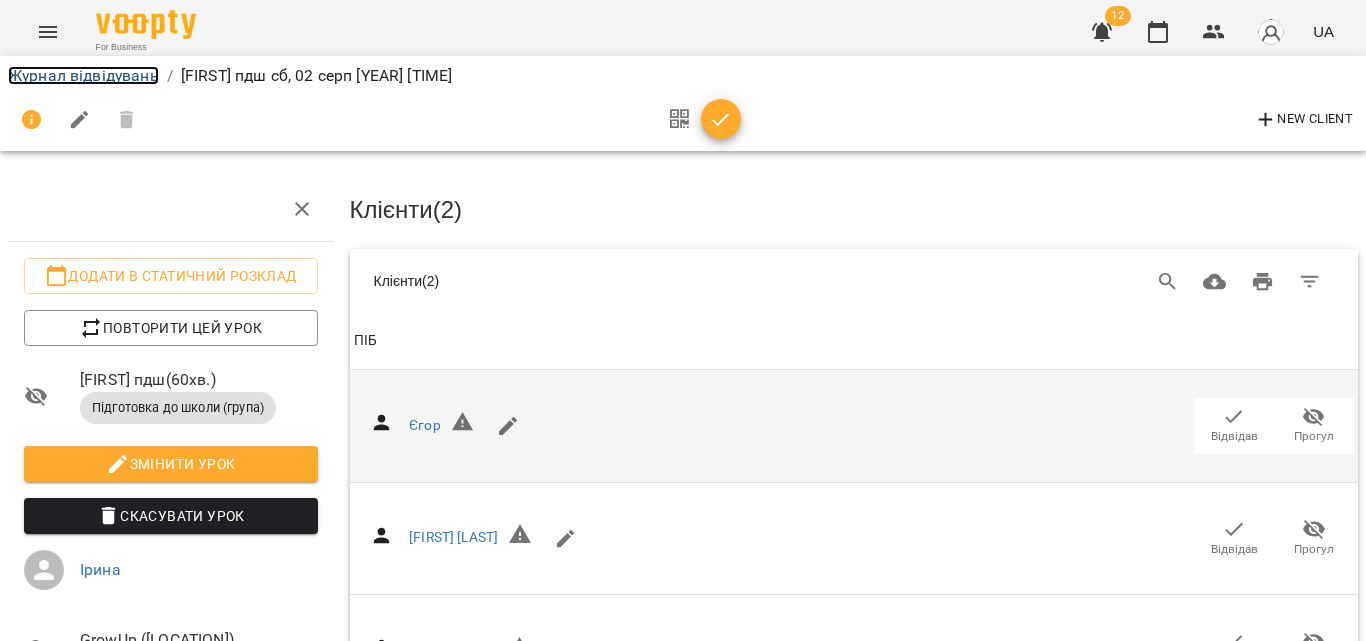 click on "Журнал відвідувань" at bounding box center (83, 75) 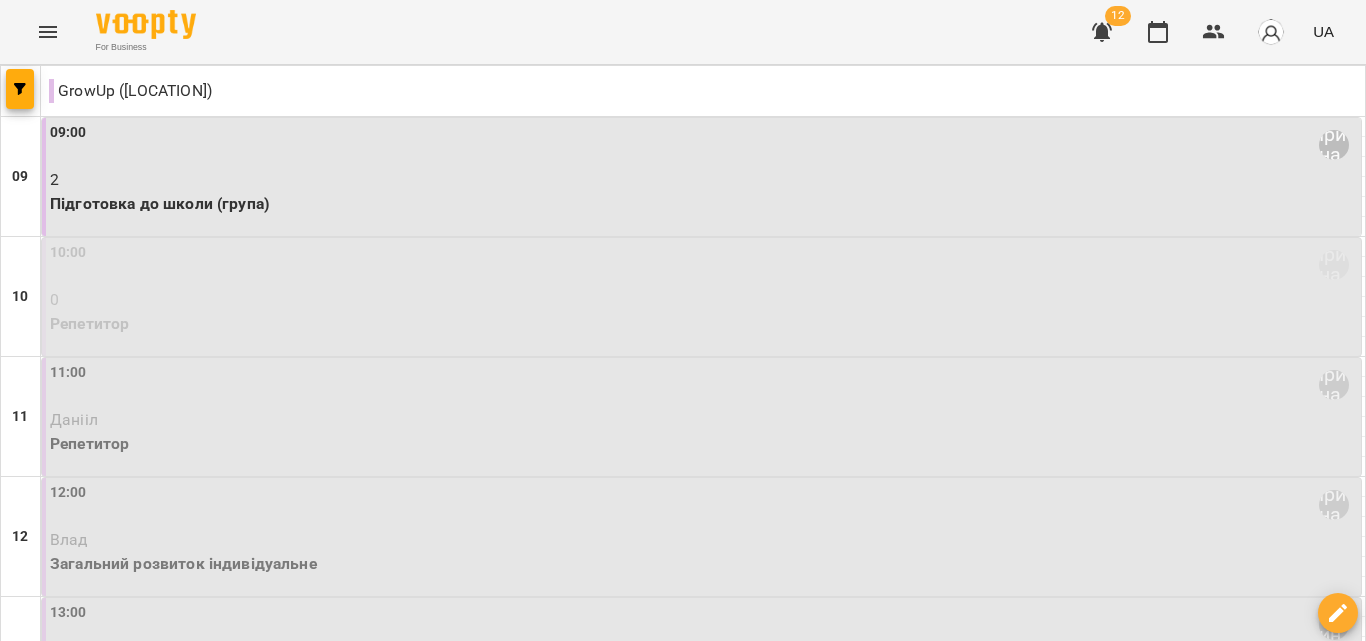click on "2" at bounding box center (703, 180) 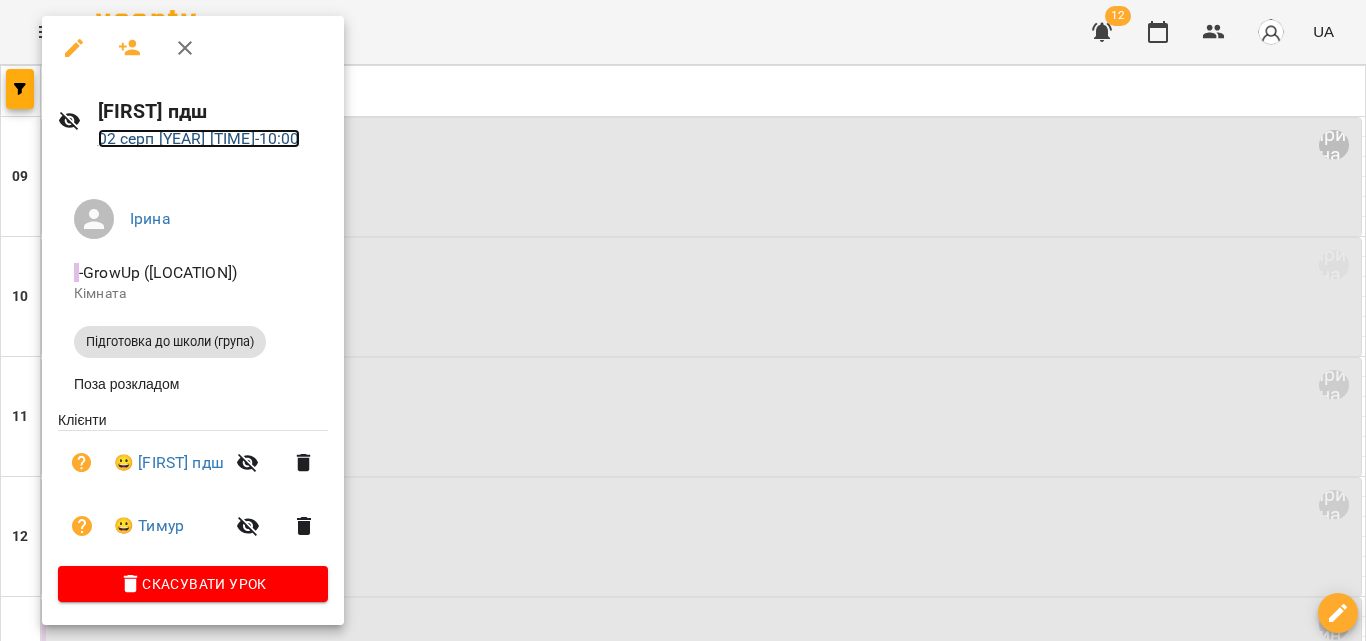click on "02 серп 2025 09:00  -  10:00" at bounding box center [199, 138] 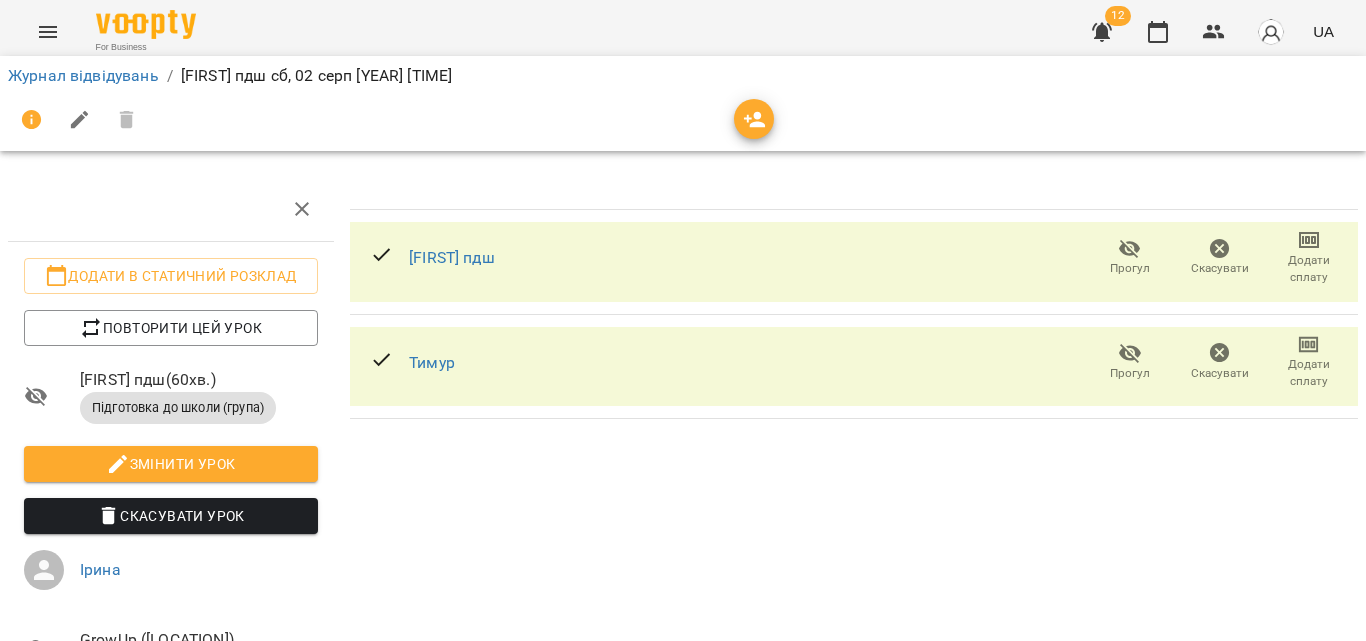 click on "Додати сплату" at bounding box center [1309, 269] 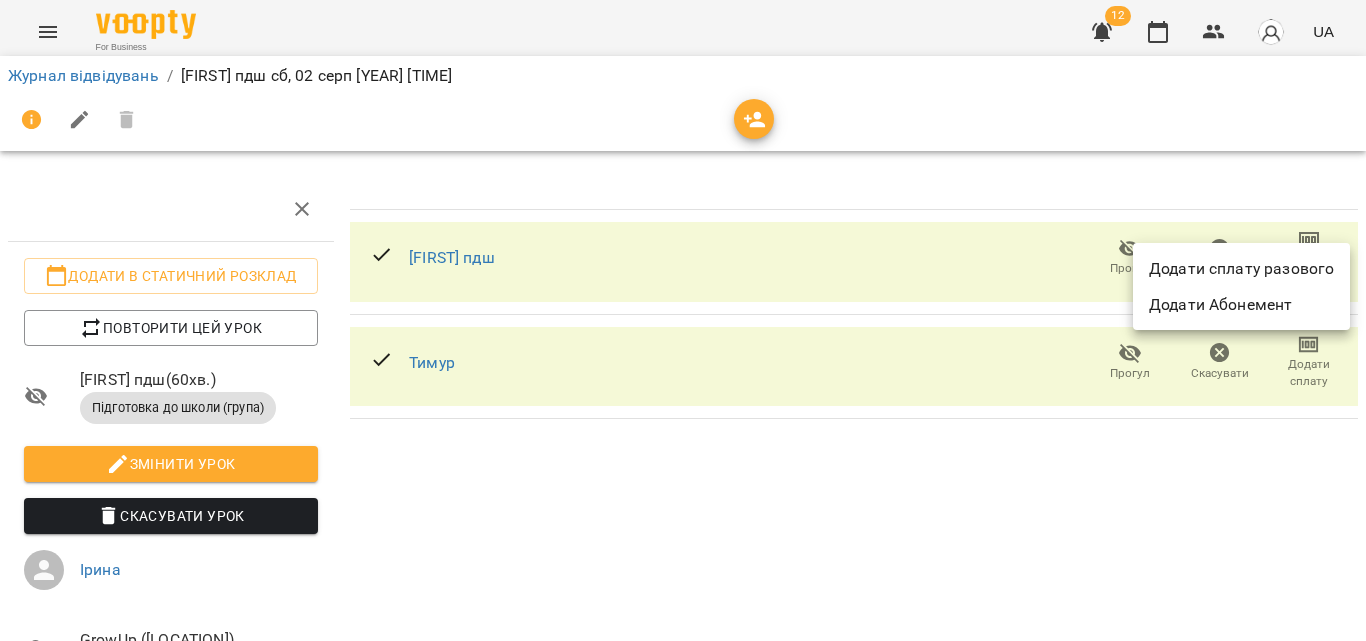 click on "Додати сплату разового" at bounding box center [1241, 269] 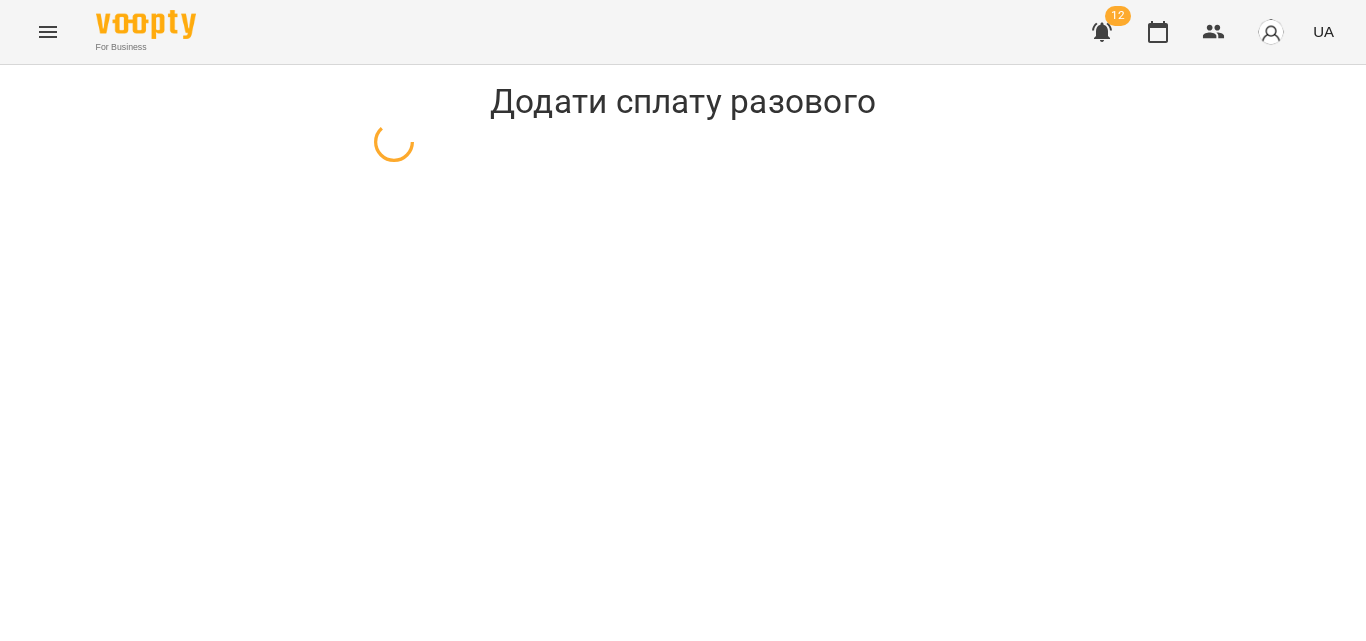 select on "**********" 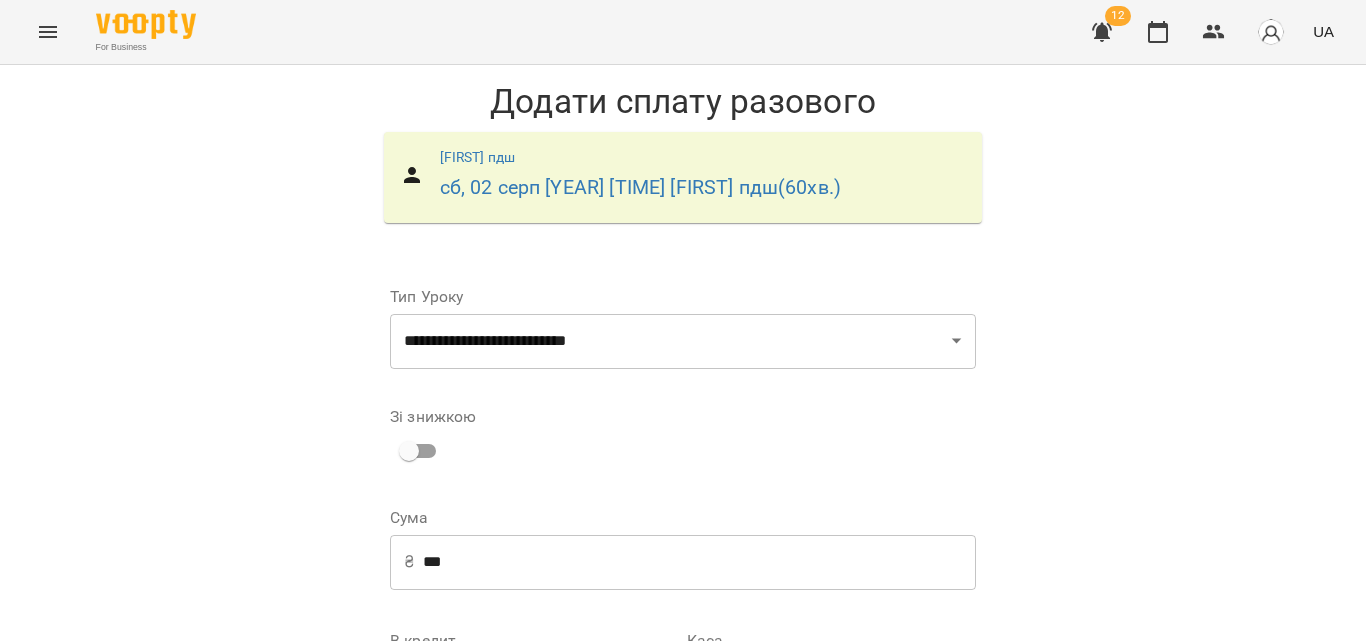 scroll, scrollTop: 271, scrollLeft: 0, axis: vertical 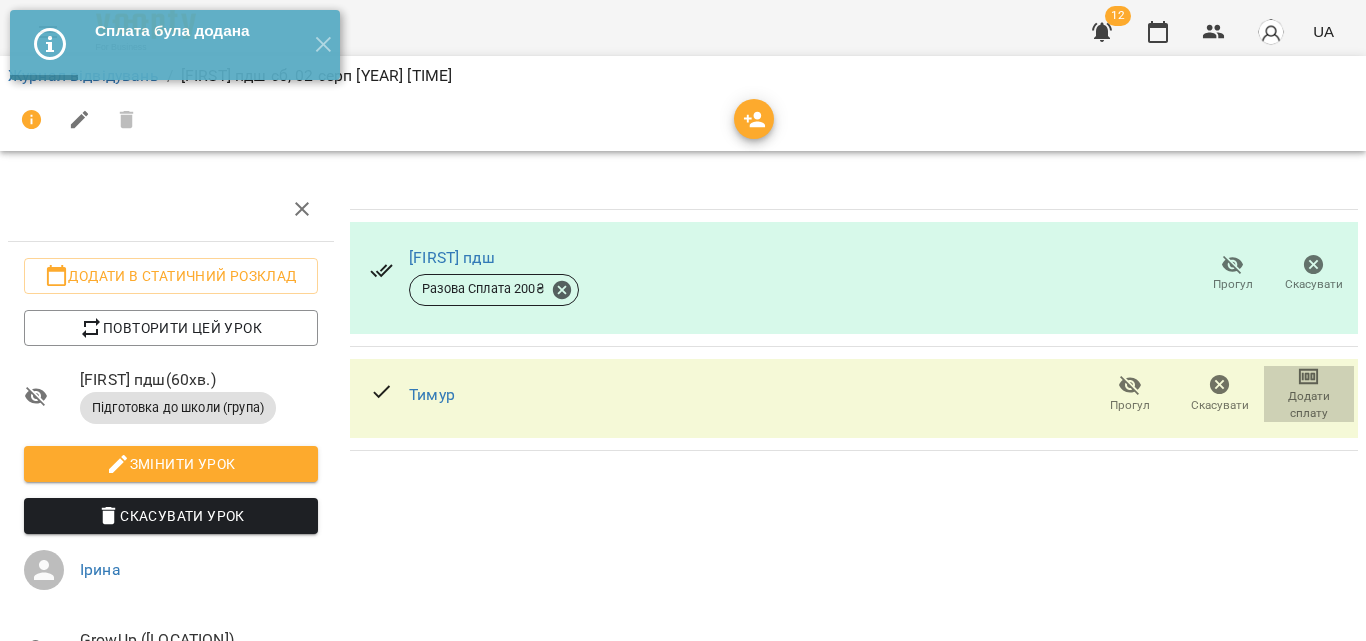 click on "Додати сплату" at bounding box center [1309, 405] 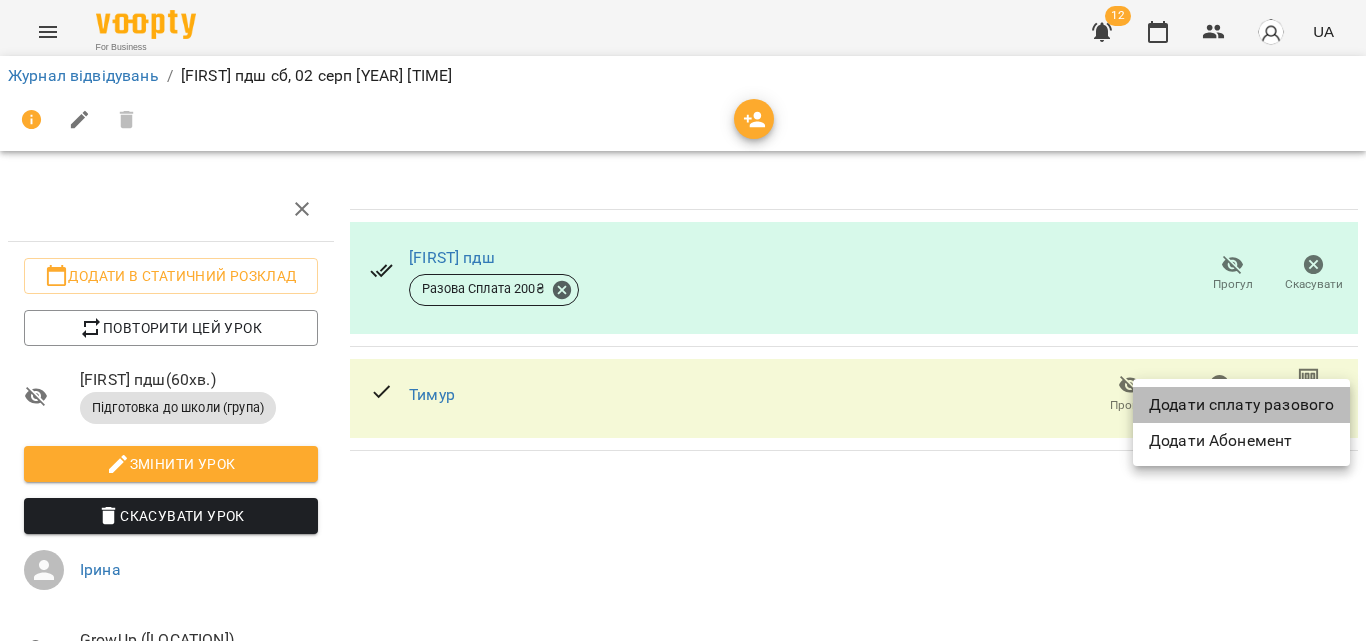 click on "Додати сплату разового" at bounding box center [1241, 405] 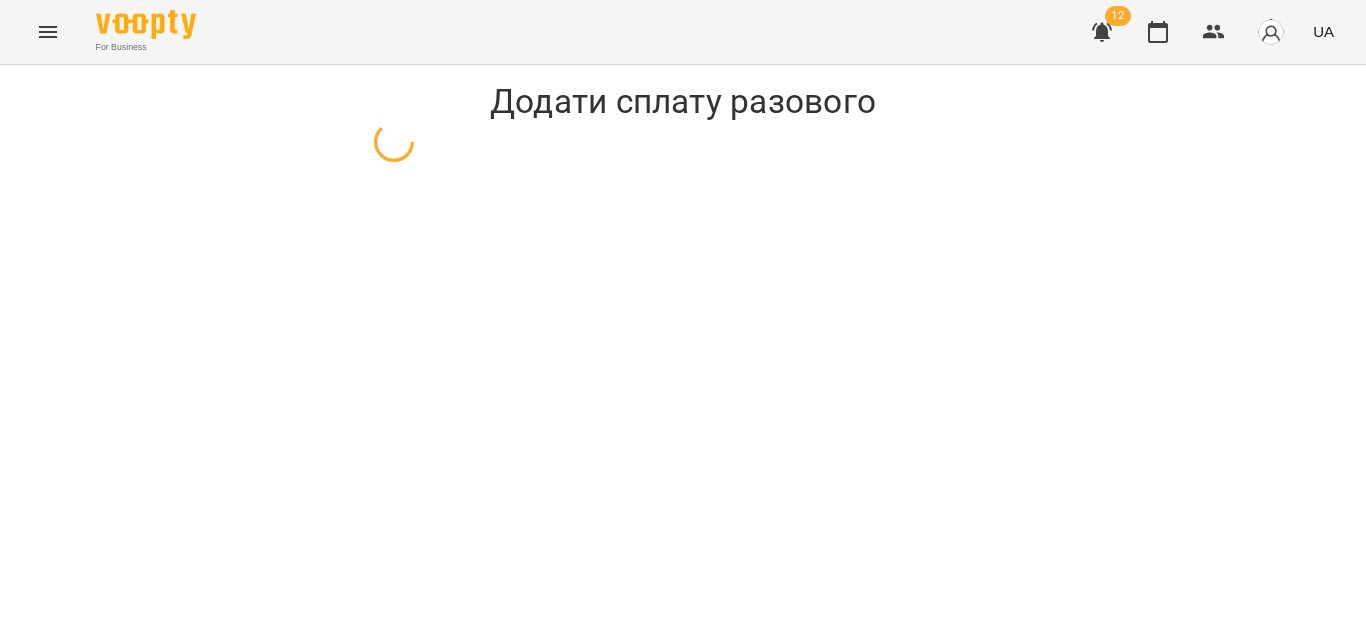 select on "**********" 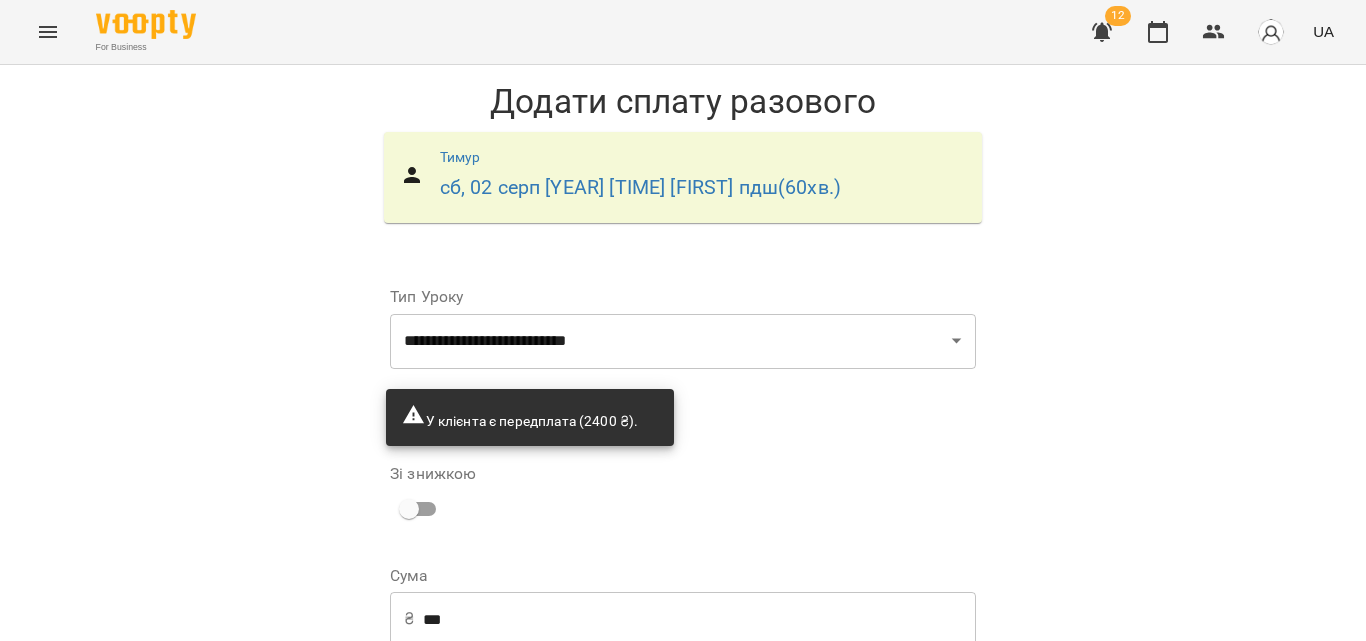 scroll, scrollTop: 160, scrollLeft: 0, axis: vertical 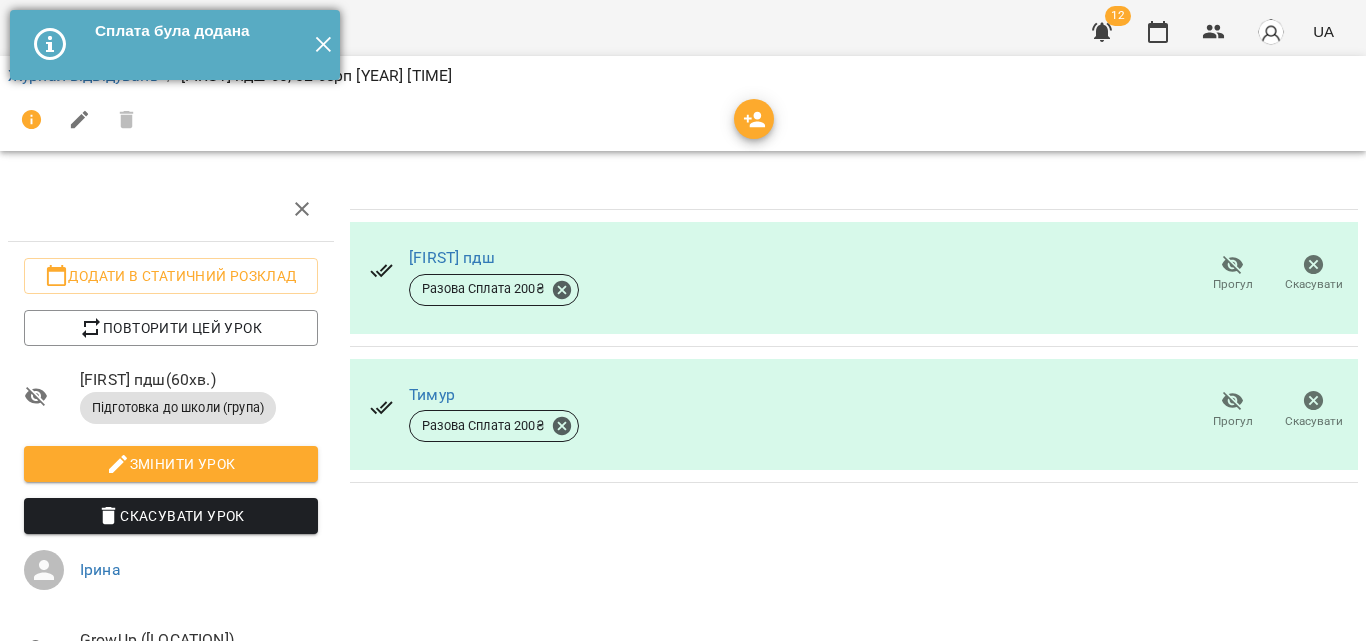 click on "✕" at bounding box center [323, 45] 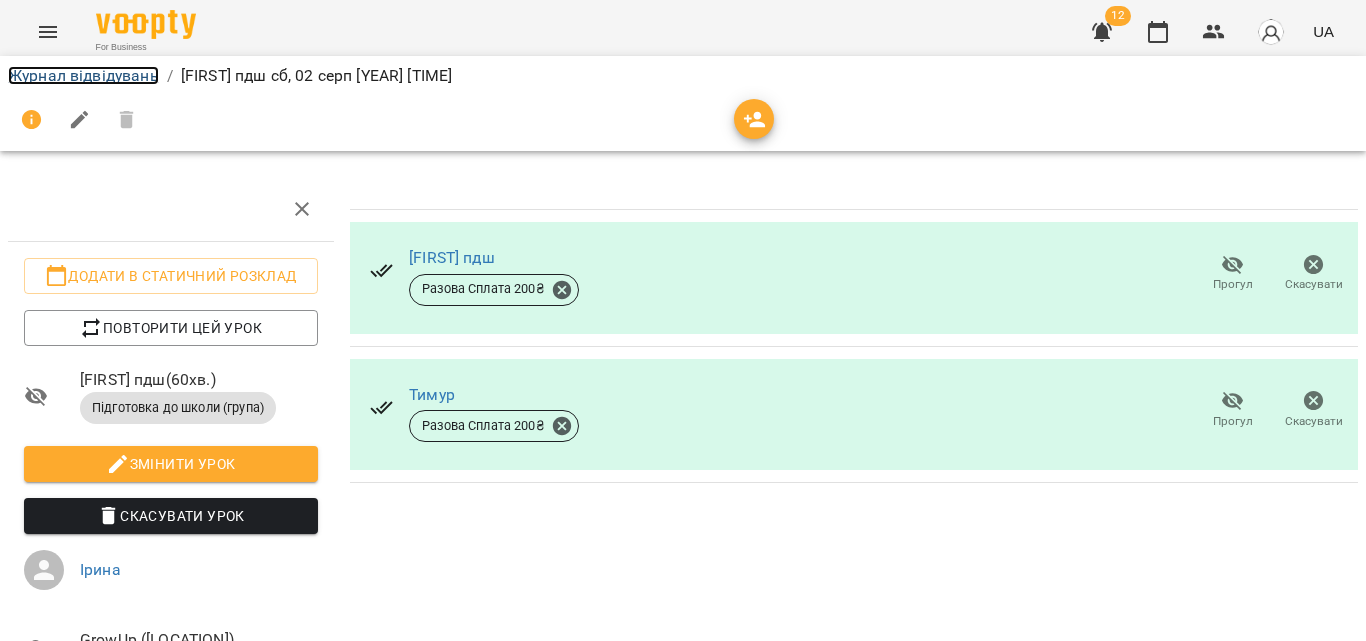 click on "Журнал відвідувань" at bounding box center (83, 75) 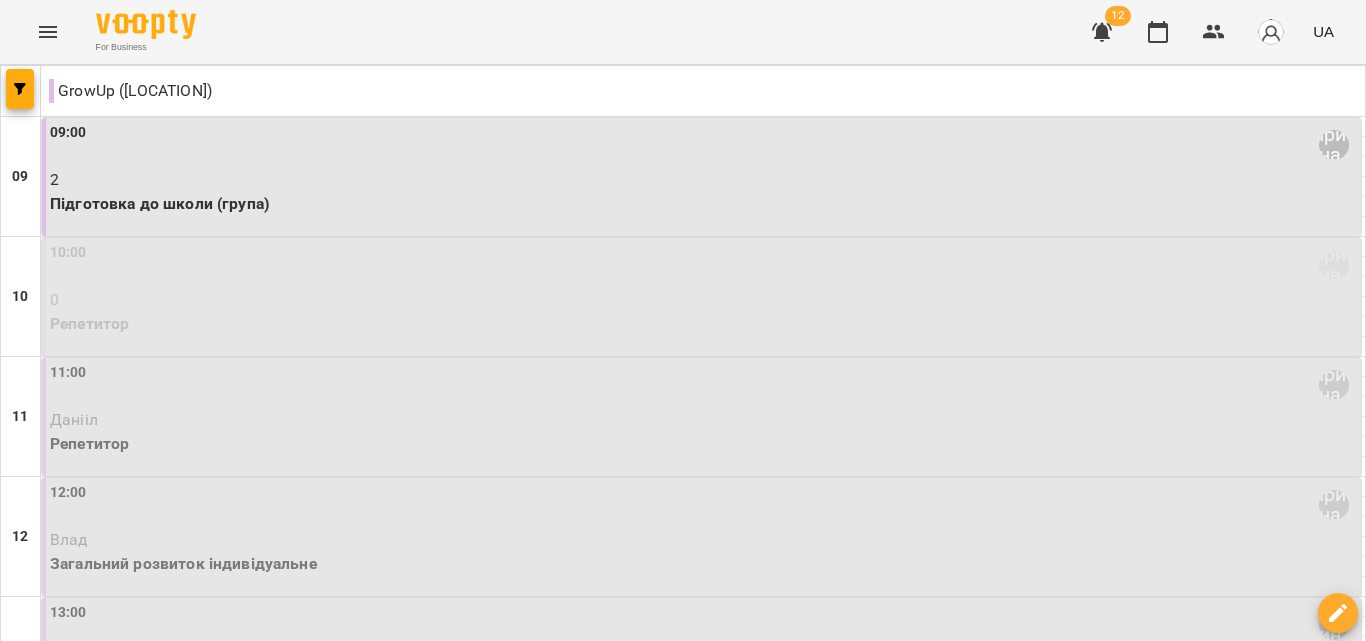 scroll, scrollTop: 200, scrollLeft: 0, axis: vertical 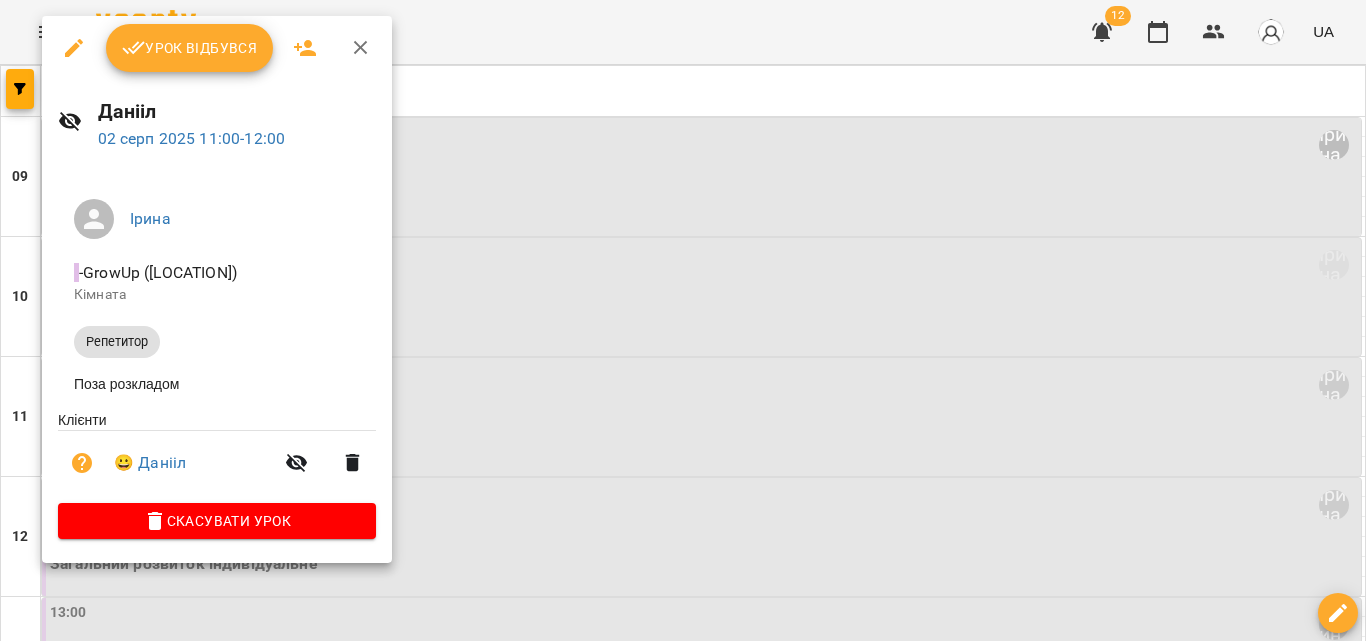 click 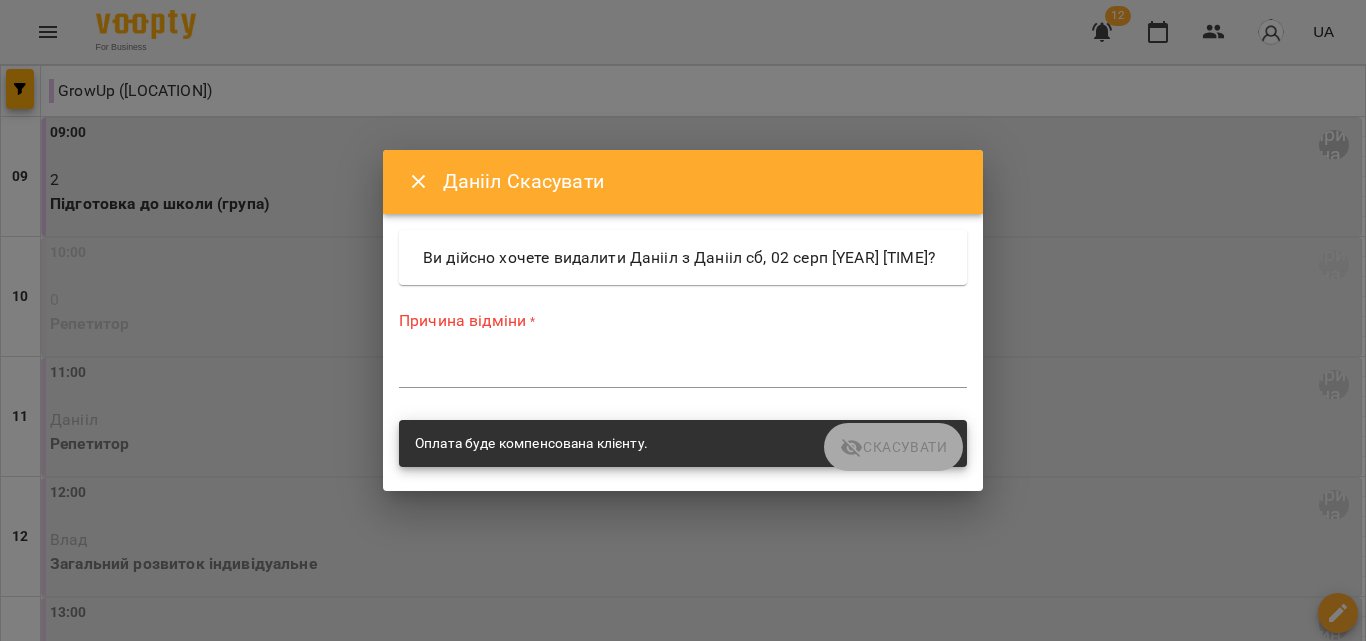 click on "*" at bounding box center [683, 372] 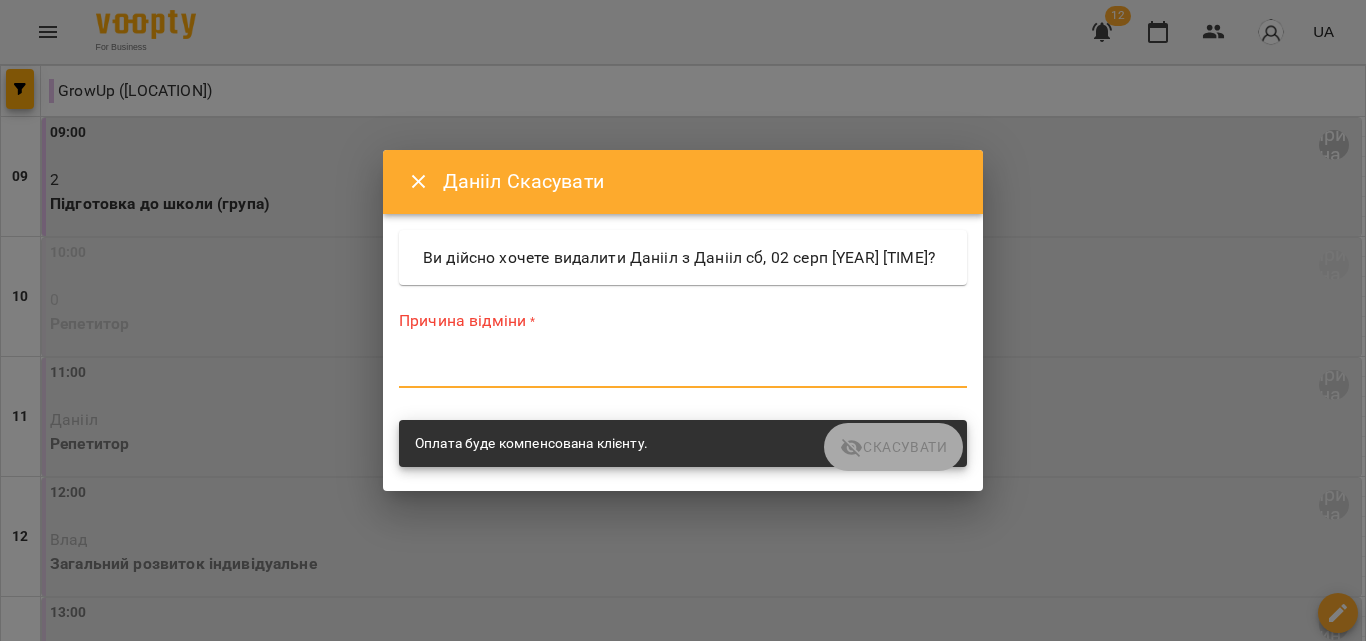 click 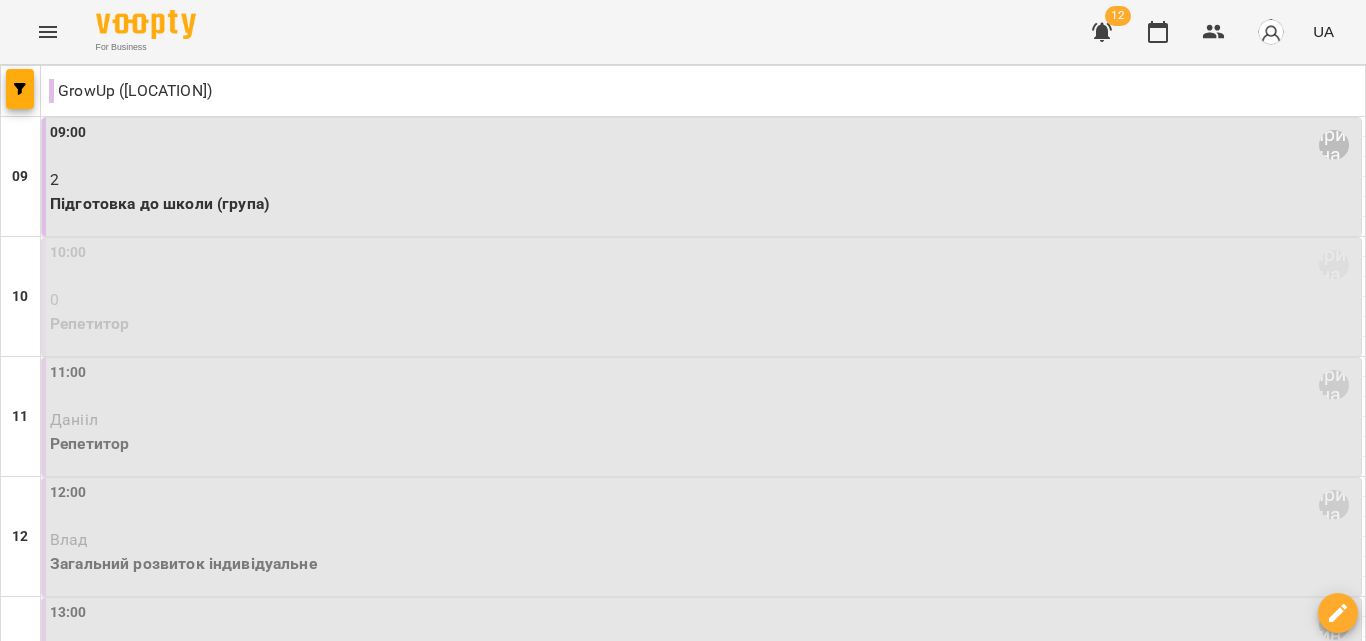 click on "Данііл" at bounding box center (703, 420) 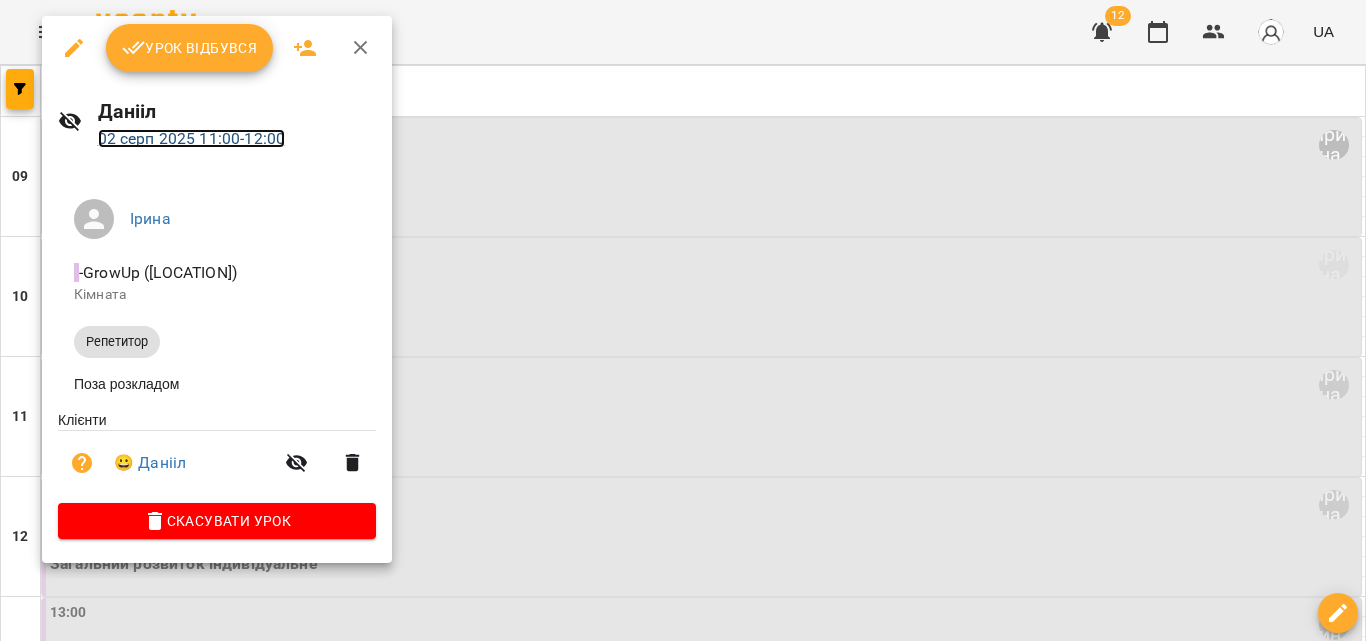 click on "02 серп 2025 11:00  -  12:00" at bounding box center [192, 138] 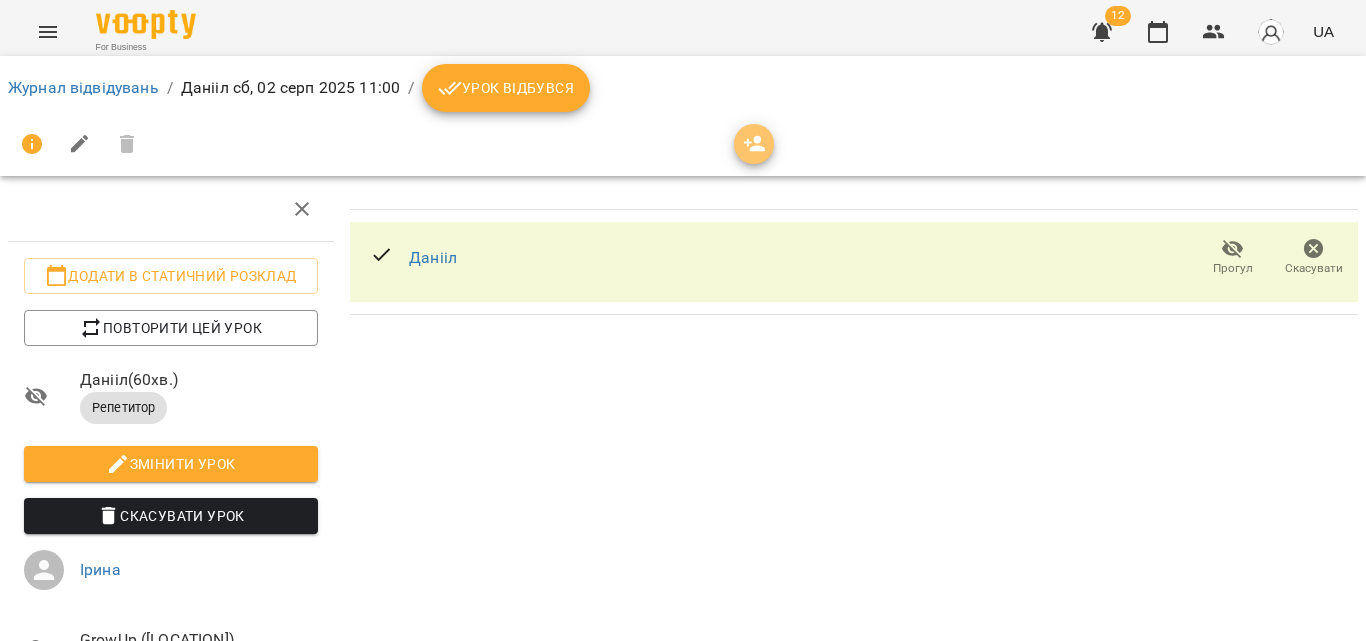 click 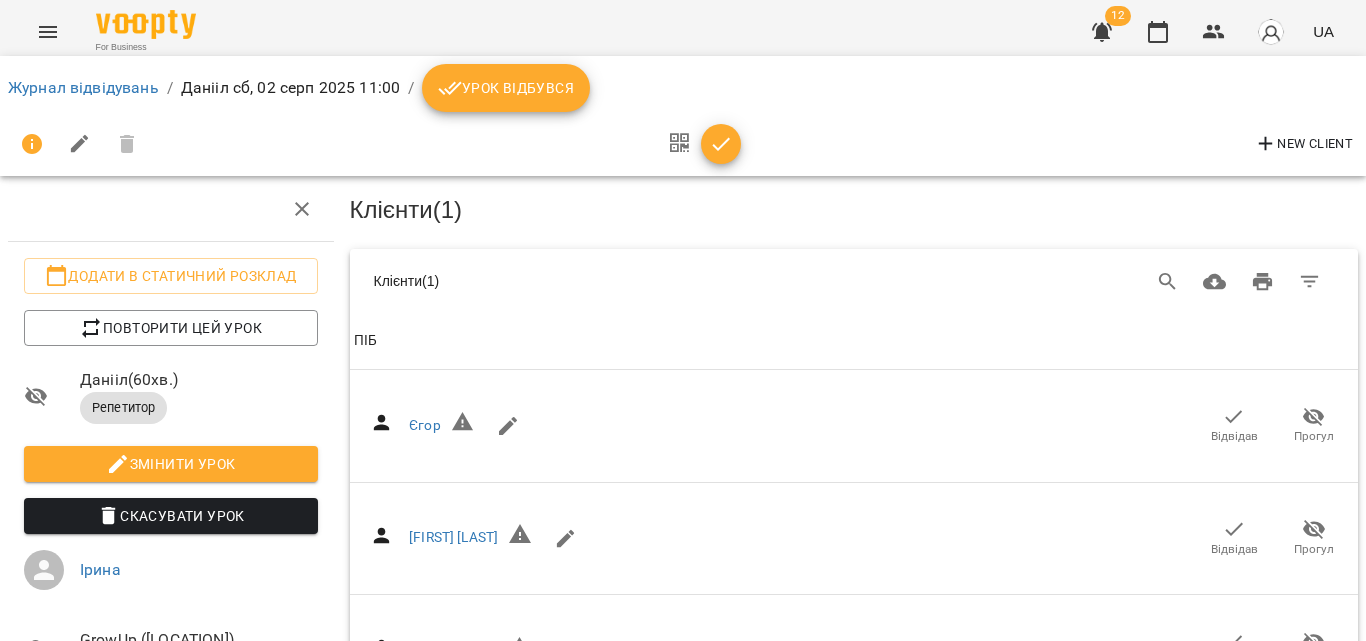 click 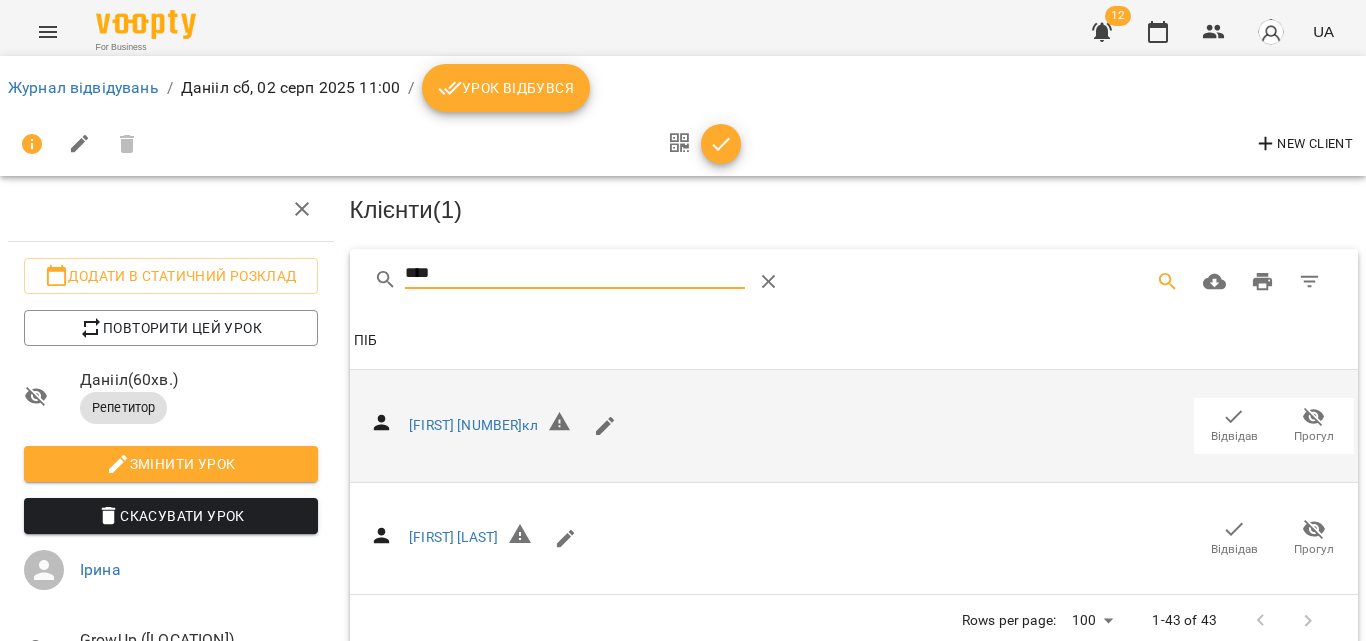 type on "****" 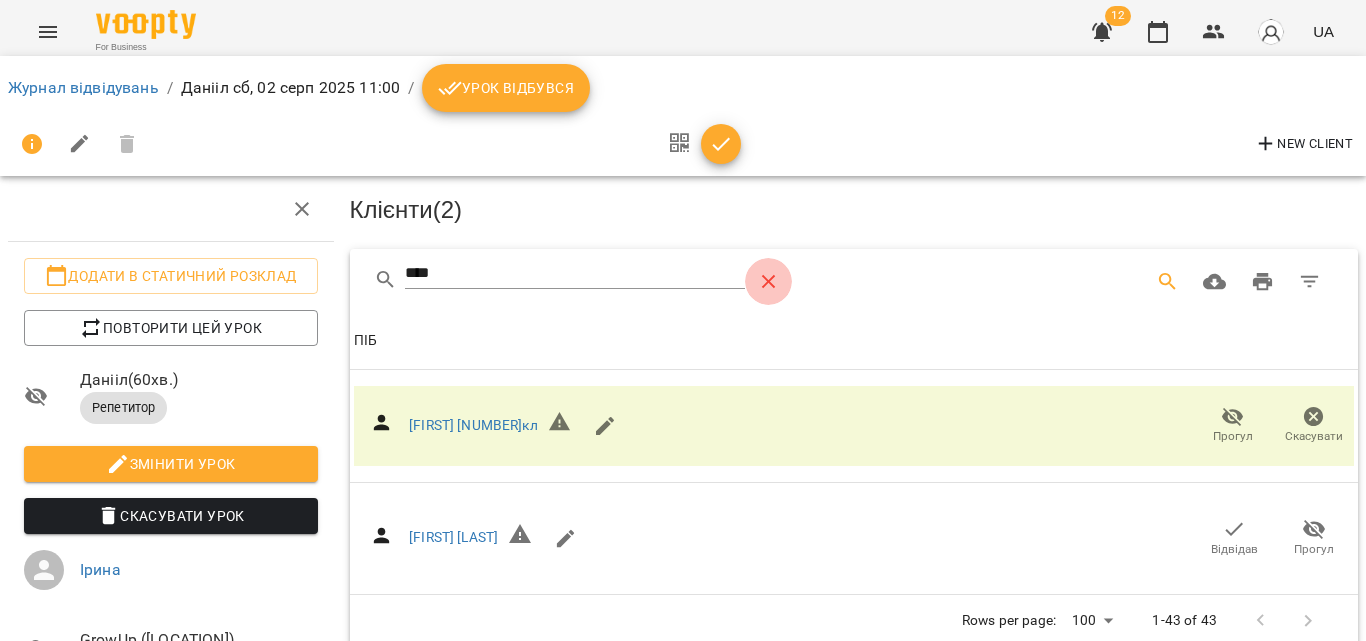 click 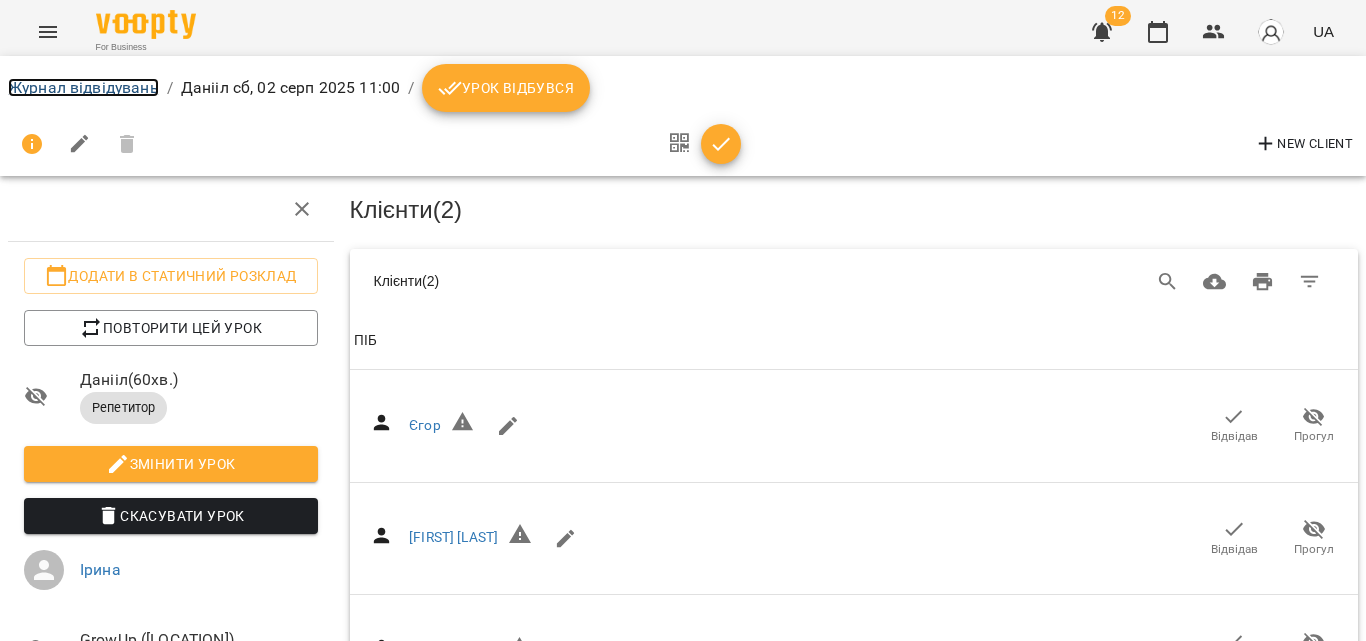click on "Журнал відвідувань" at bounding box center (83, 87) 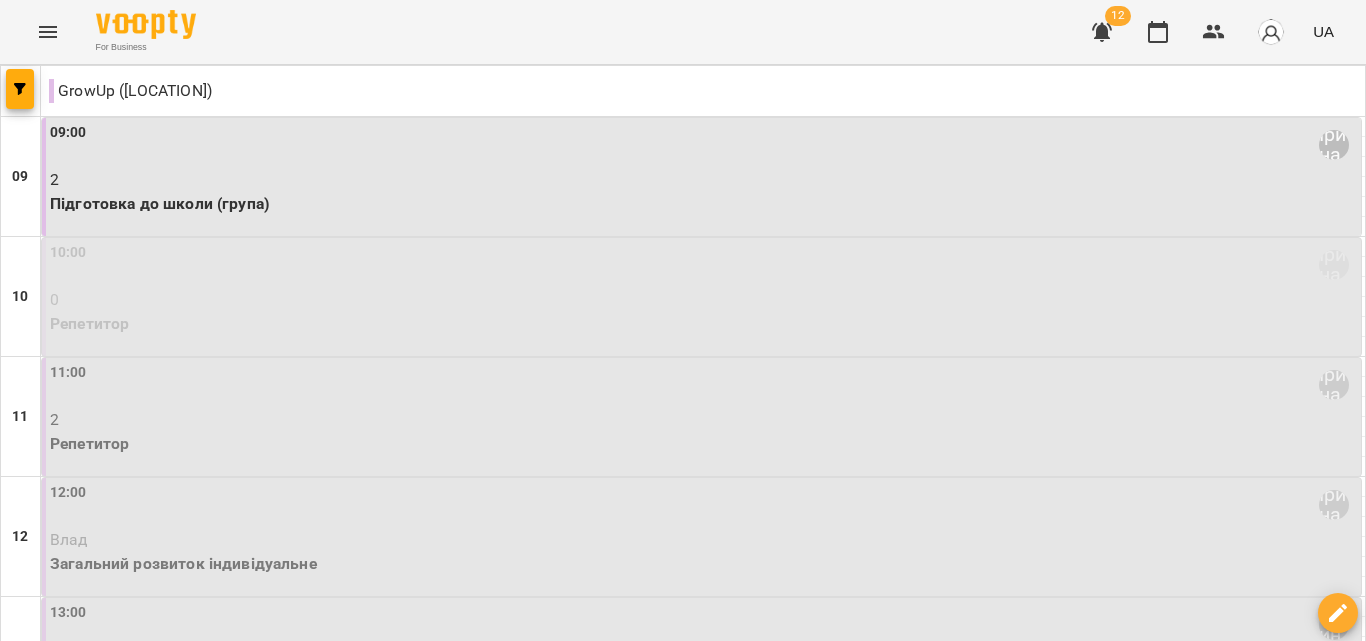 click on "11:00 Ірина" at bounding box center [703, 385] 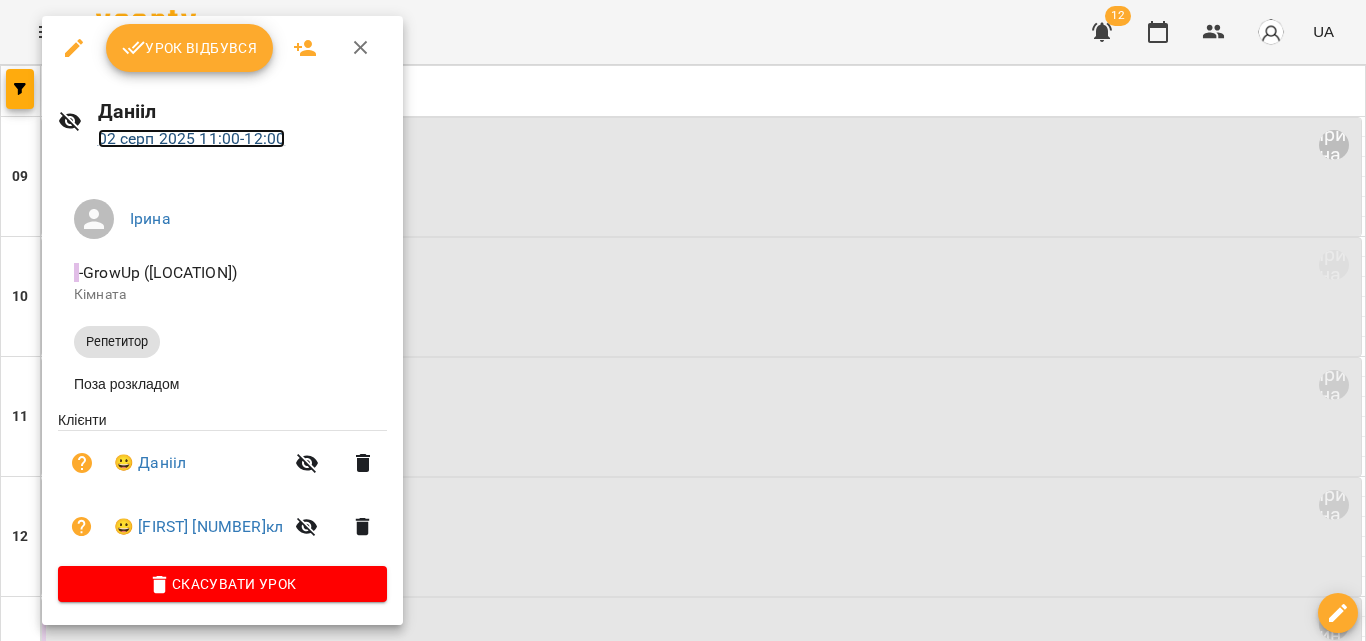 click on "02 серп 2025 11:00  -  12:00" at bounding box center [192, 138] 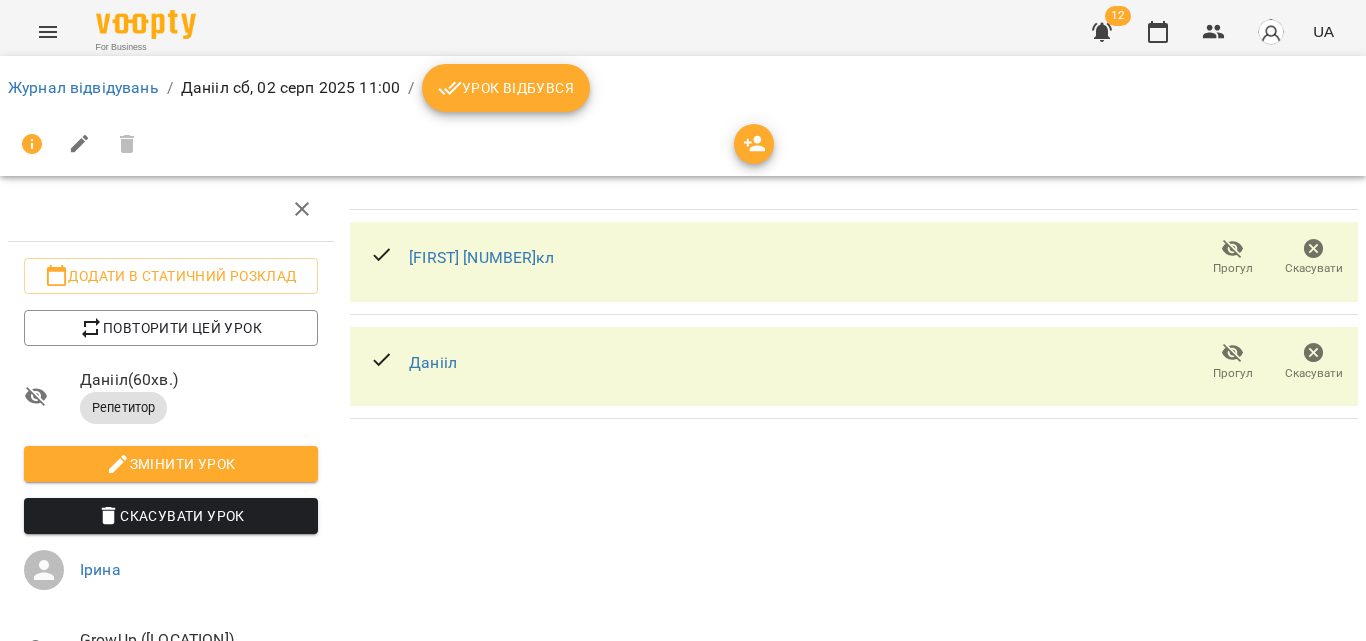 click 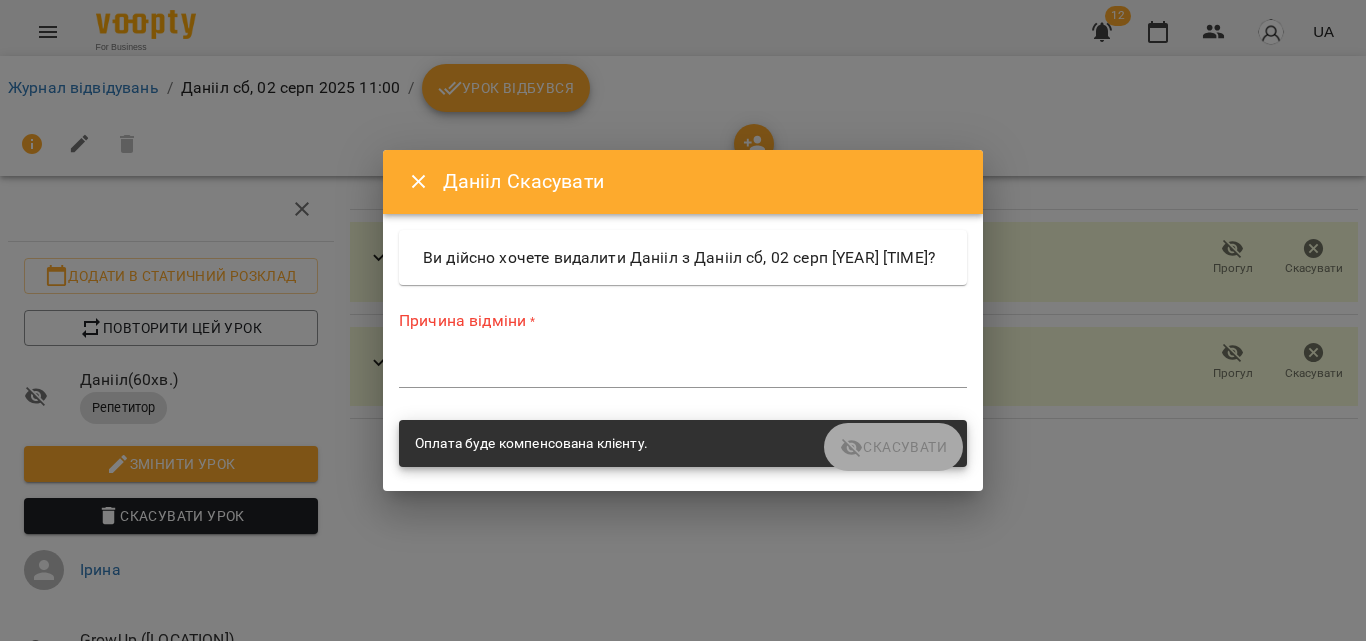 click at bounding box center (683, 371) 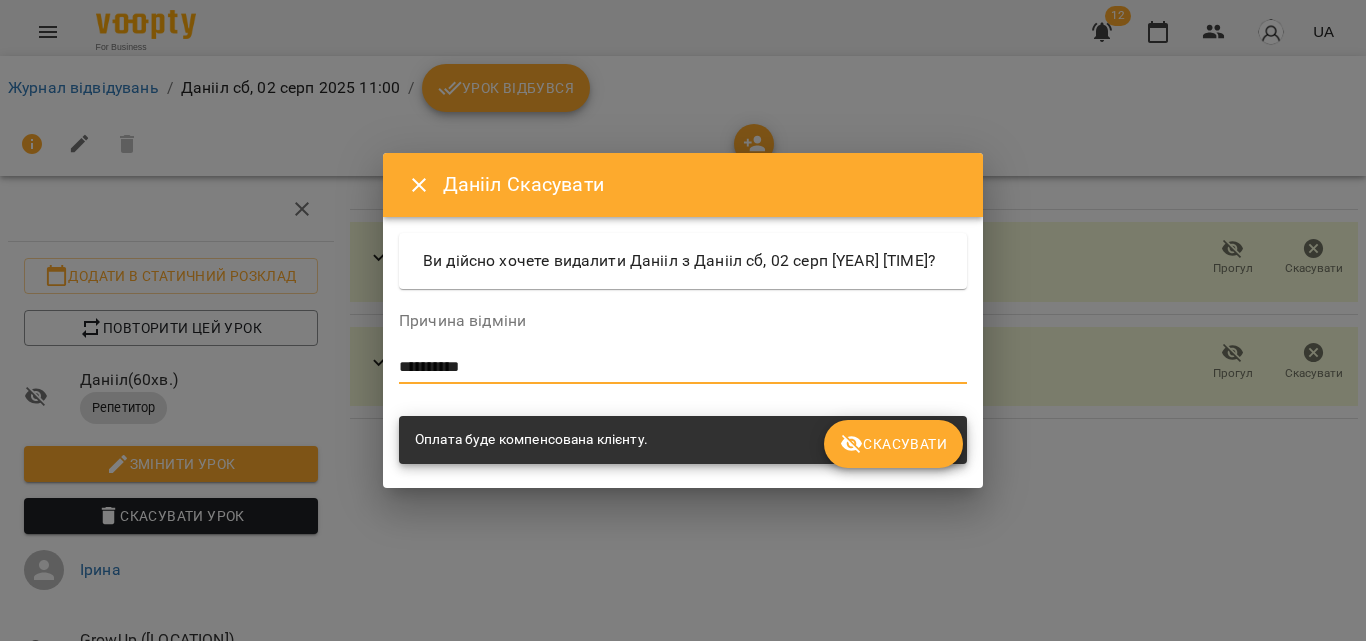 type on "**********" 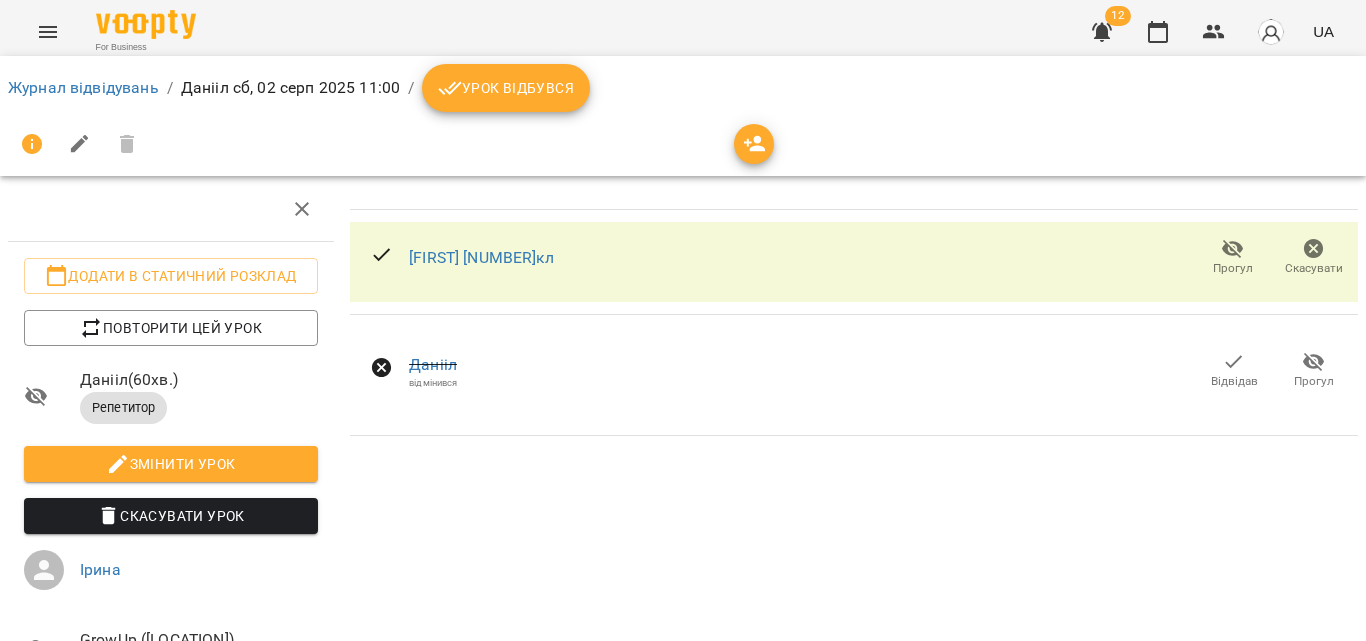 click on "Урок відбувся" at bounding box center [506, 88] 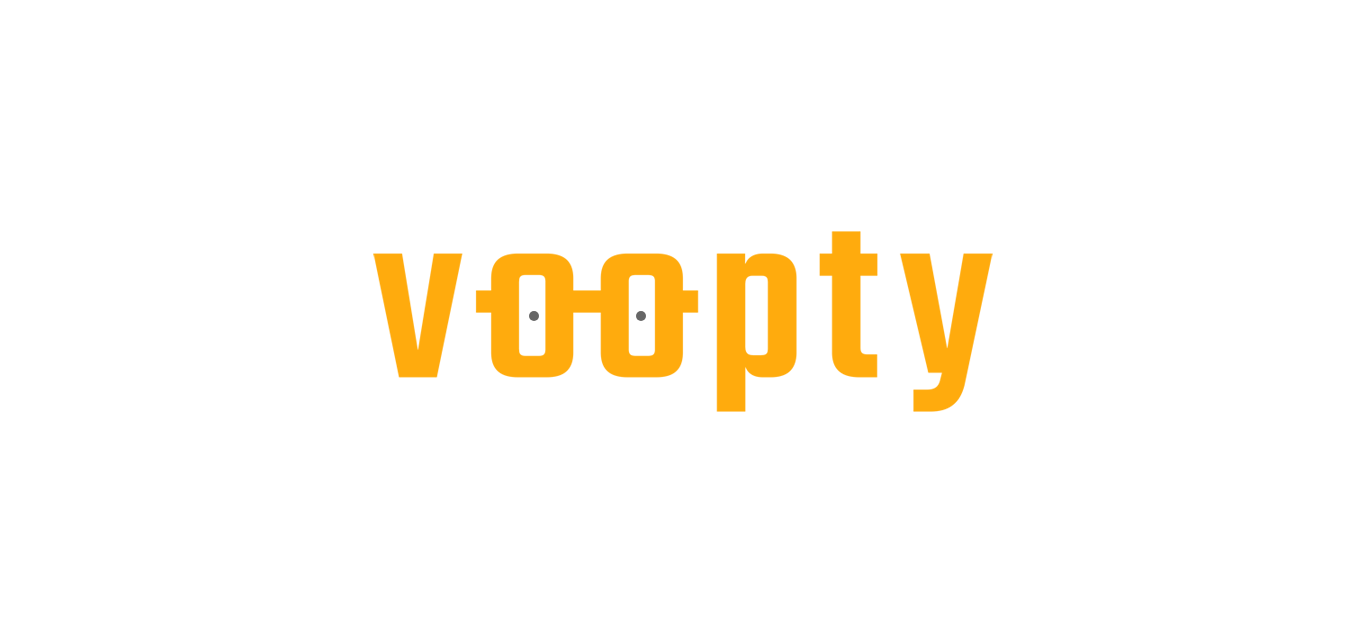 scroll, scrollTop: 0, scrollLeft: 0, axis: both 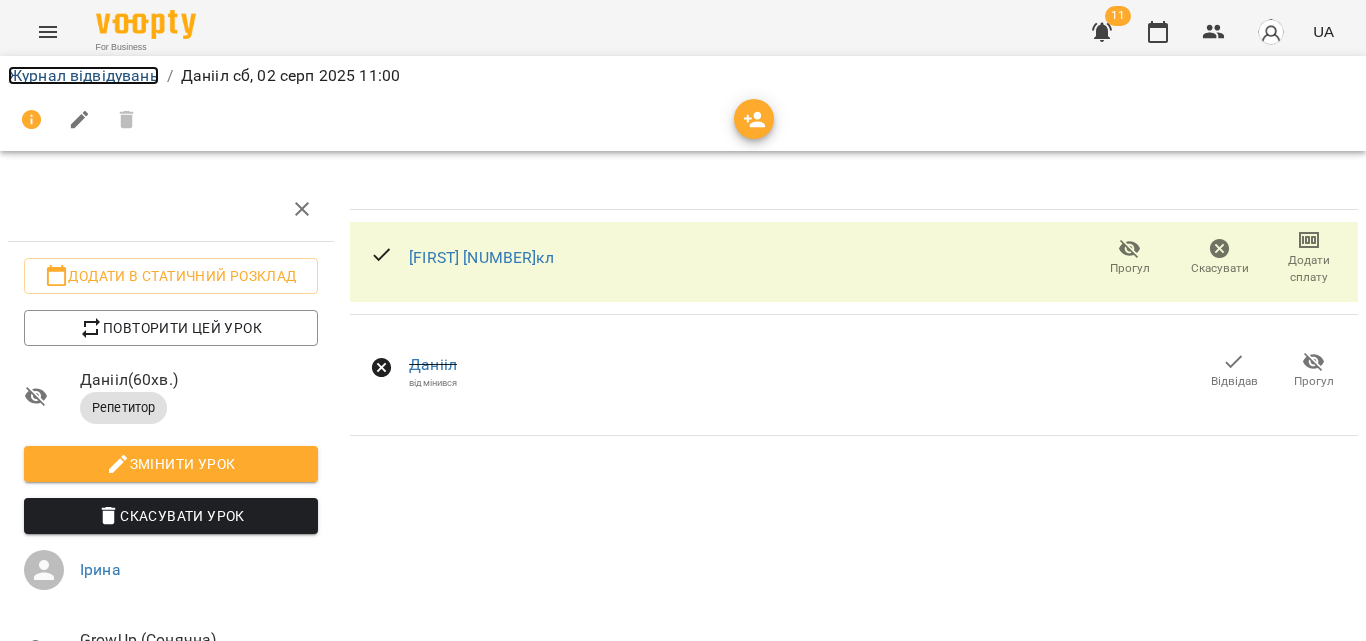 click on "Журнал відвідувань" at bounding box center (83, 75) 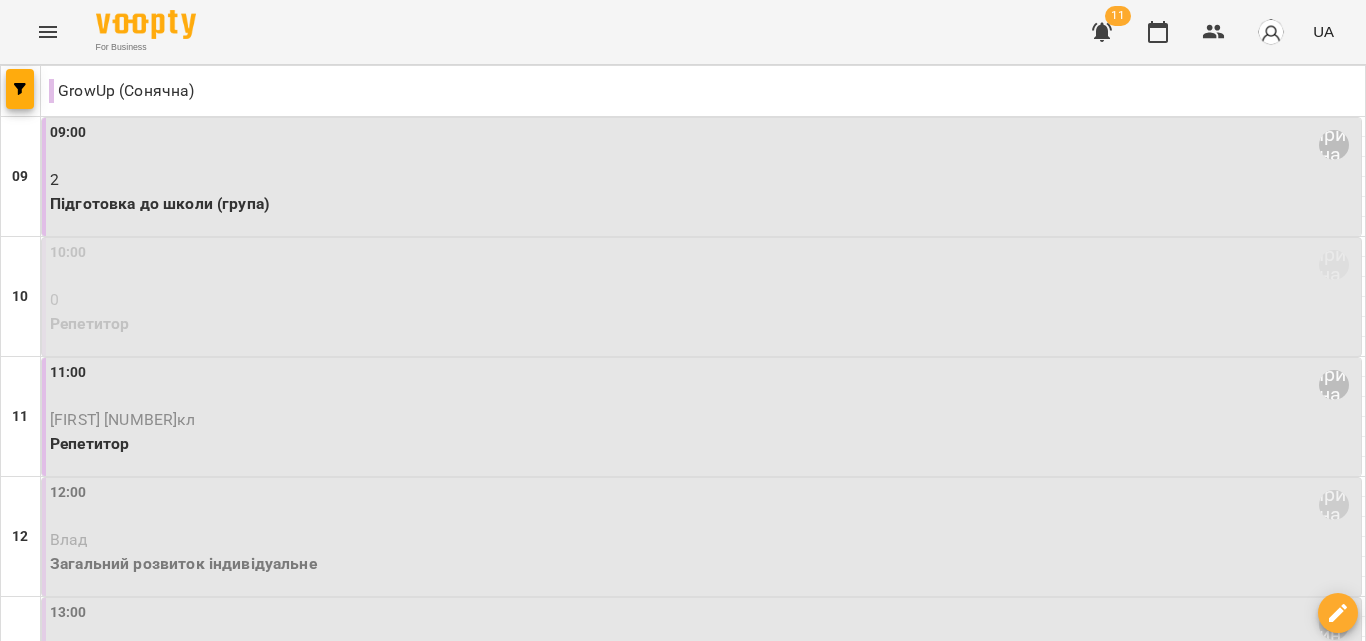 scroll, scrollTop: 200, scrollLeft: 0, axis: vertical 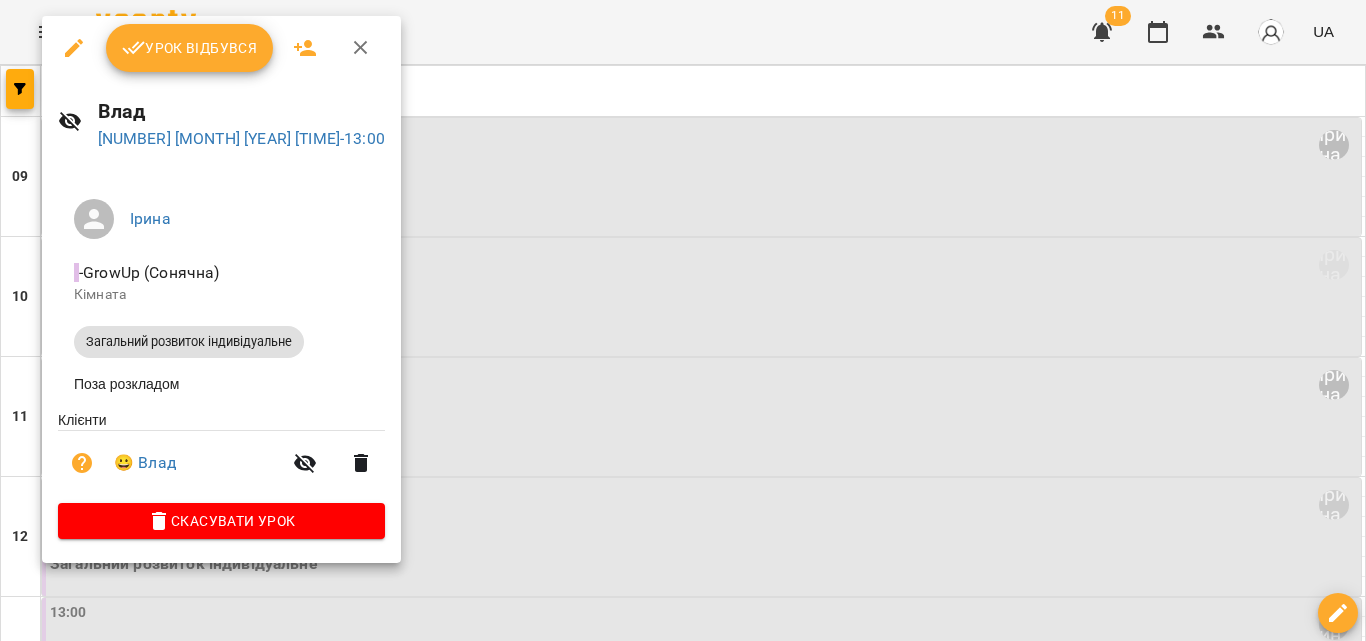 click at bounding box center [74, 48] 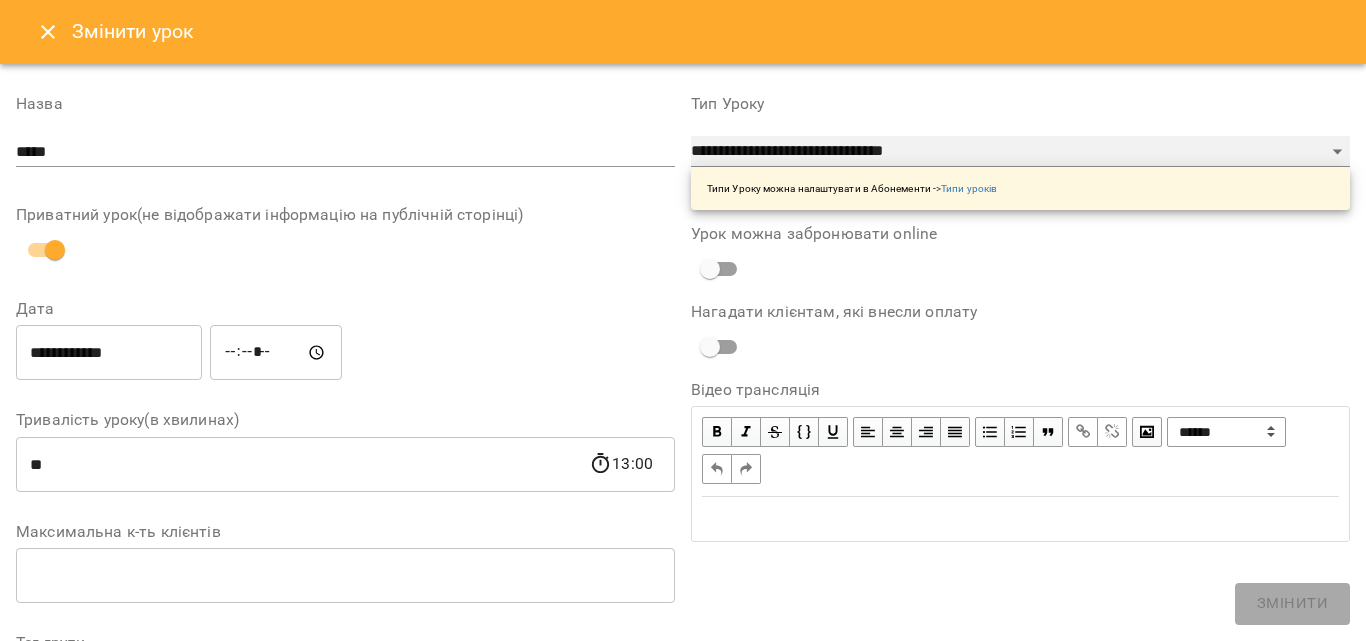 click on "**********" at bounding box center [1020, 152] 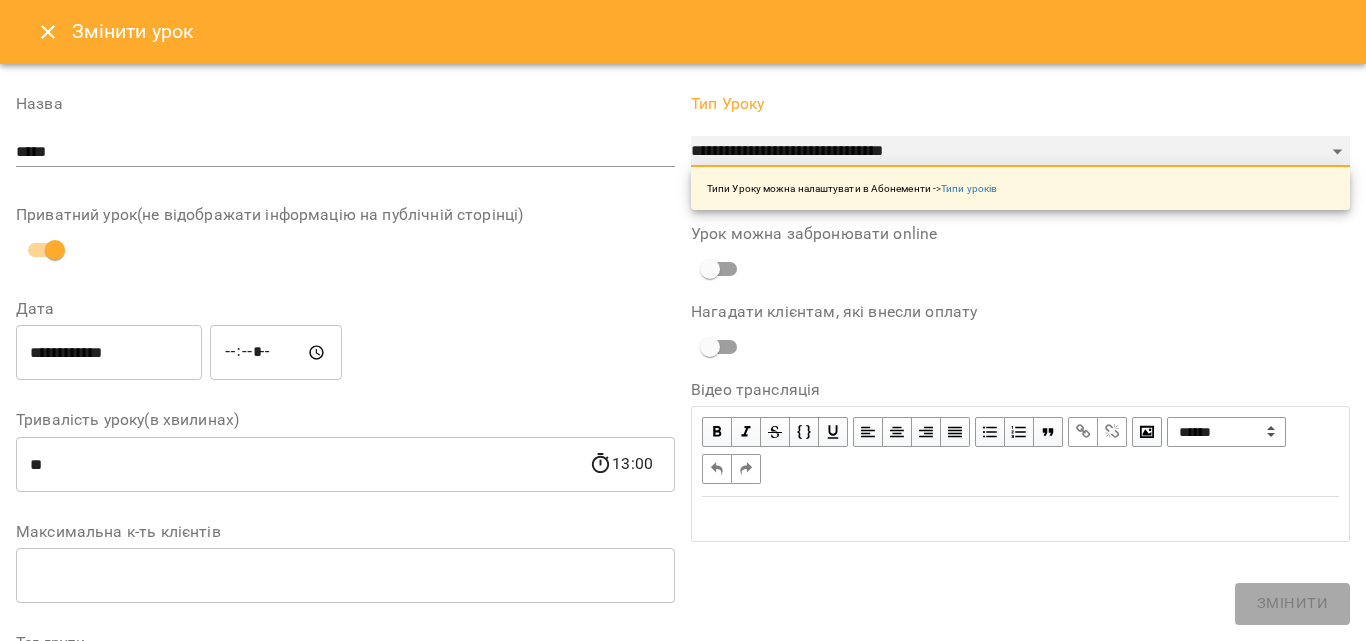 select on "**********" 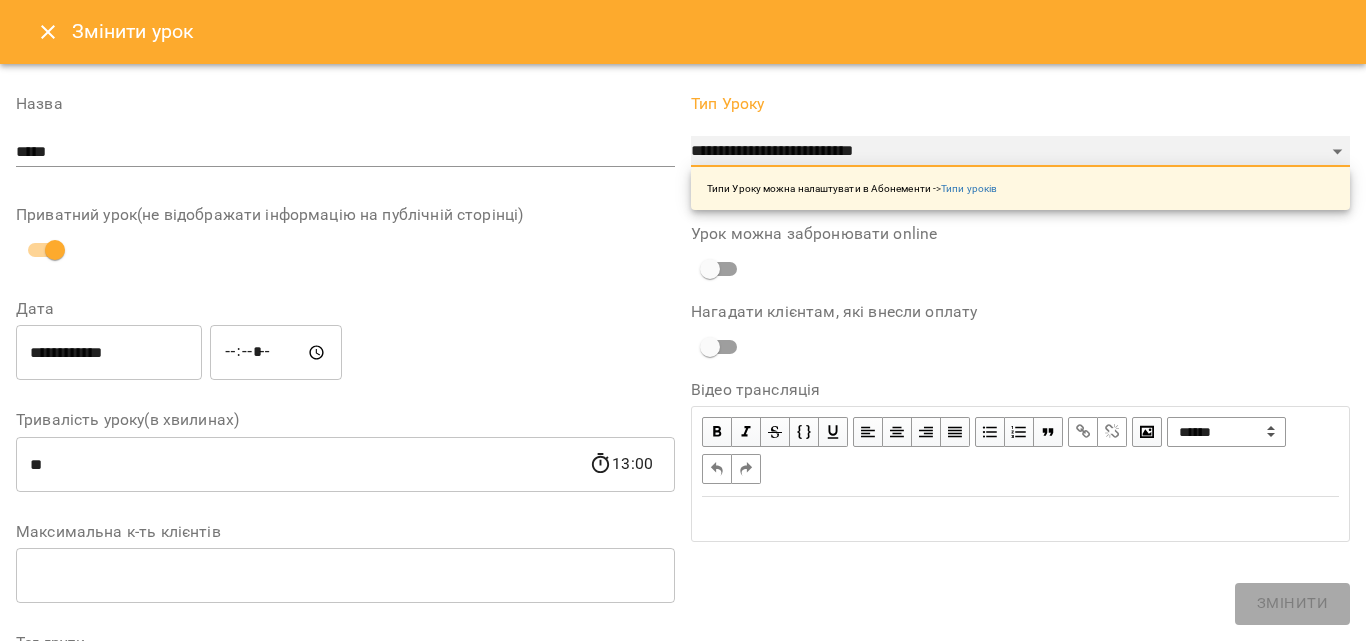 click on "**********" at bounding box center [1020, 152] 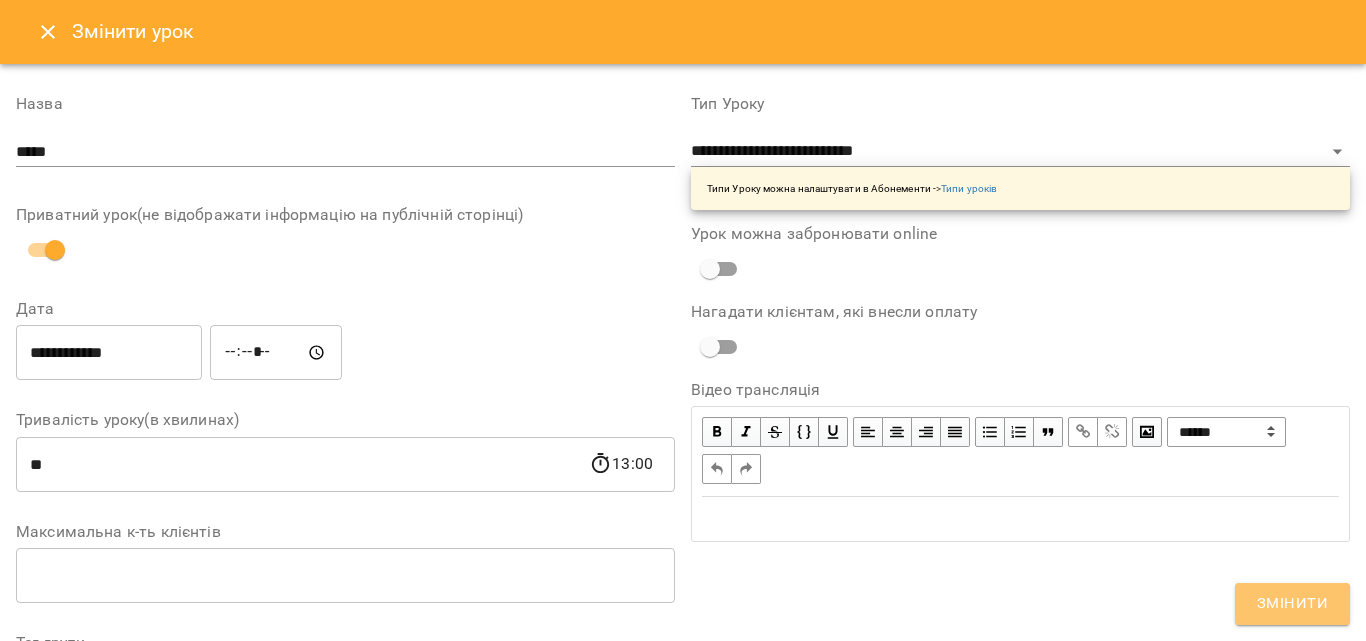 click on "Змінити" at bounding box center (1292, 604) 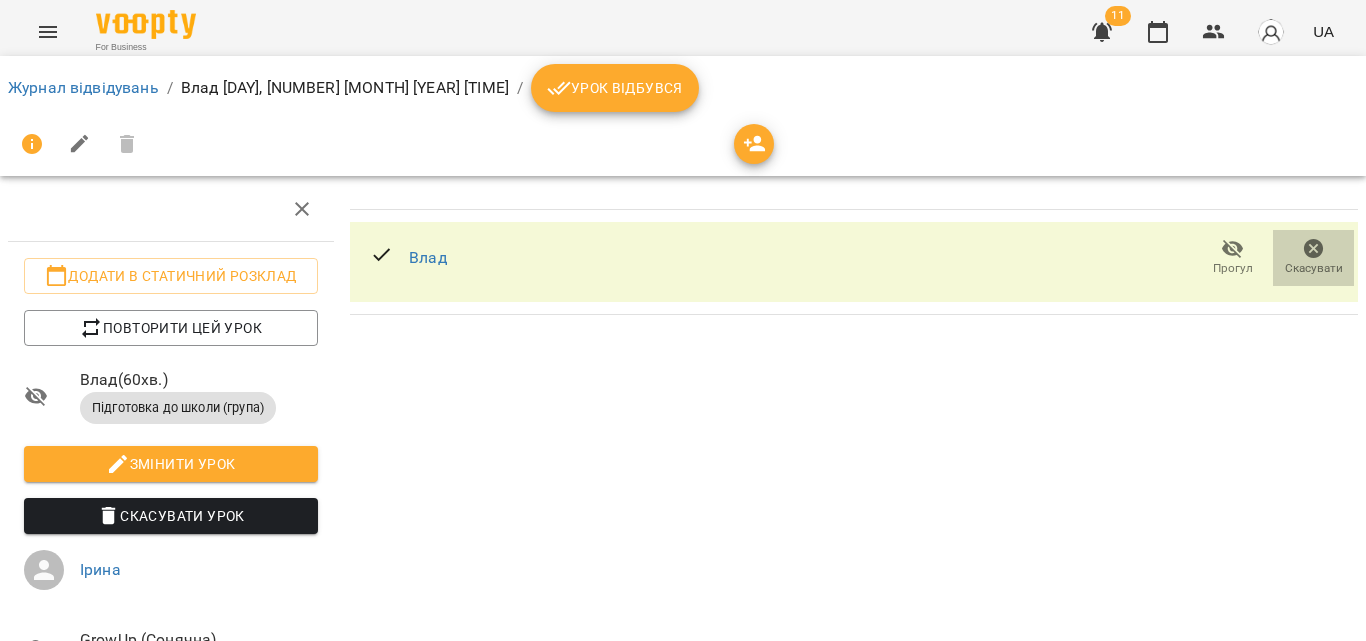 click 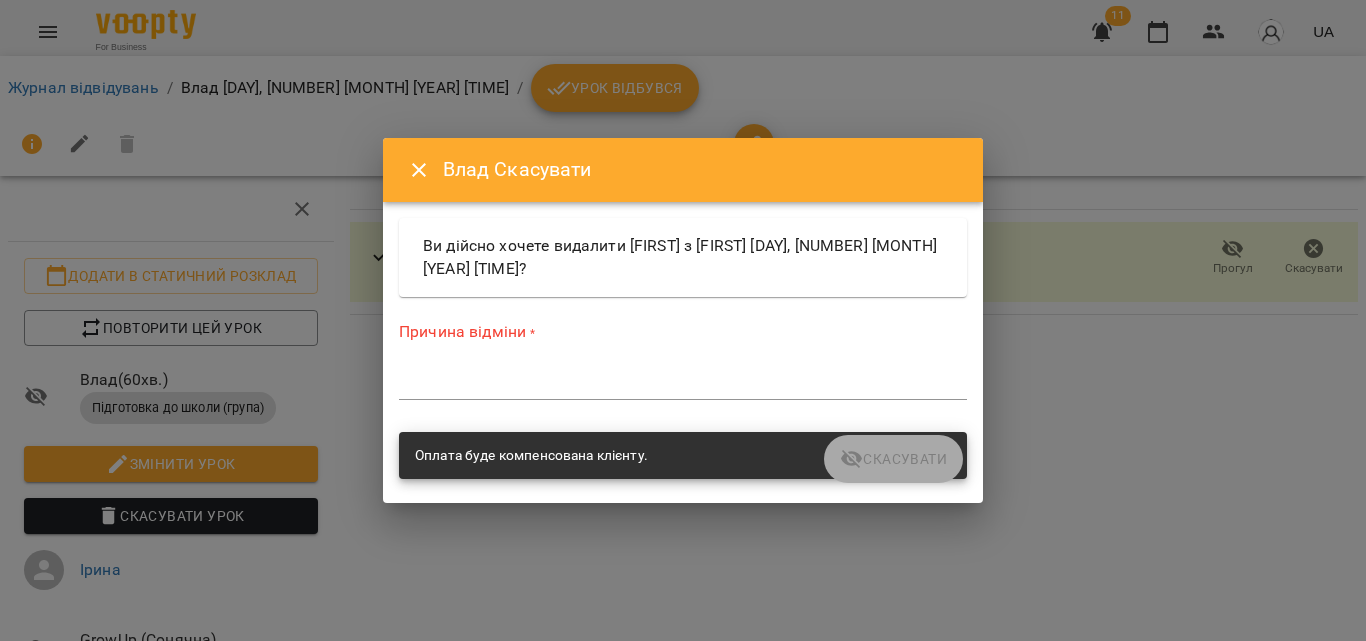 click on "*" at bounding box center (683, 384) 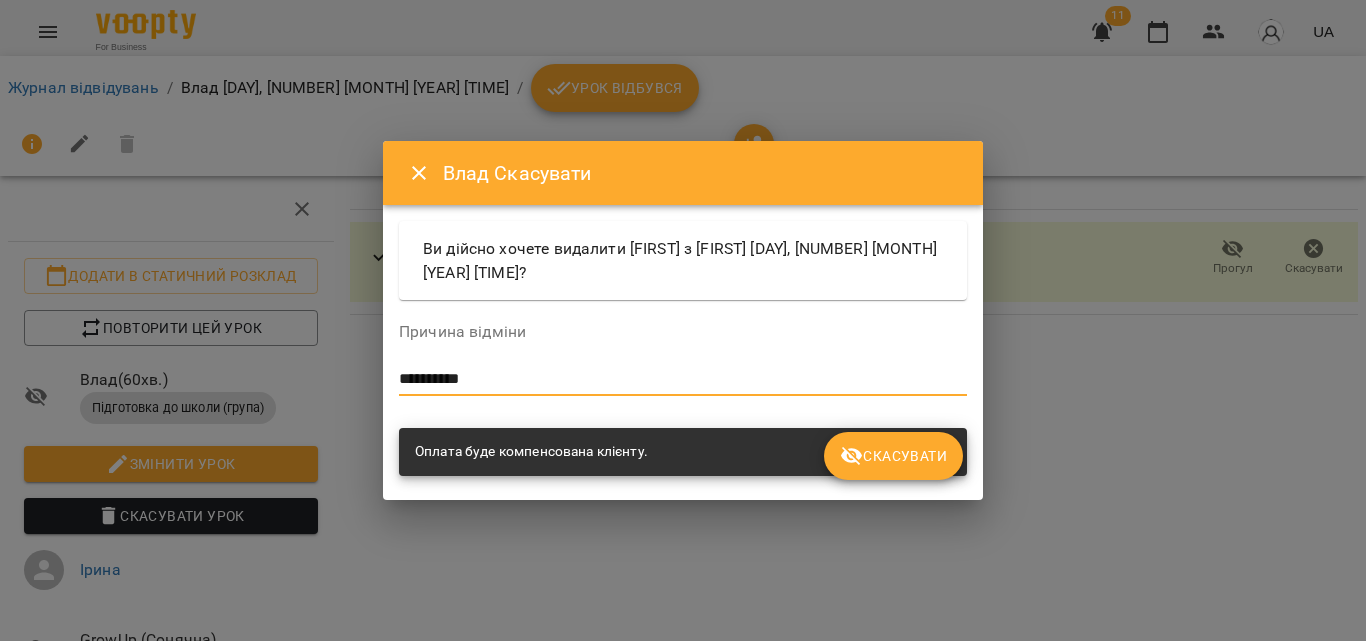 type on "**********" 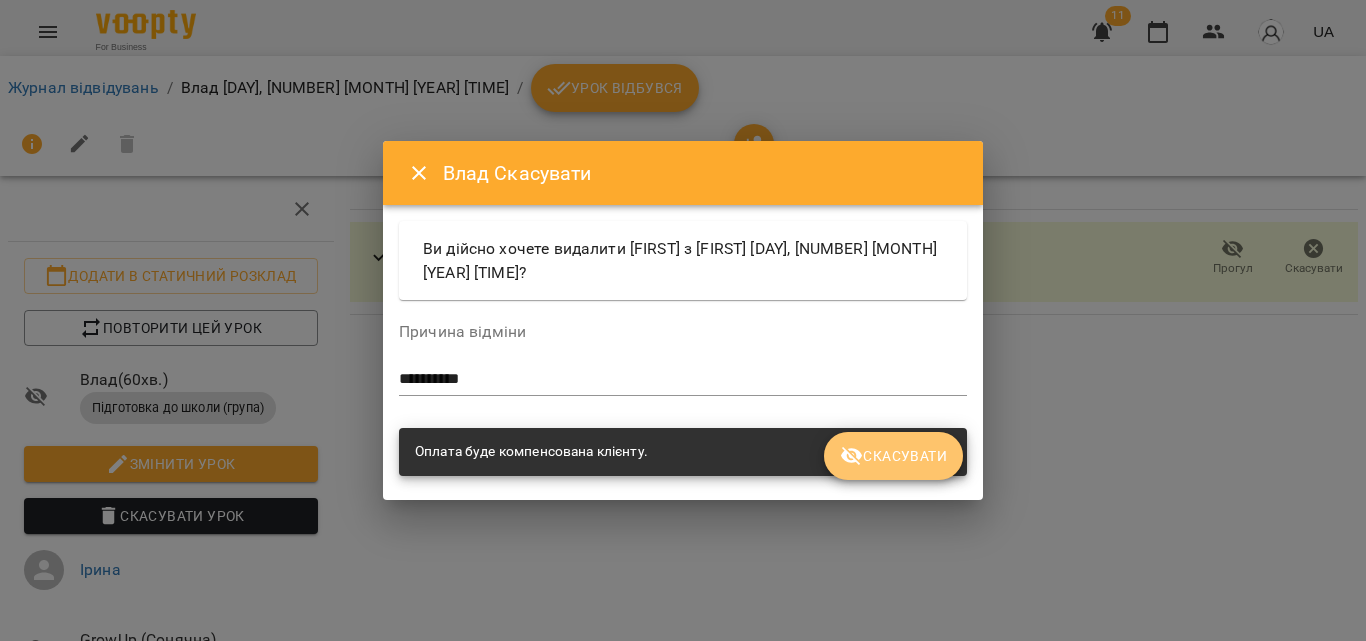 click on "Скасувати" at bounding box center [893, 456] 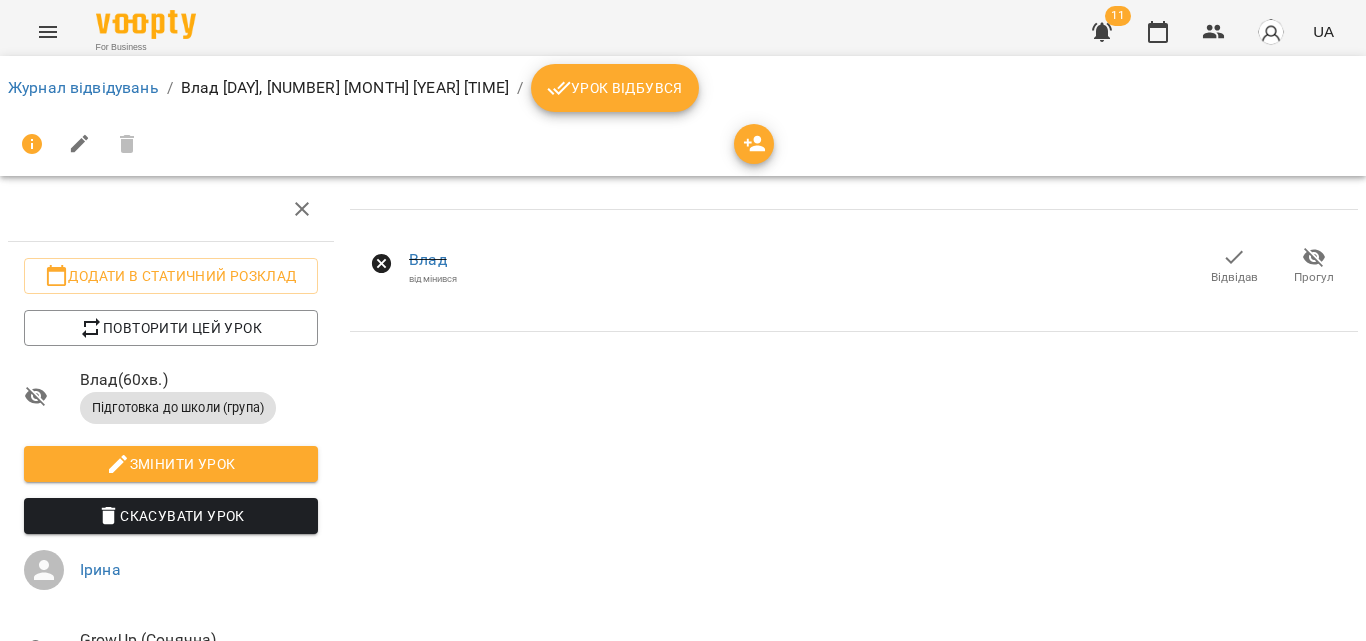 click 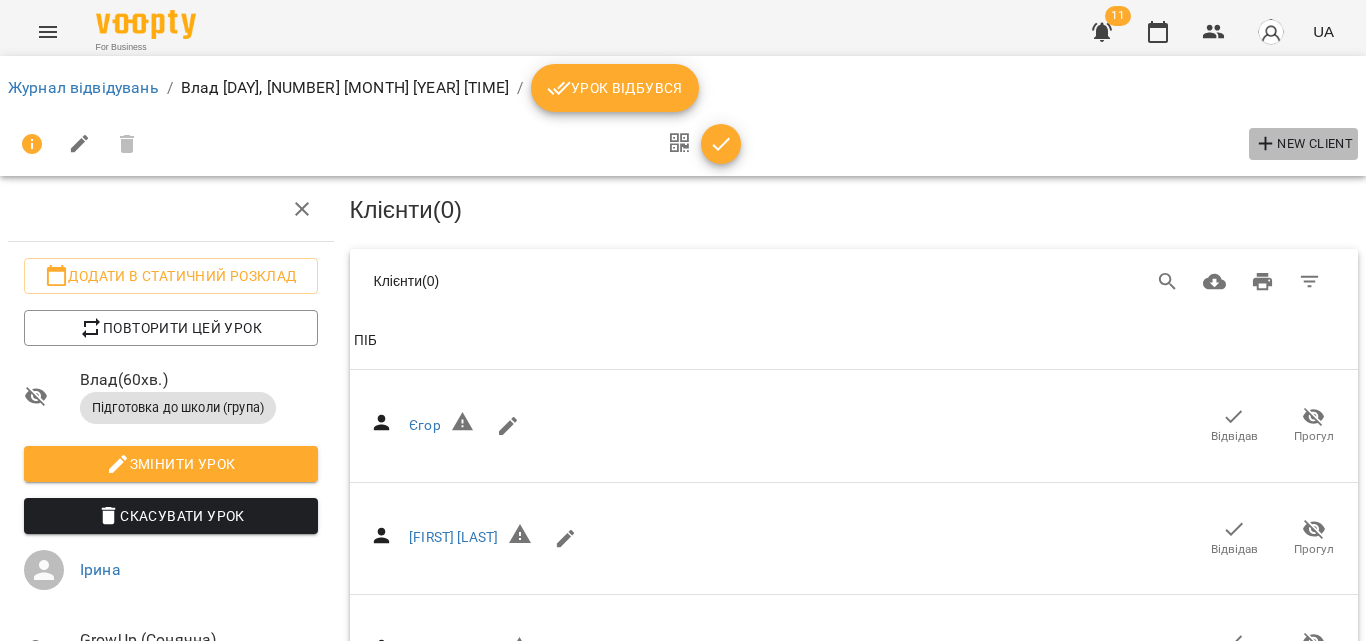 click 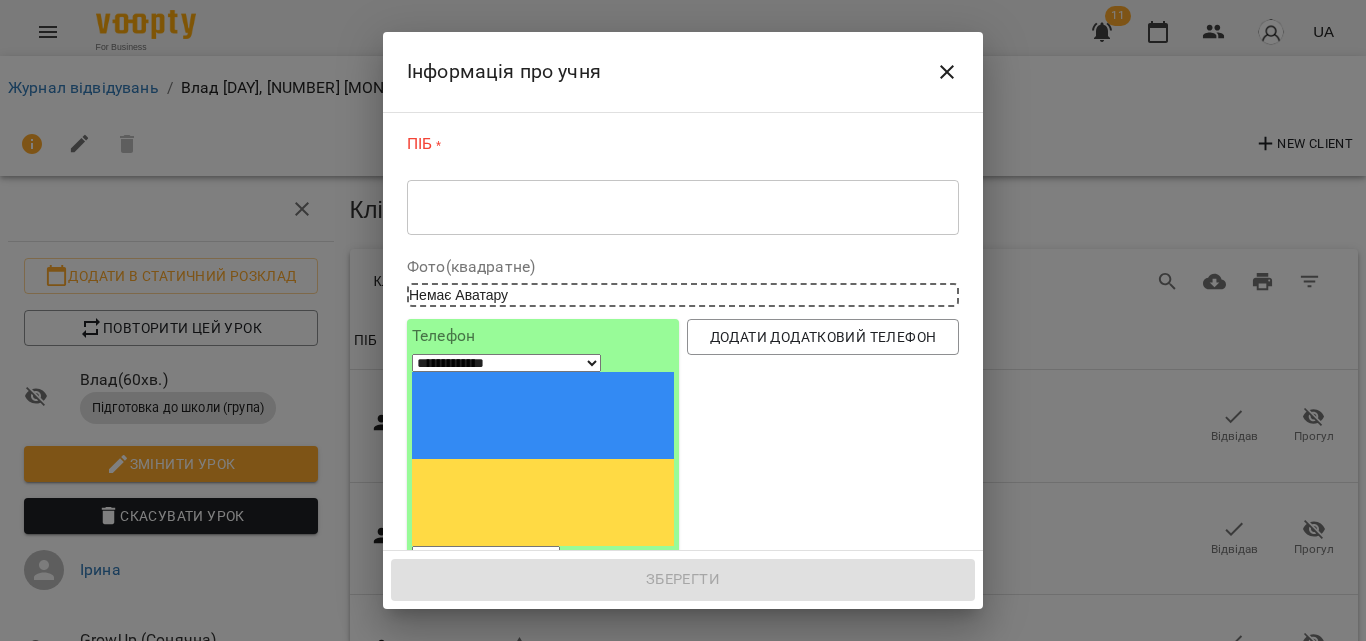click on "* ​" at bounding box center (683, 207) 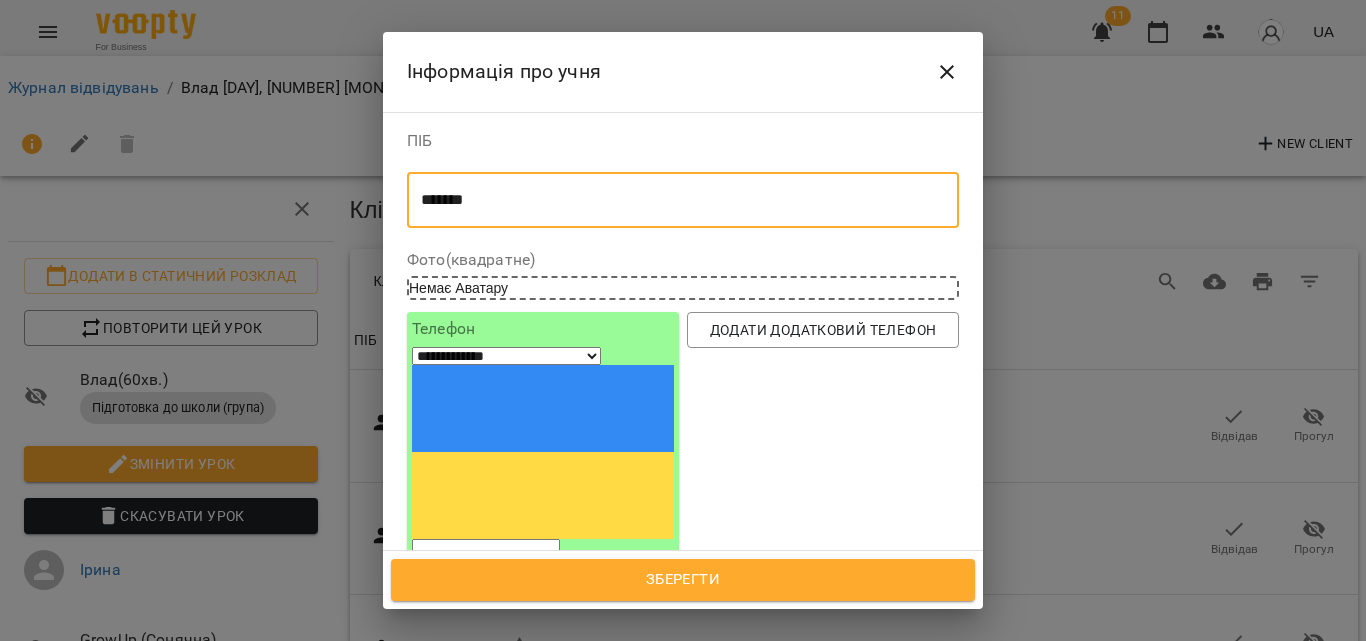 type on "*******" 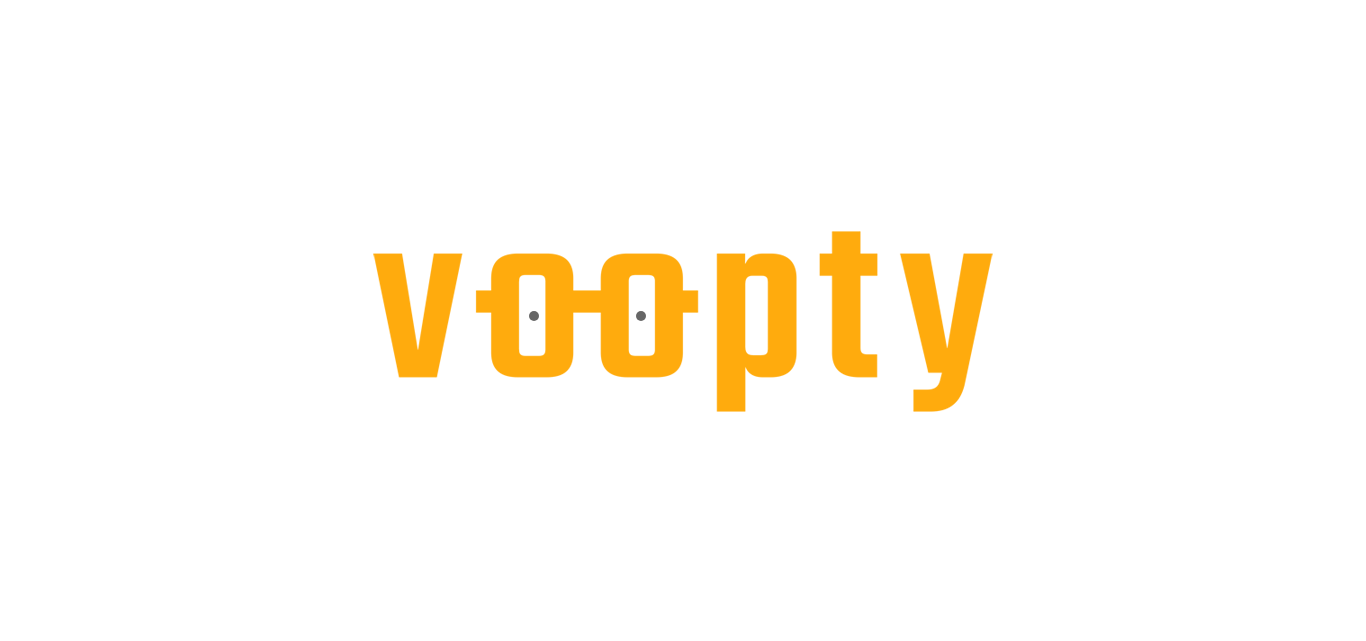 scroll, scrollTop: 0, scrollLeft: 0, axis: both 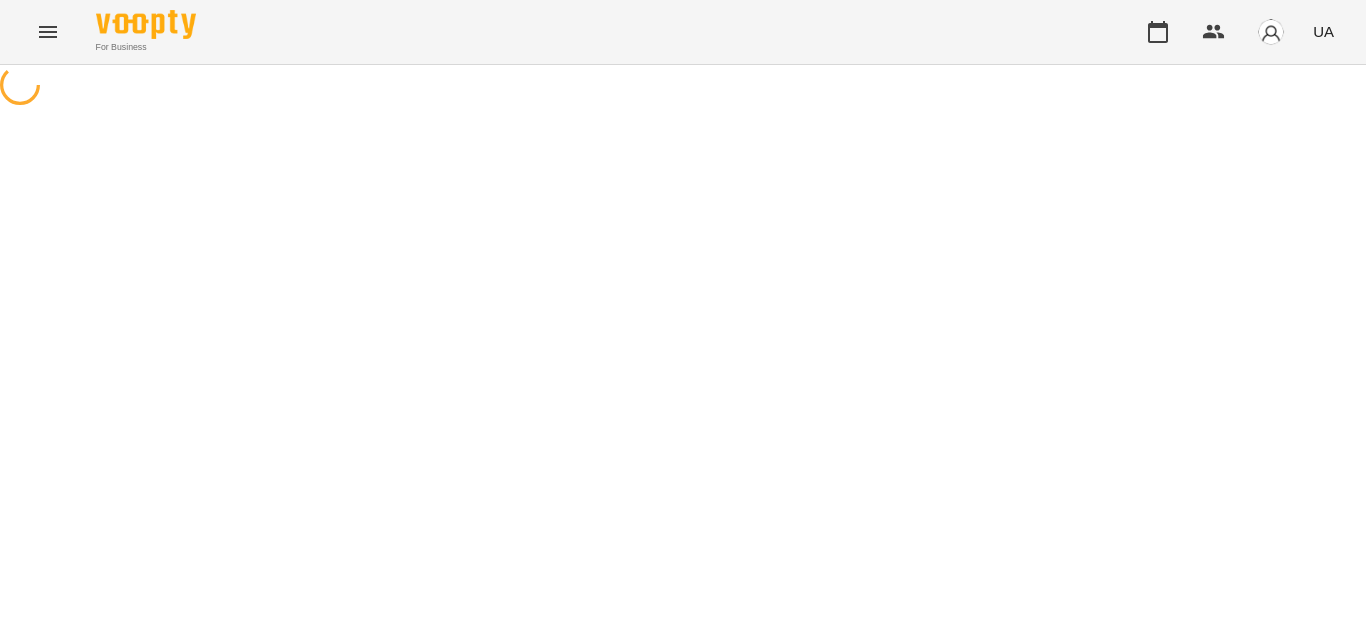 select on "**********" 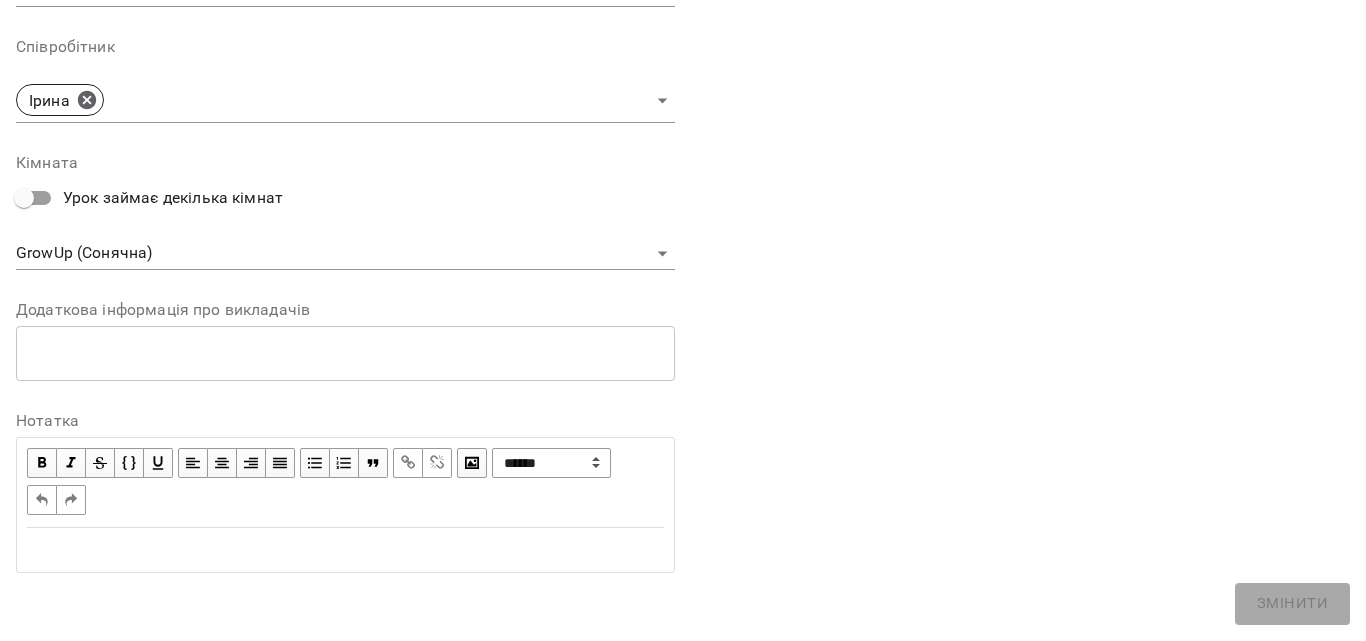 scroll, scrollTop: 0, scrollLeft: 0, axis: both 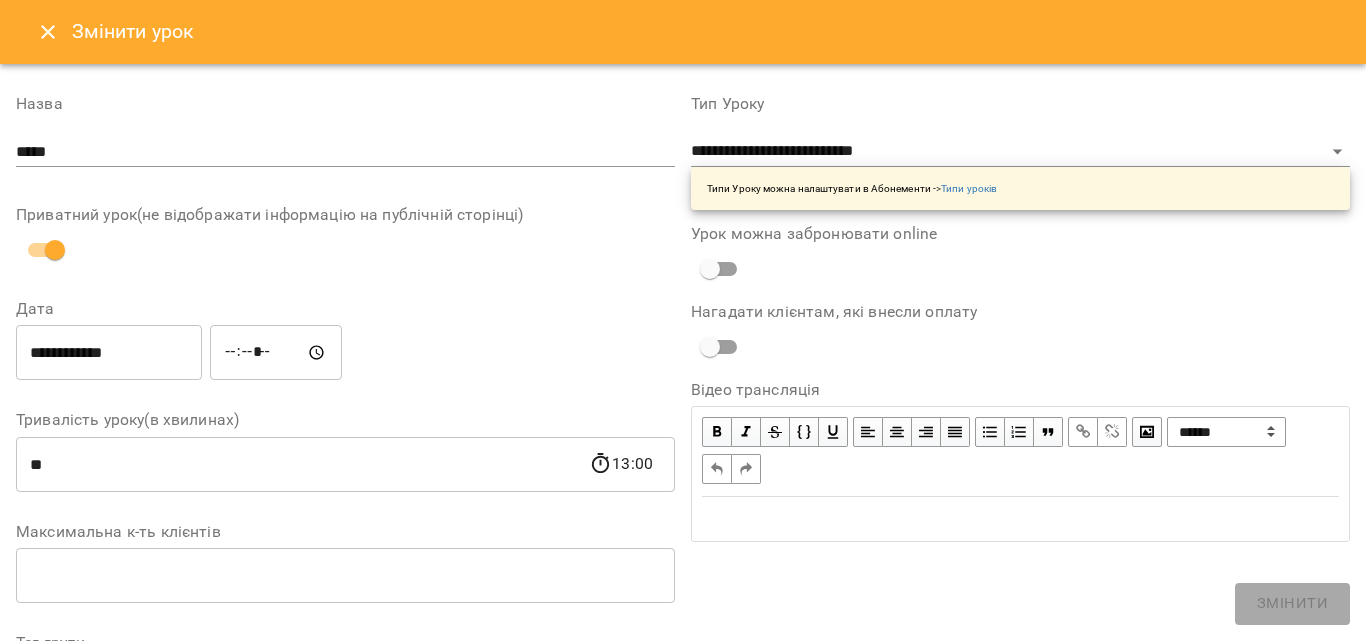 click at bounding box center [48, 32] 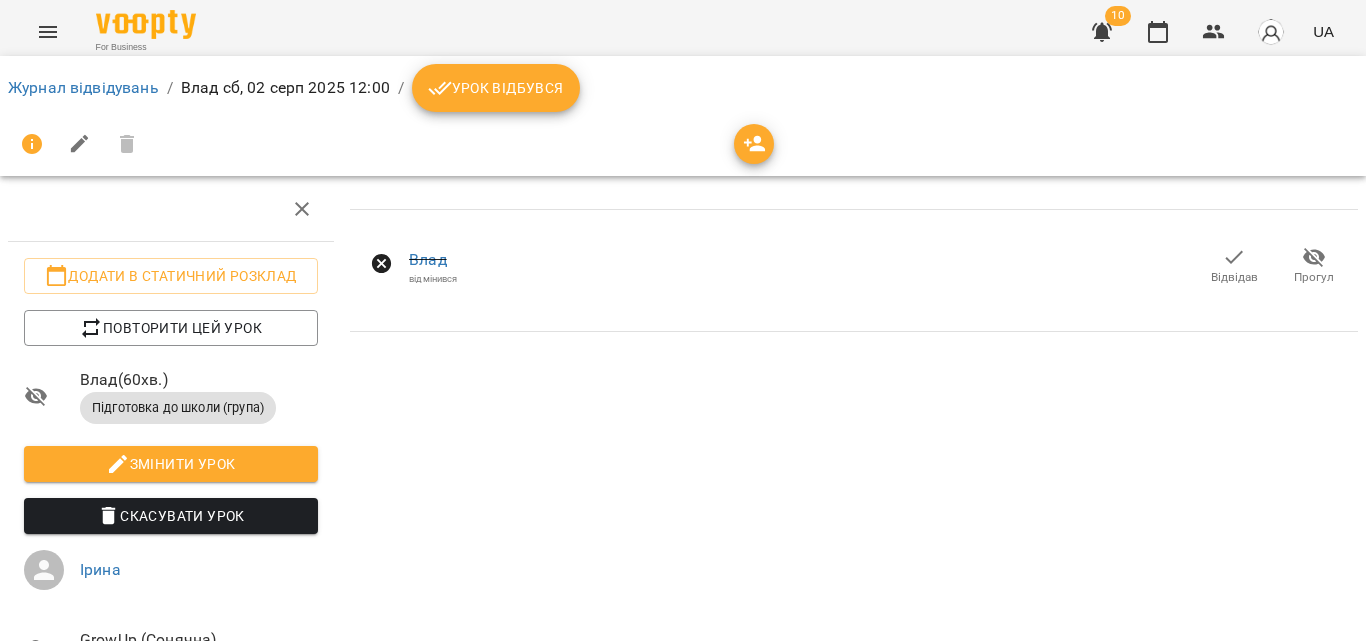 click at bounding box center (754, 144) 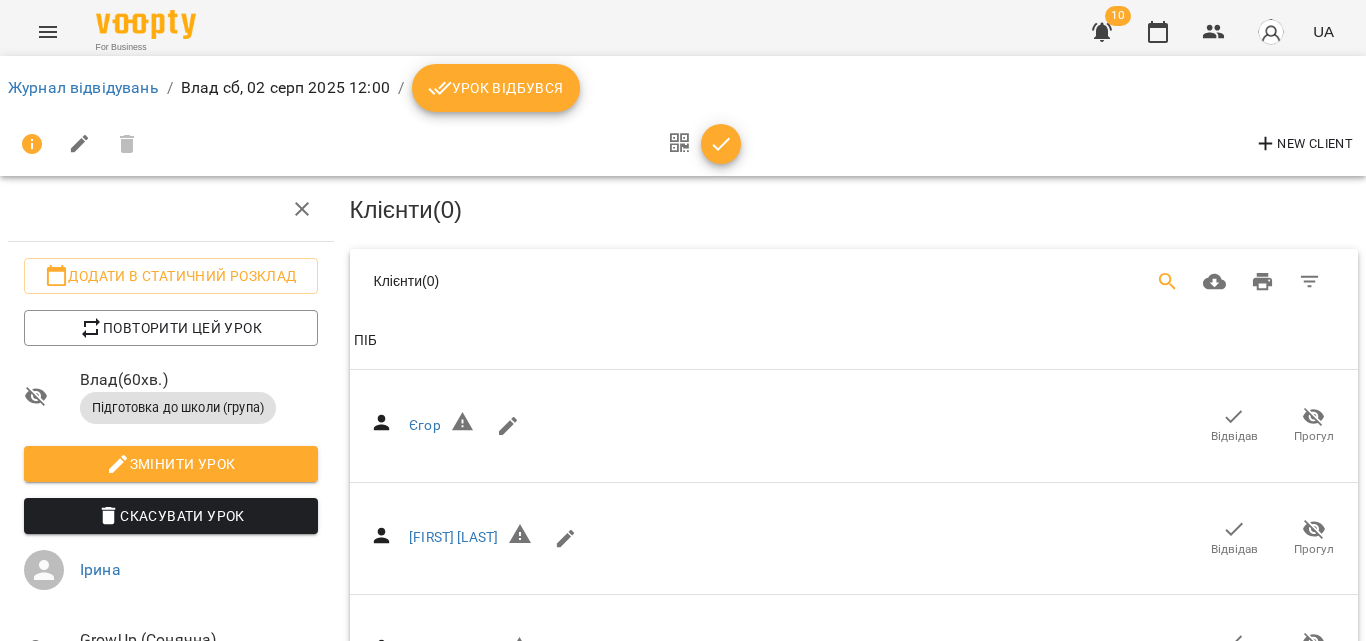 click at bounding box center (1168, 282) 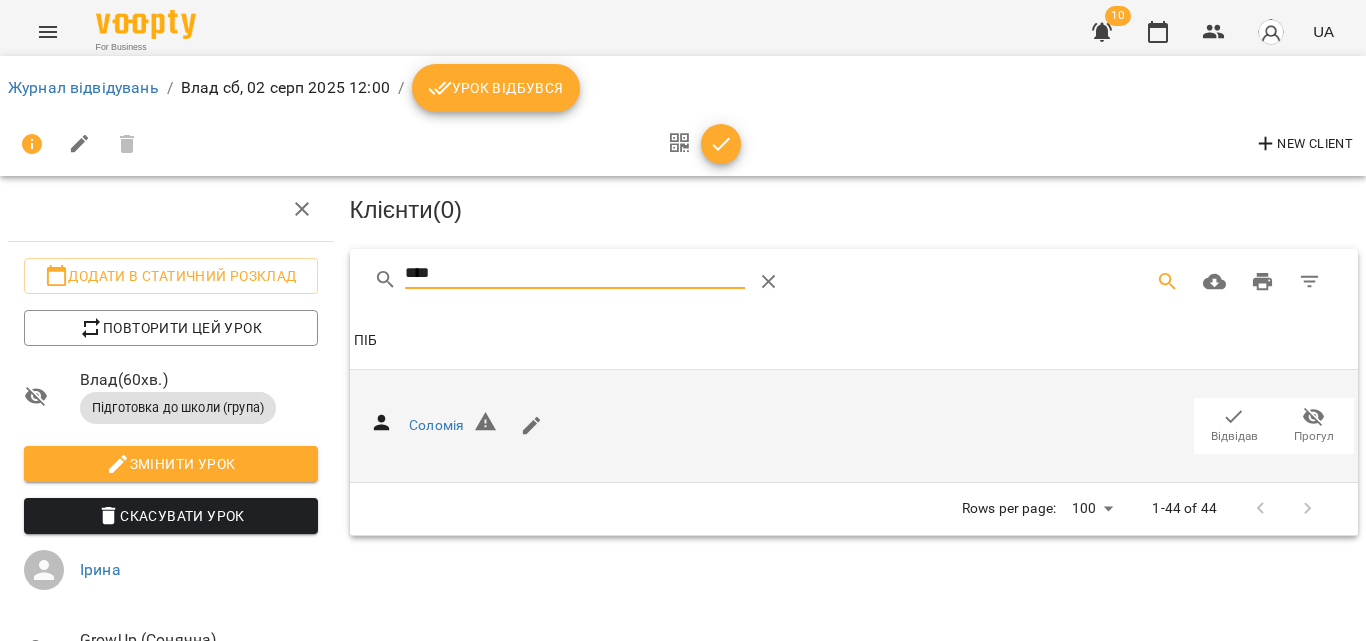 type on "****" 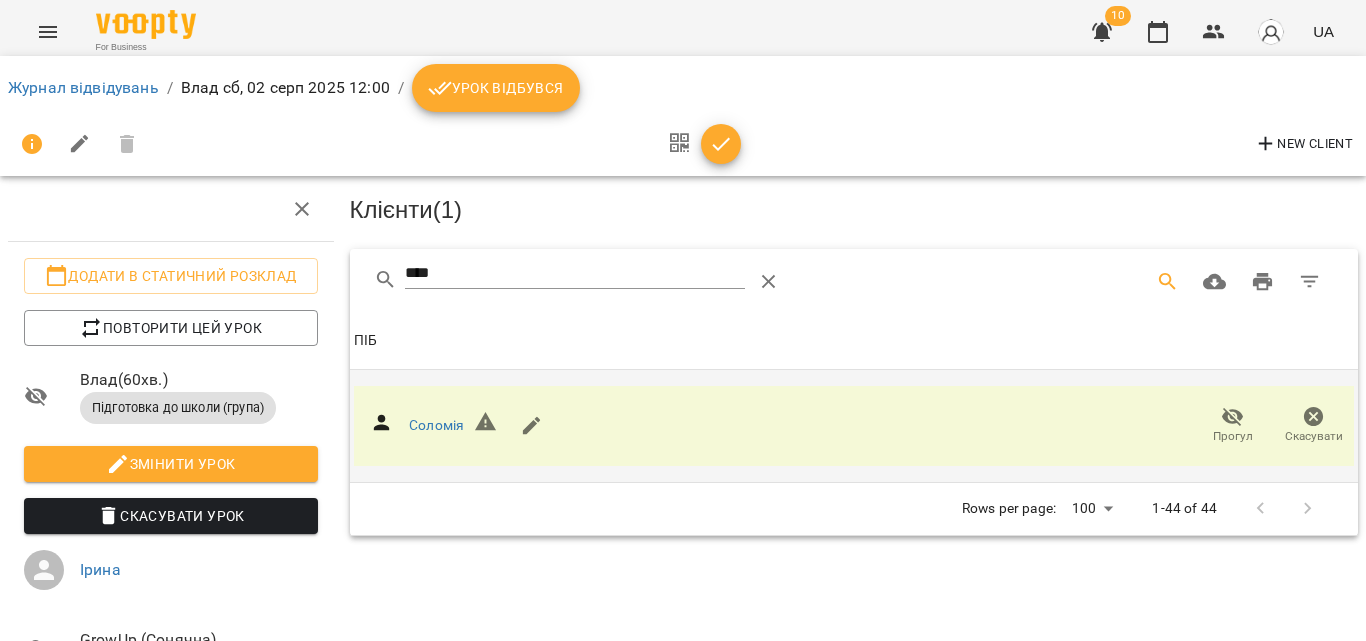 click on "Урок відбувся" at bounding box center (496, 88) 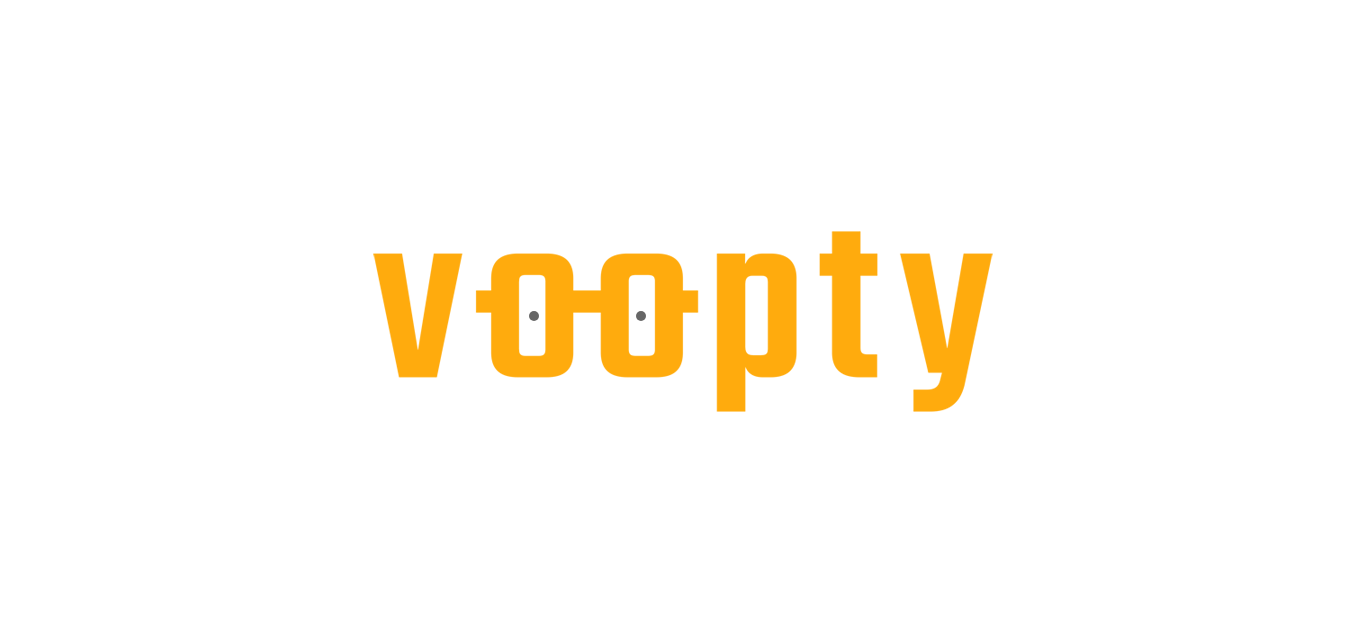 scroll, scrollTop: 0, scrollLeft: 0, axis: both 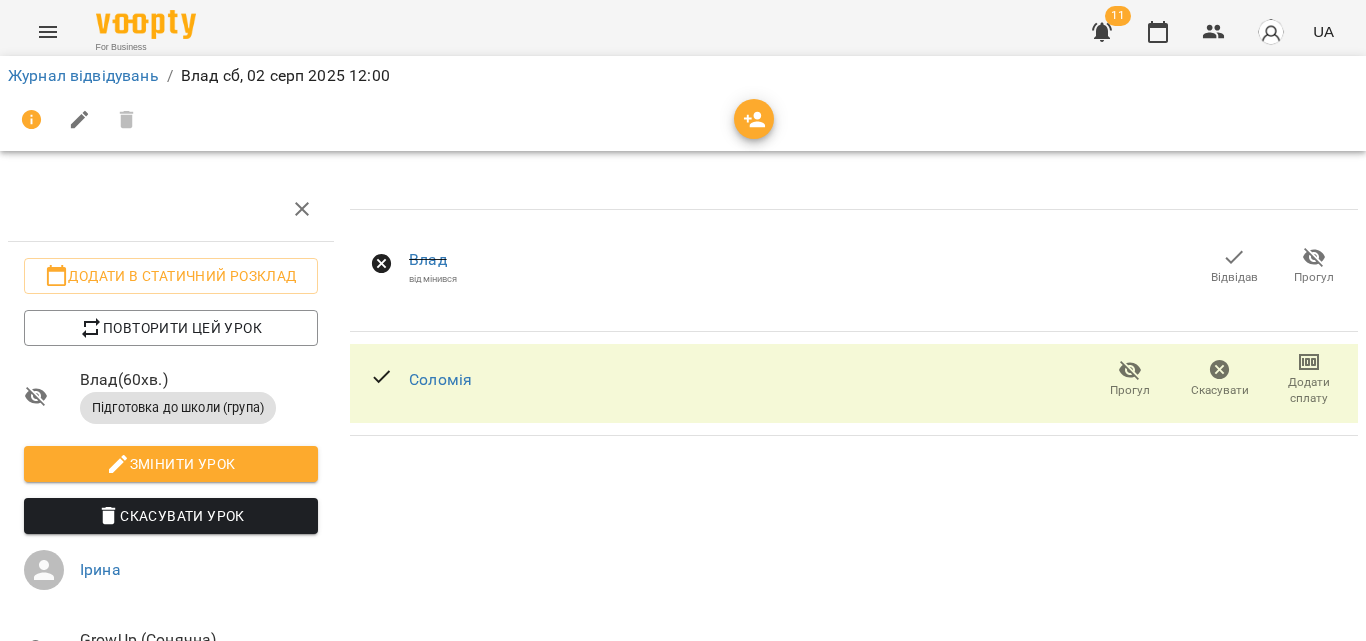 click 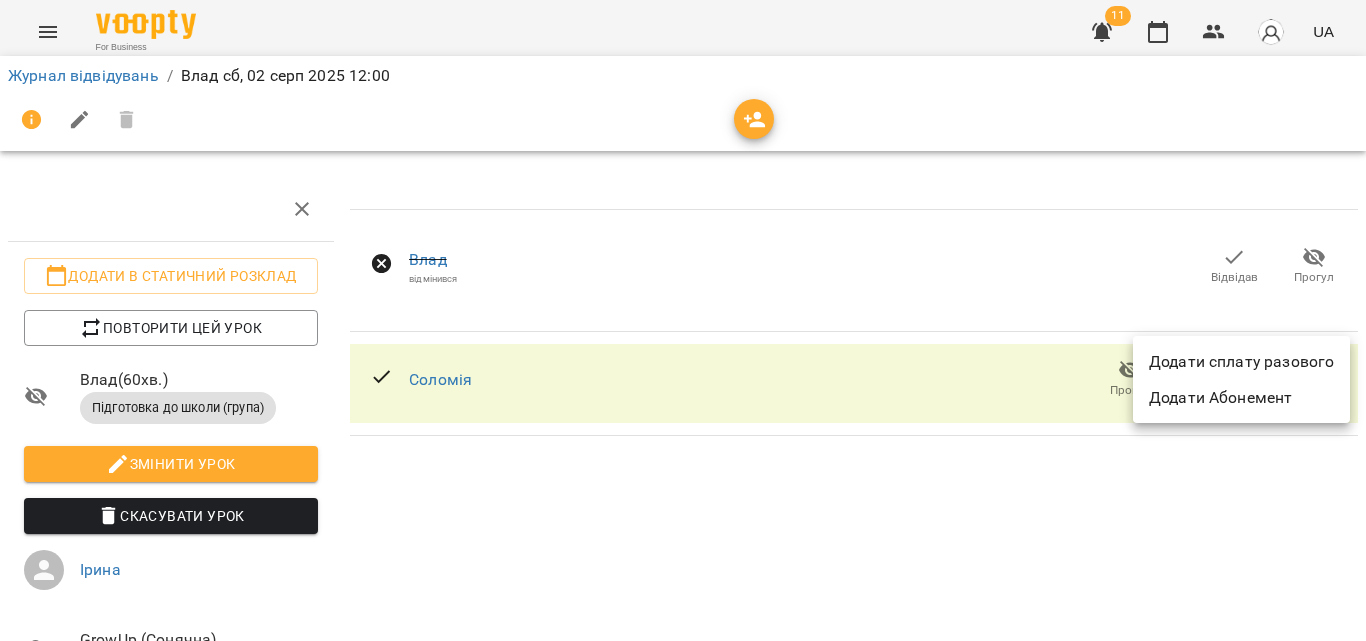click on "Додати сплату разового" at bounding box center [1241, 362] 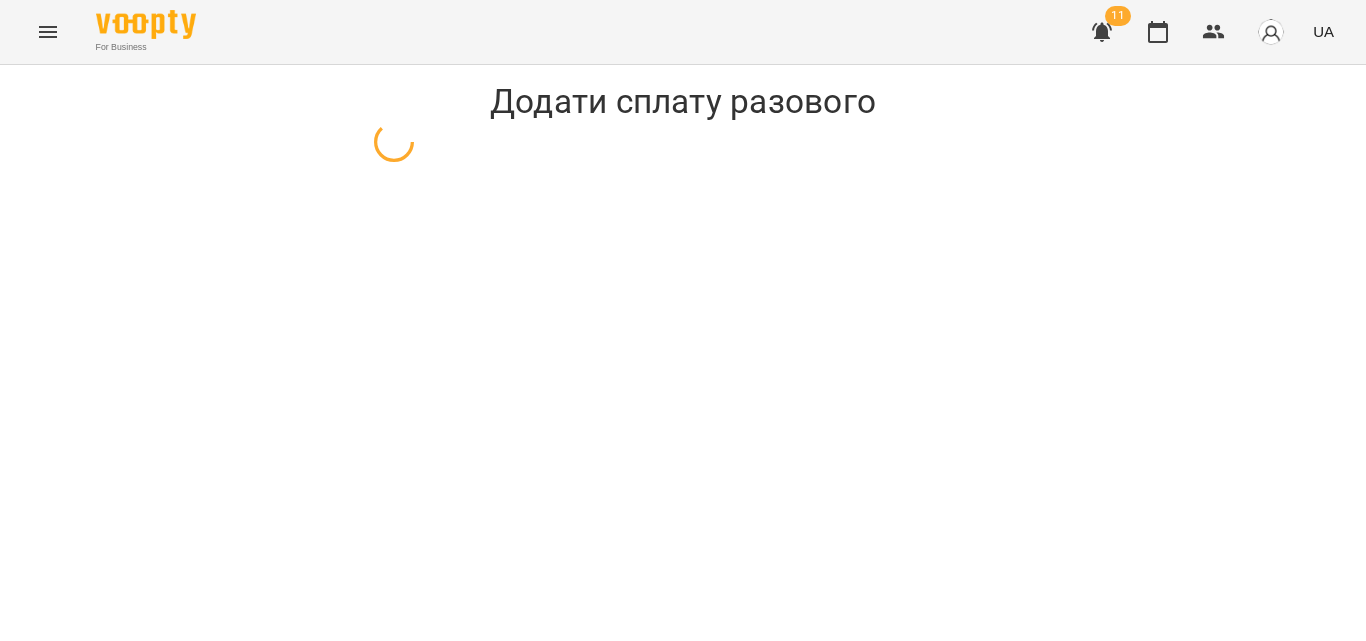 select on "**********" 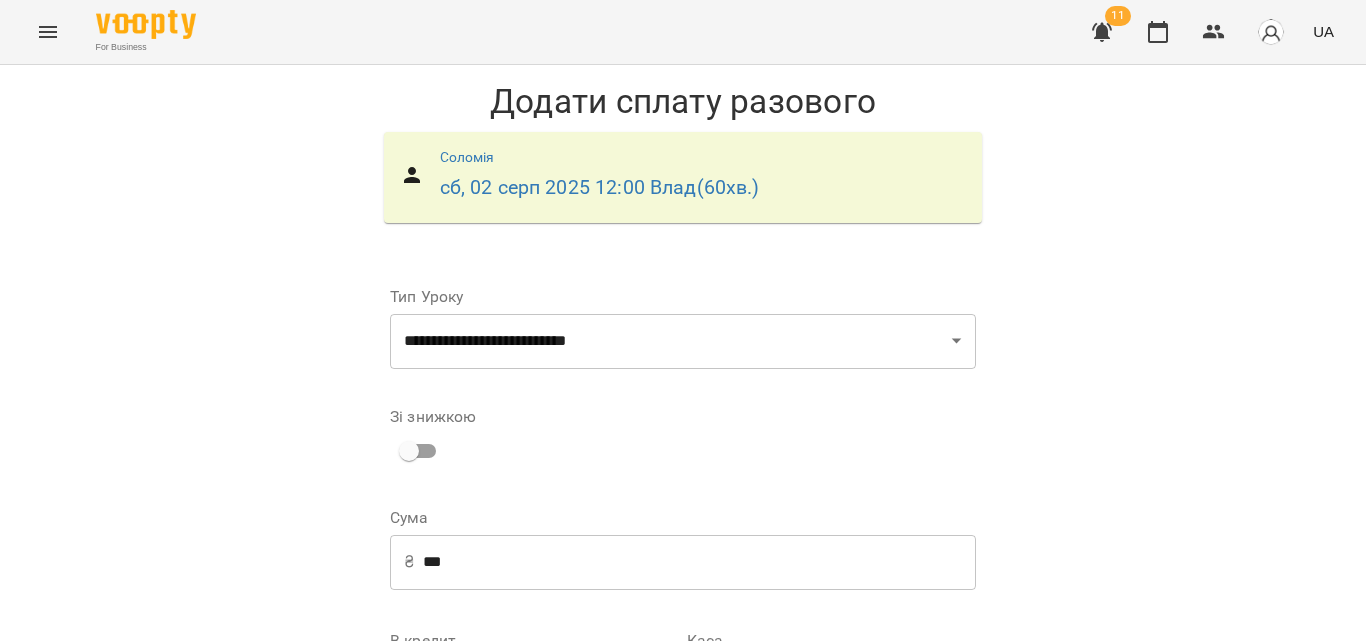 scroll, scrollTop: 271, scrollLeft: 0, axis: vertical 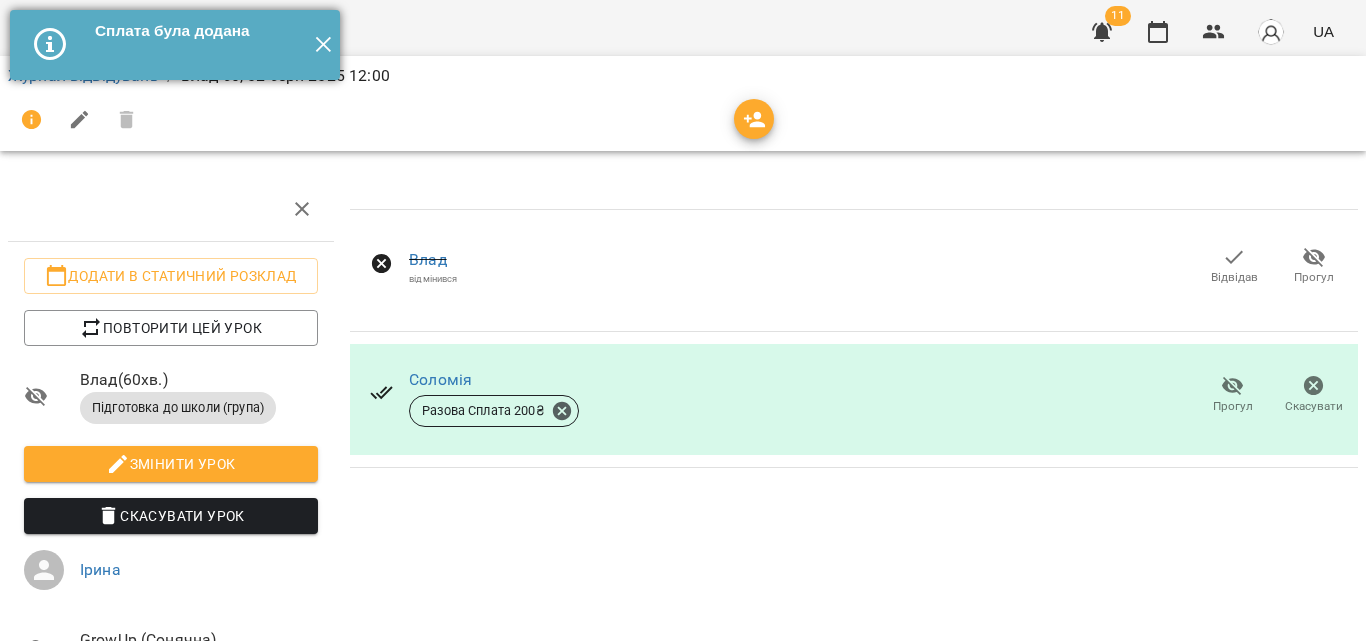 click on "✕" at bounding box center (323, 45) 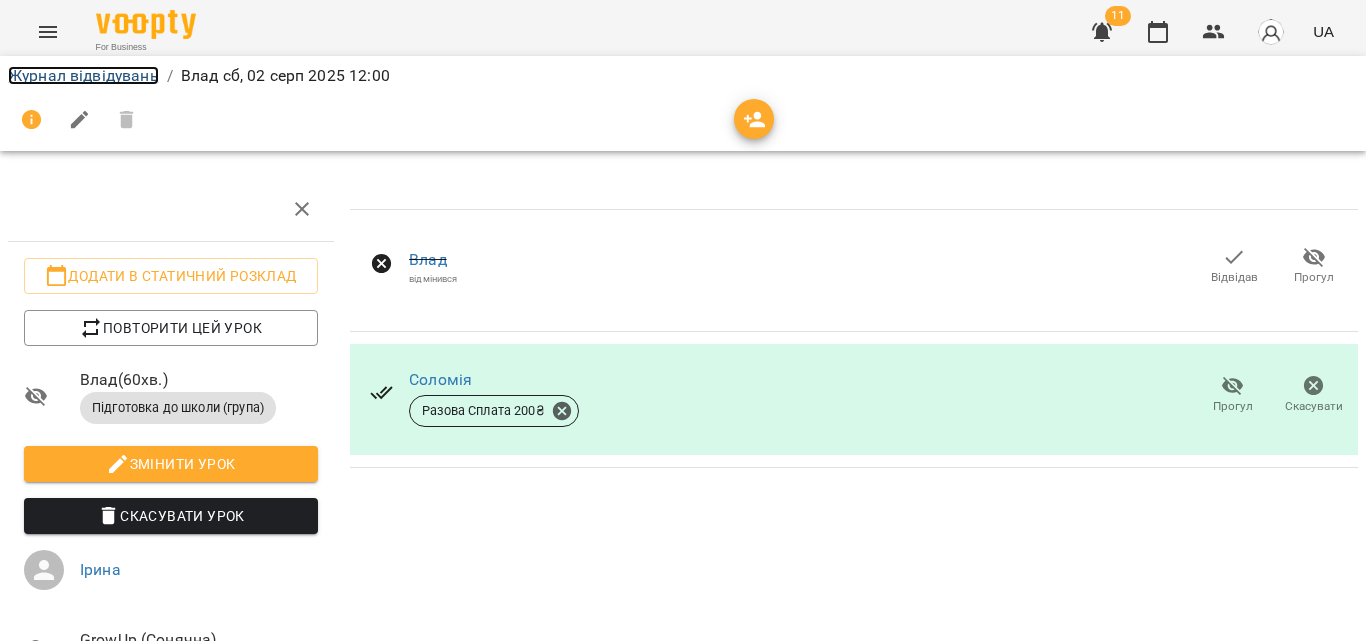 click on "Журнал відвідувань" at bounding box center (83, 75) 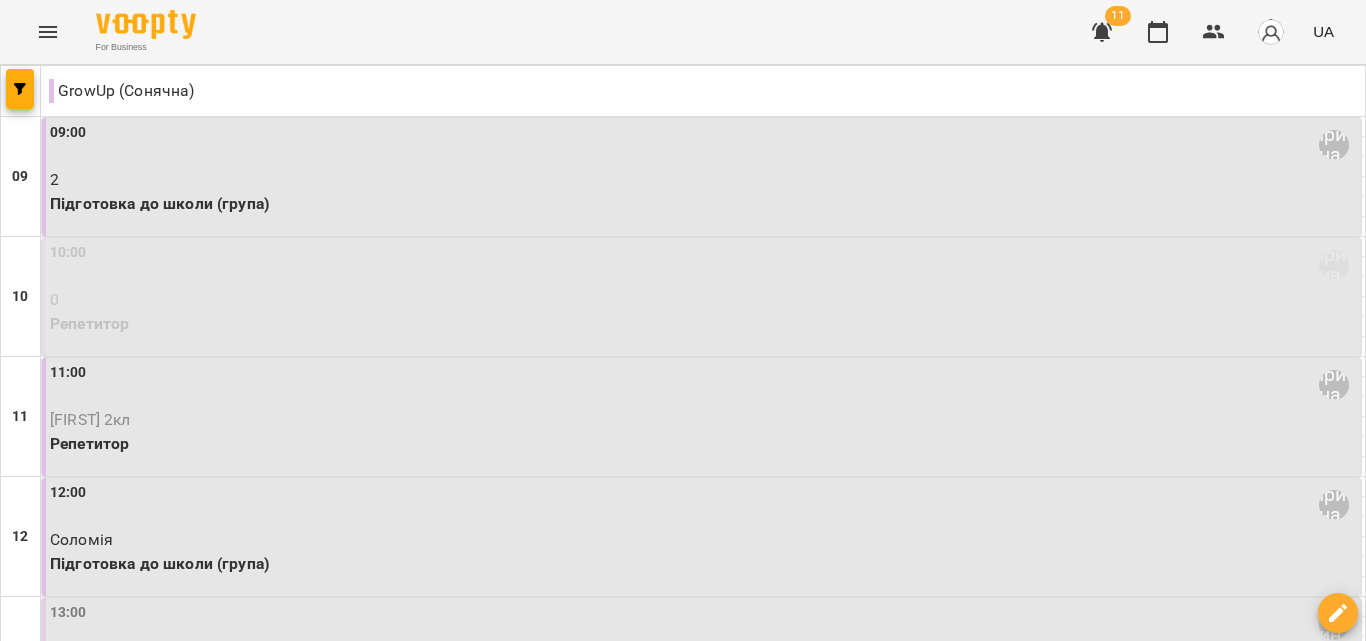 scroll, scrollTop: 400, scrollLeft: 0, axis: vertical 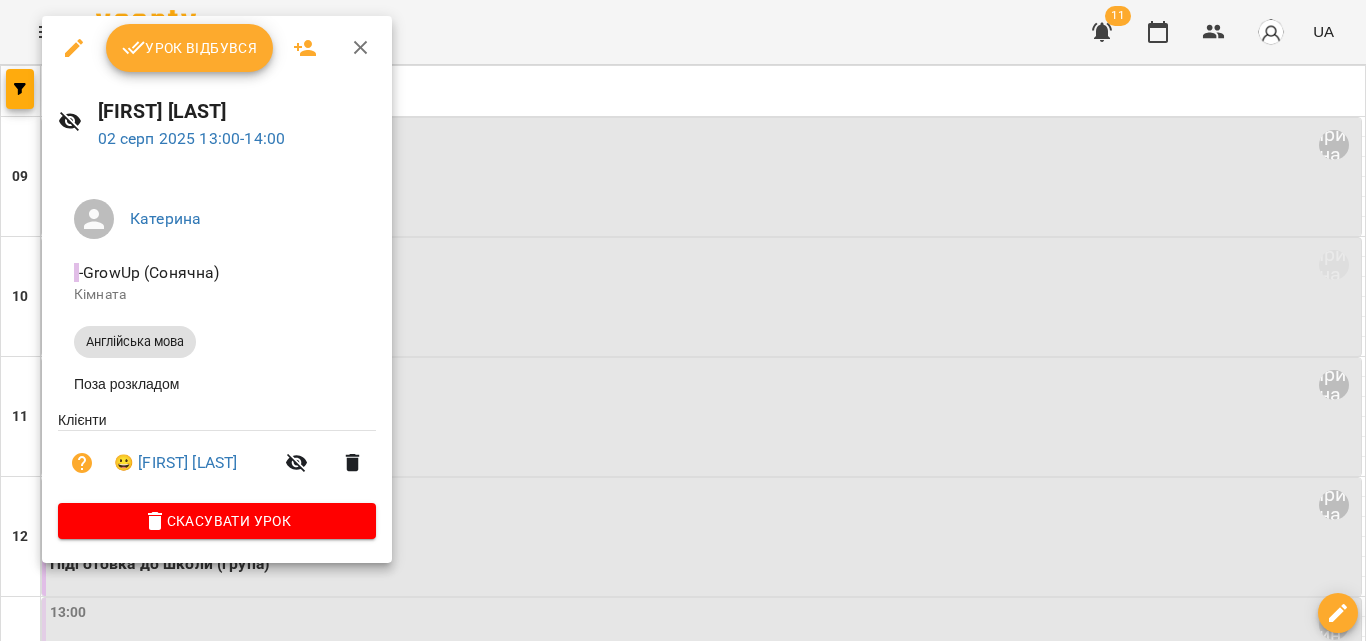 click on "Урок відбувся" at bounding box center [190, 48] 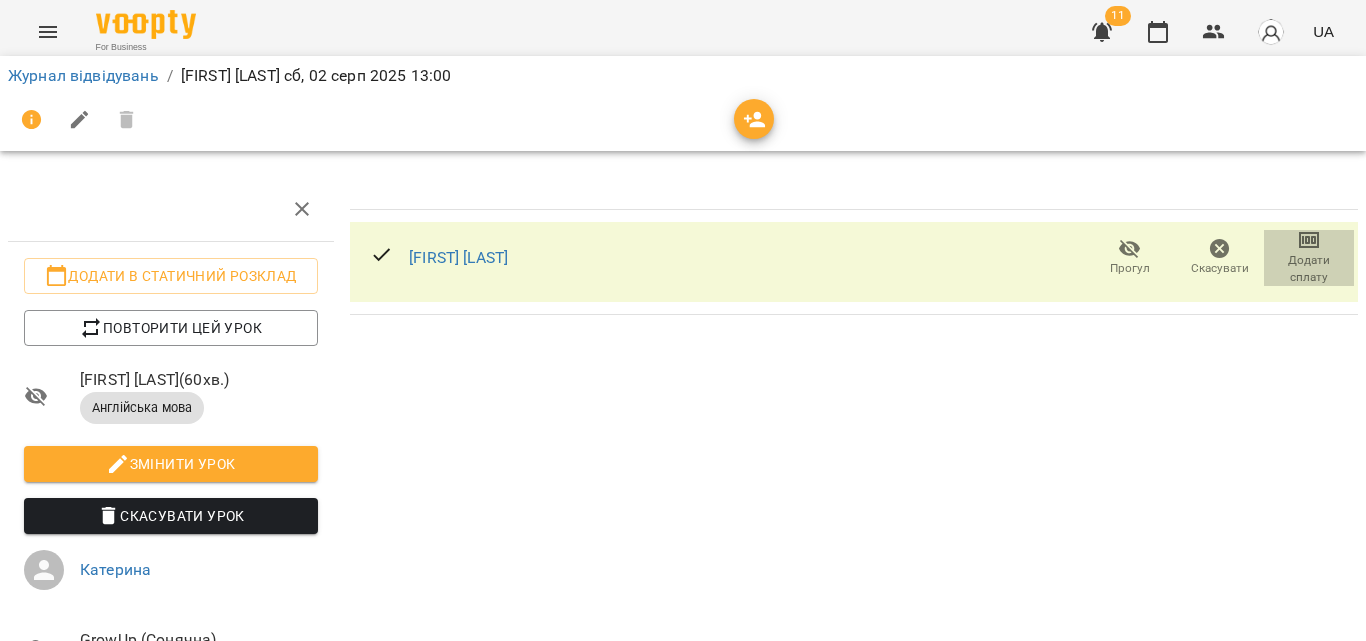 click on "Додати сплату" at bounding box center (1309, 256) 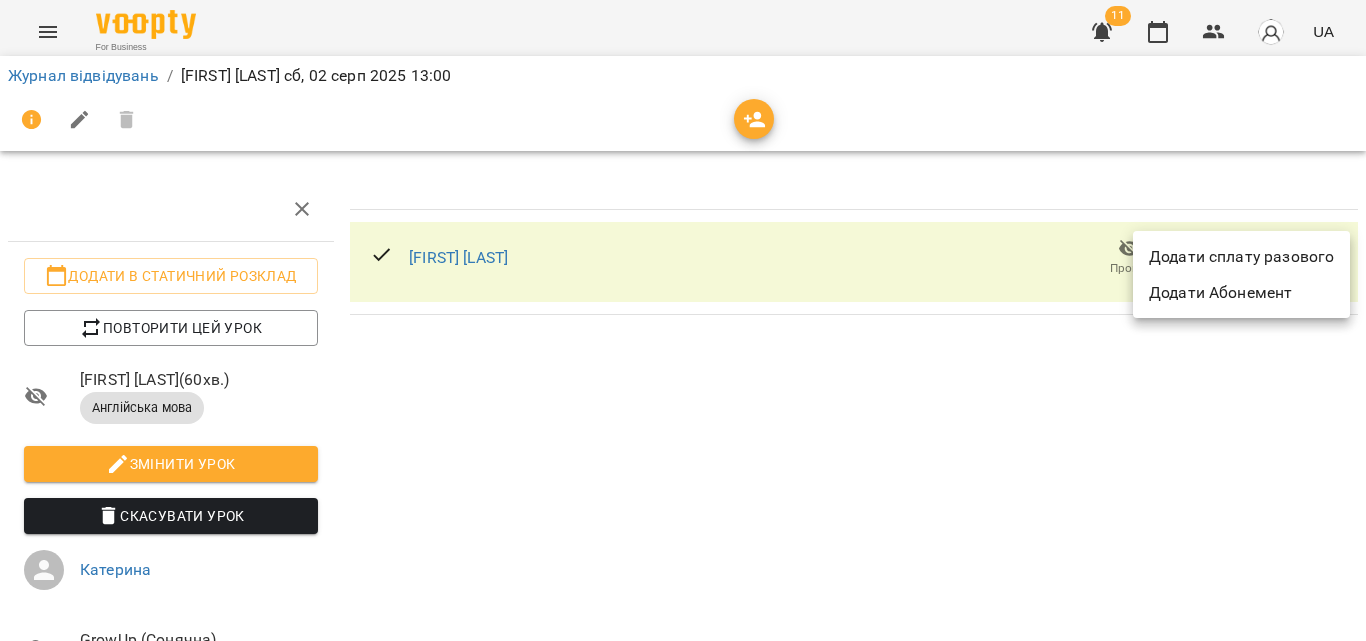 click on "Додати сплату разового" at bounding box center (1241, 257) 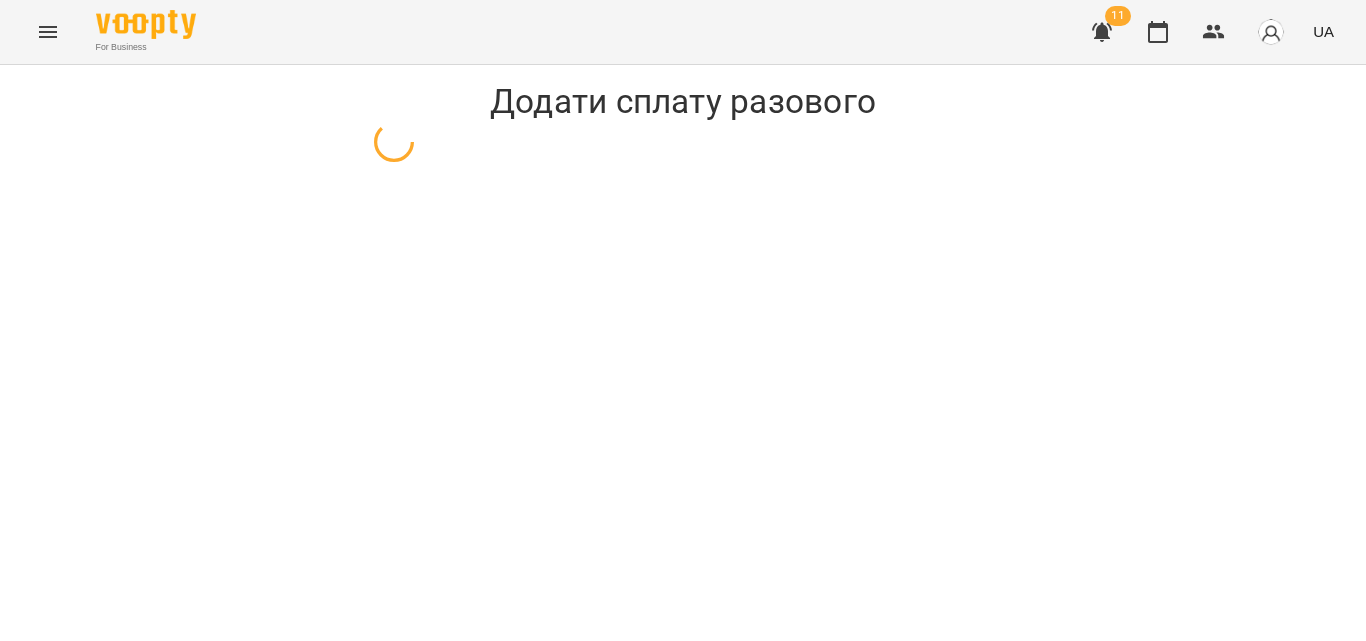select on "**********" 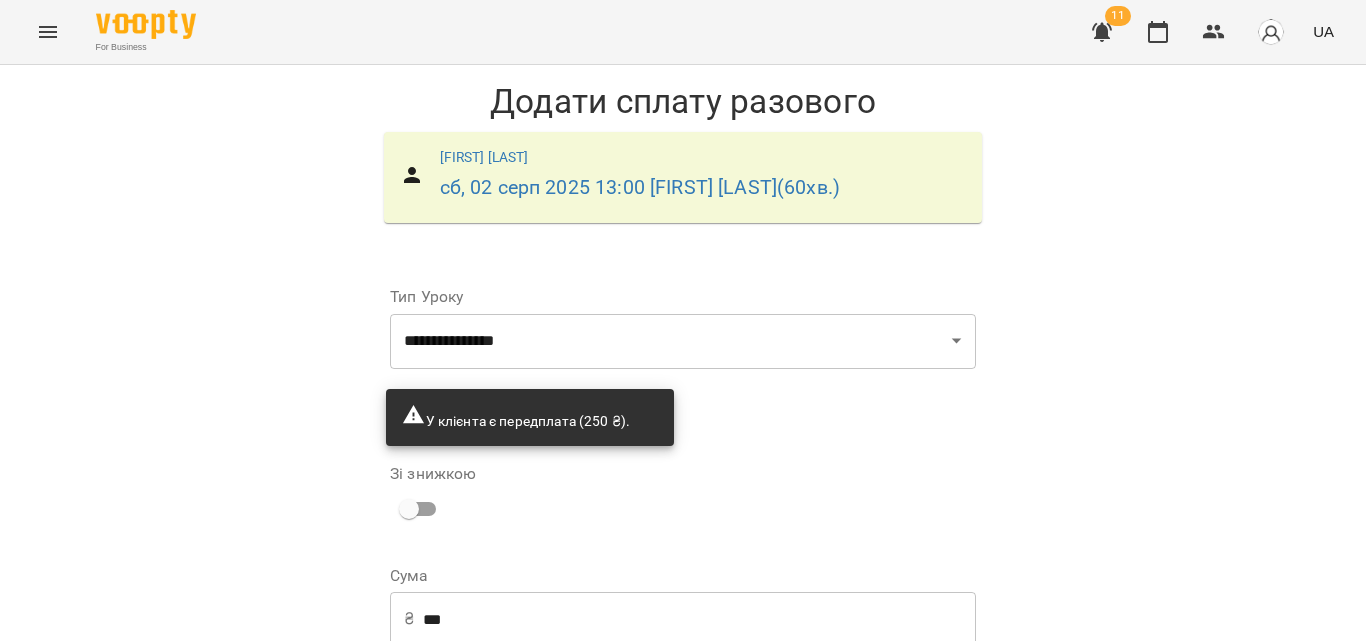 scroll, scrollTop: 160, scrollLeft: 0, axis: vertical 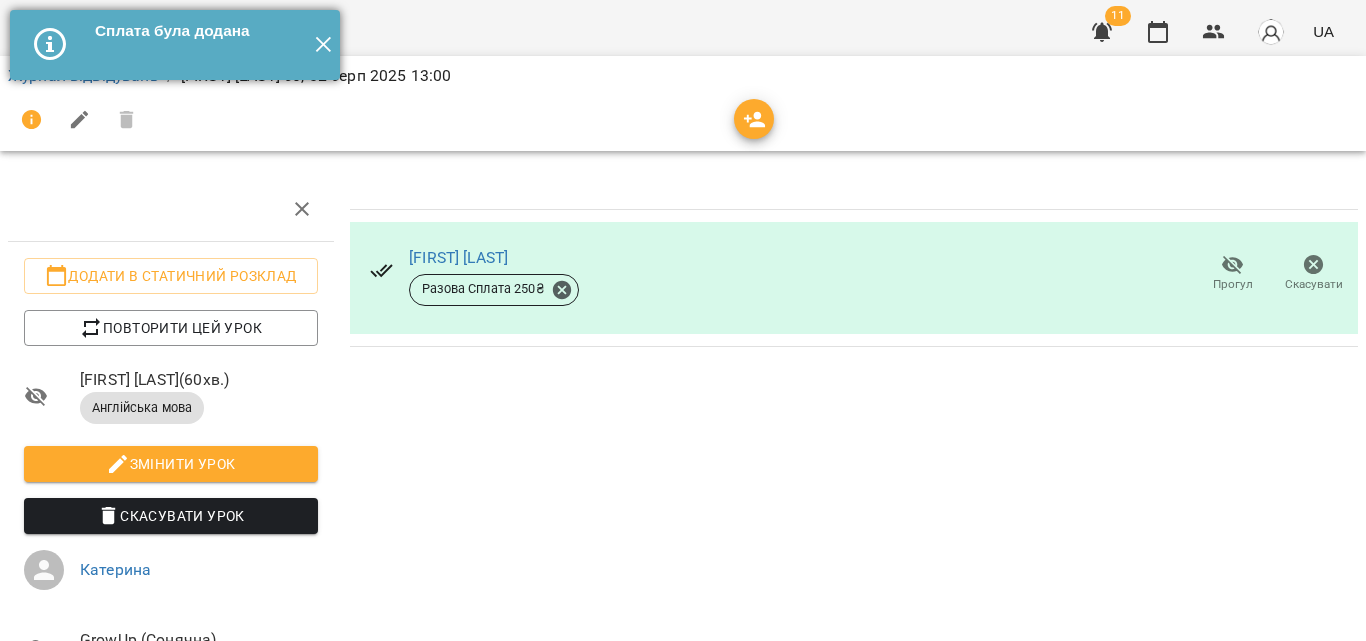 click on "✕" at bounding box center (323, 45) 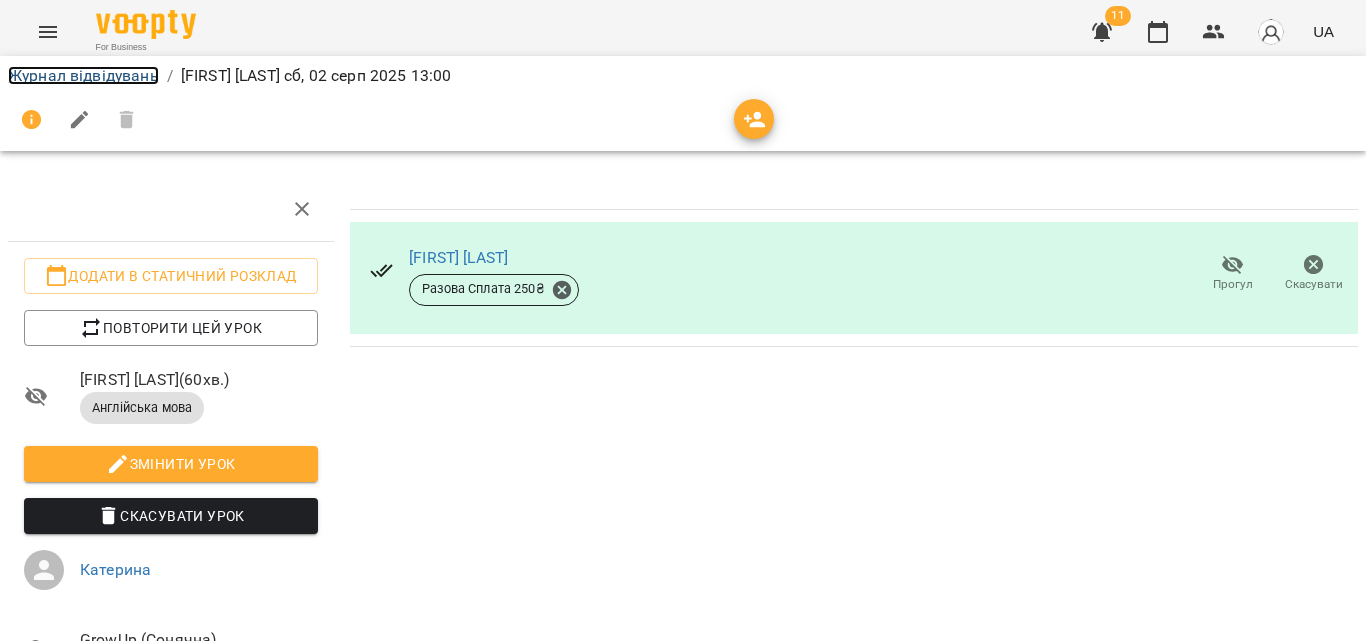 click on "Журнал відвідувань" at bounding box center [83, 75] 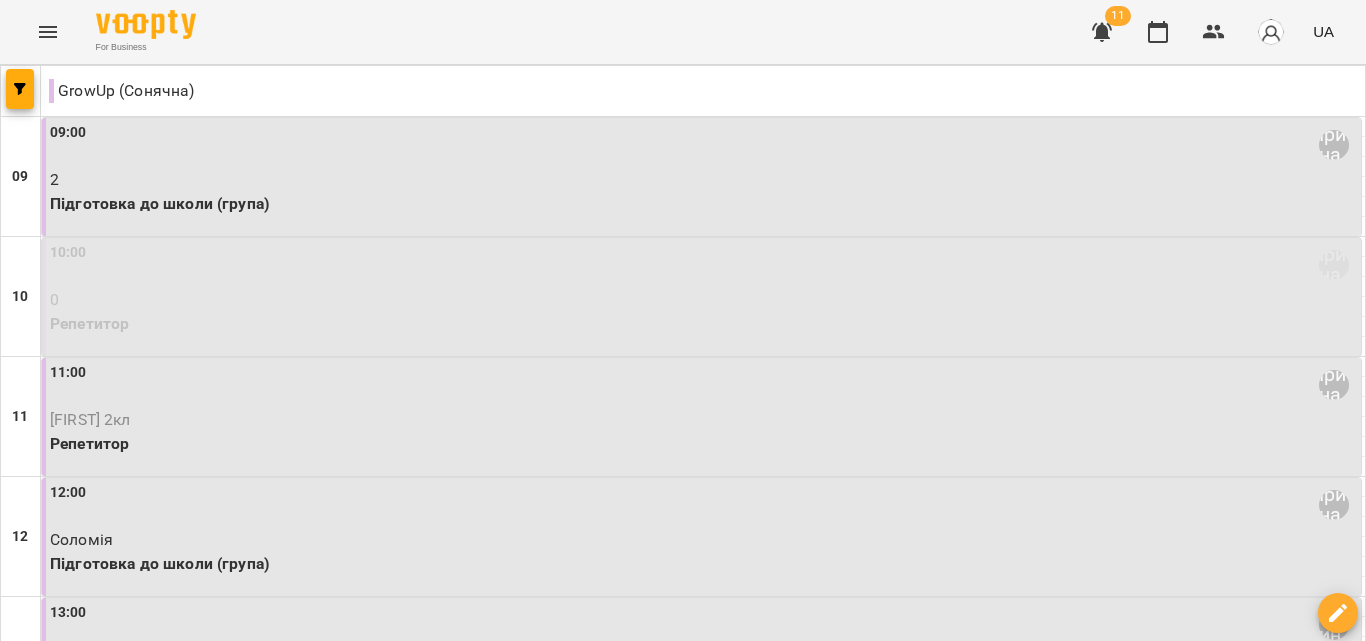 scroll, scrollTop: 600, scrollLeft: 0, axis: vertical 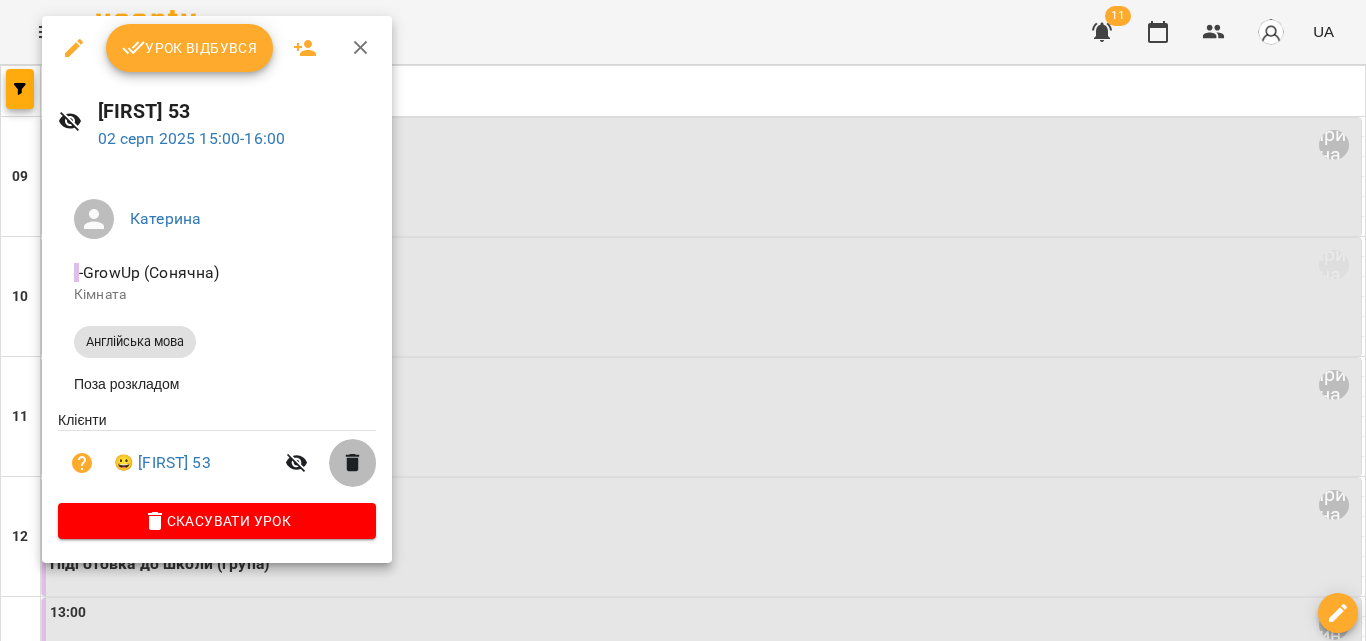 click 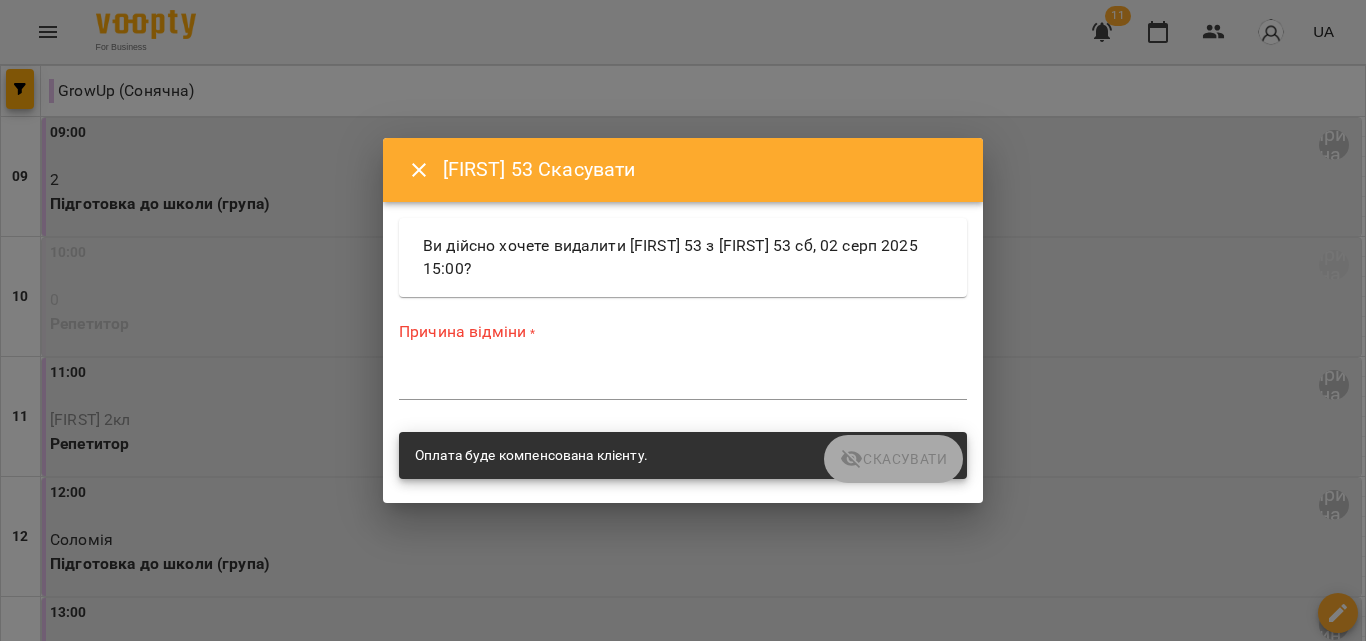 click at bounding box center [683, 383] 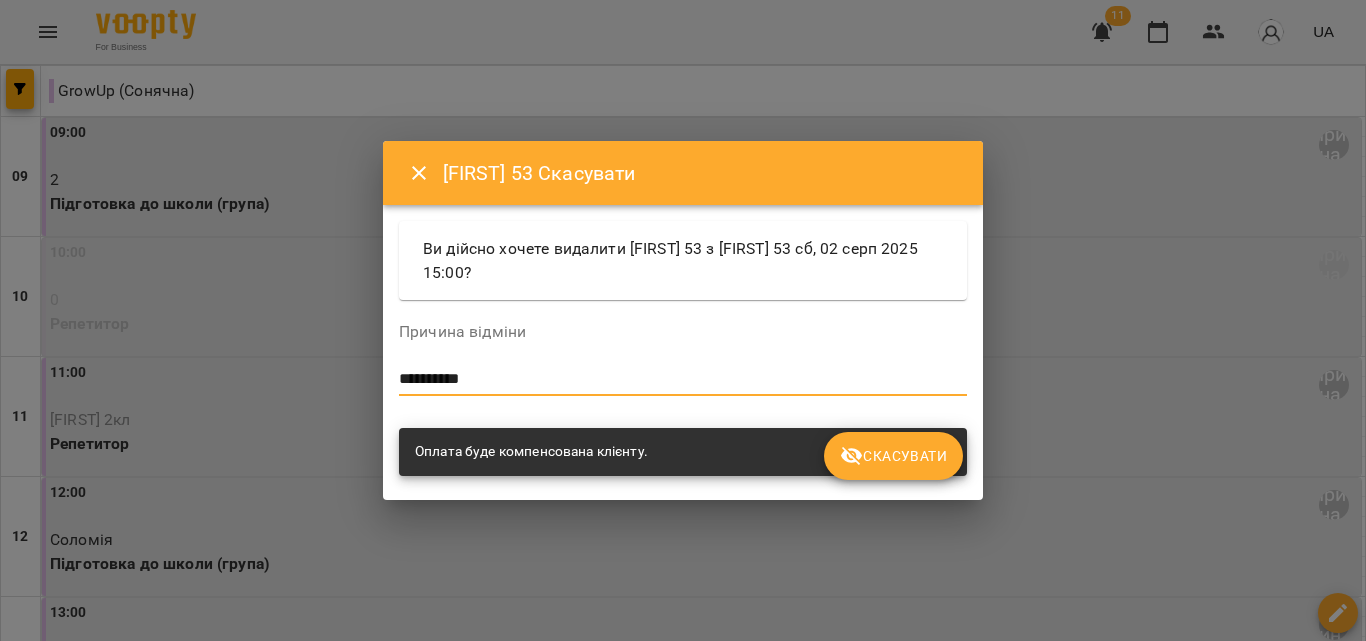 type on "**********" 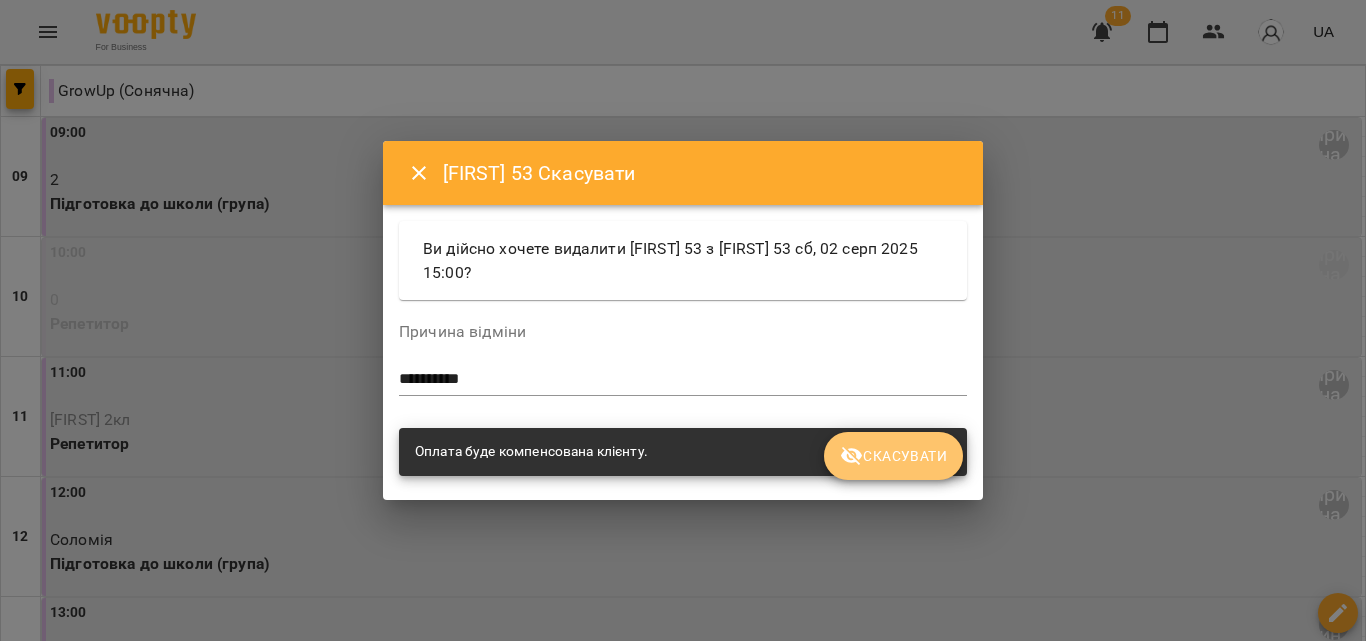 click on "Скасувати" at bounding box center [893, 456] 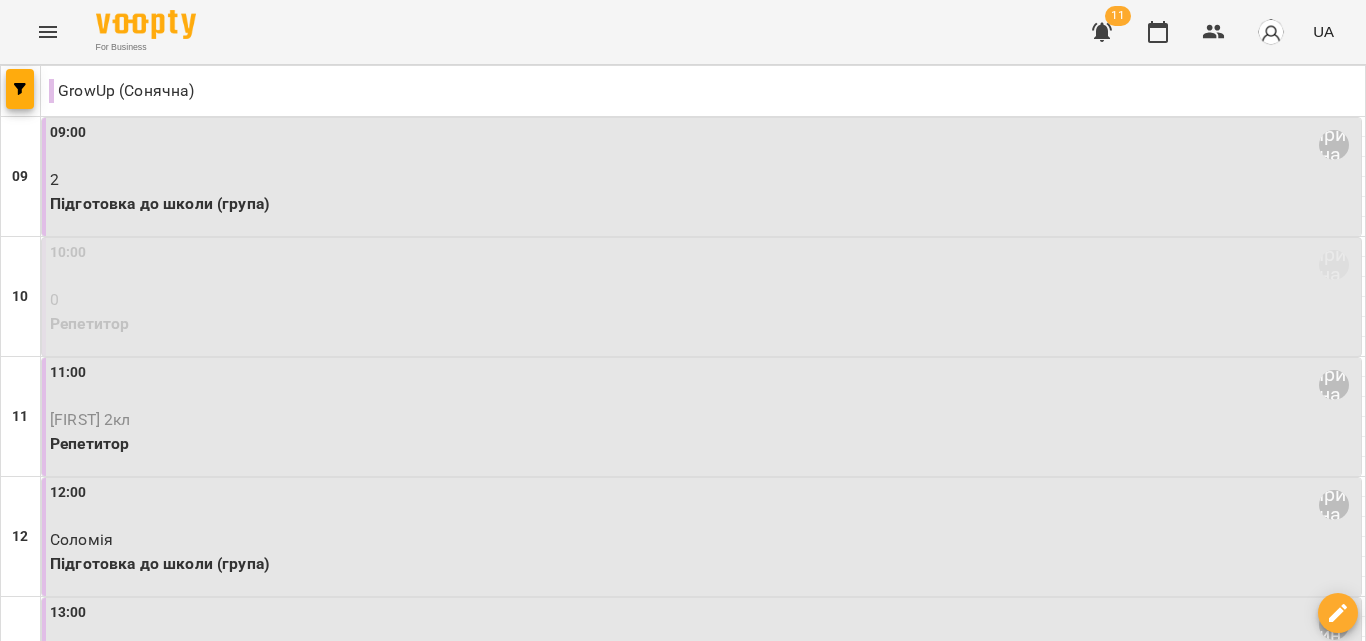 scroll, scrollTop: 700, scrollLeft: 0, axis: vertical 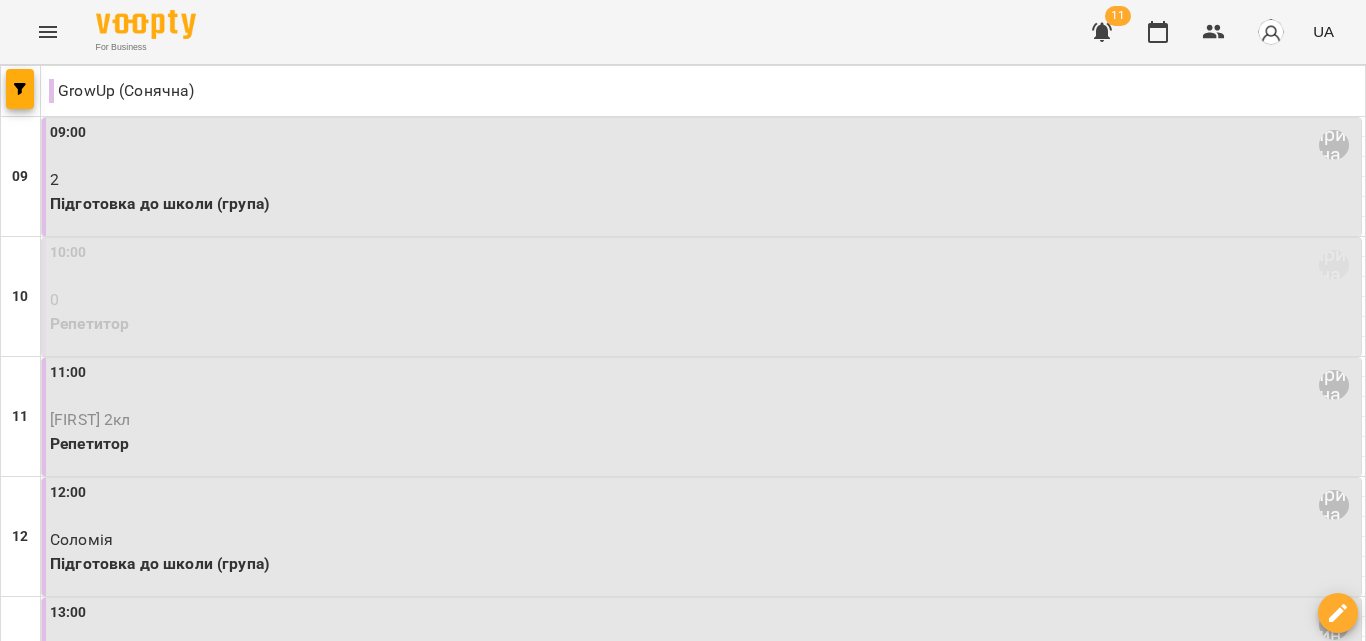 click on "Англійська мова" at bounding box center (703, 924) 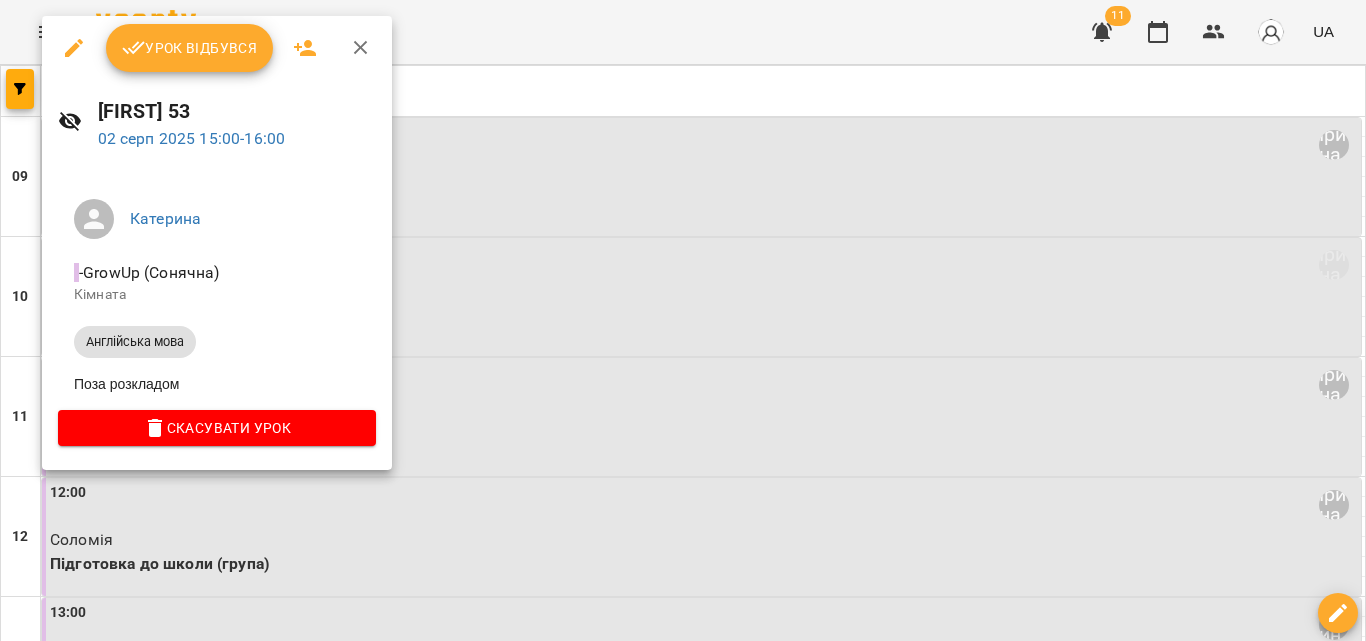 click 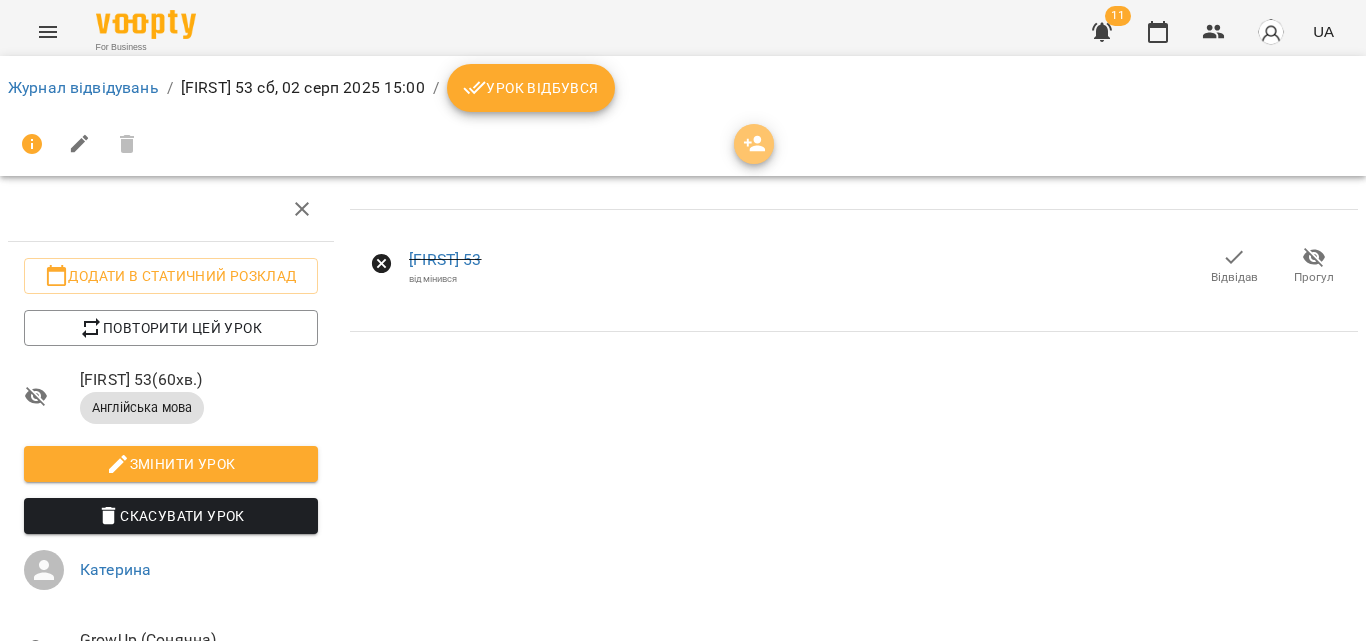 click 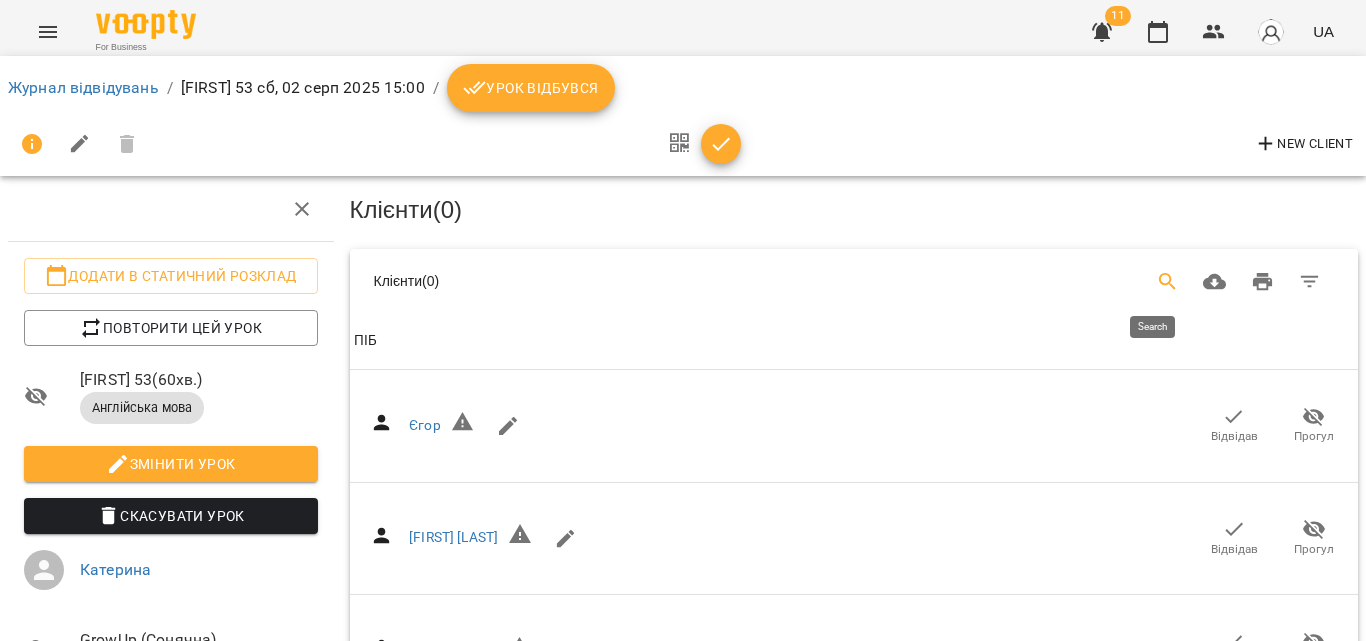 click 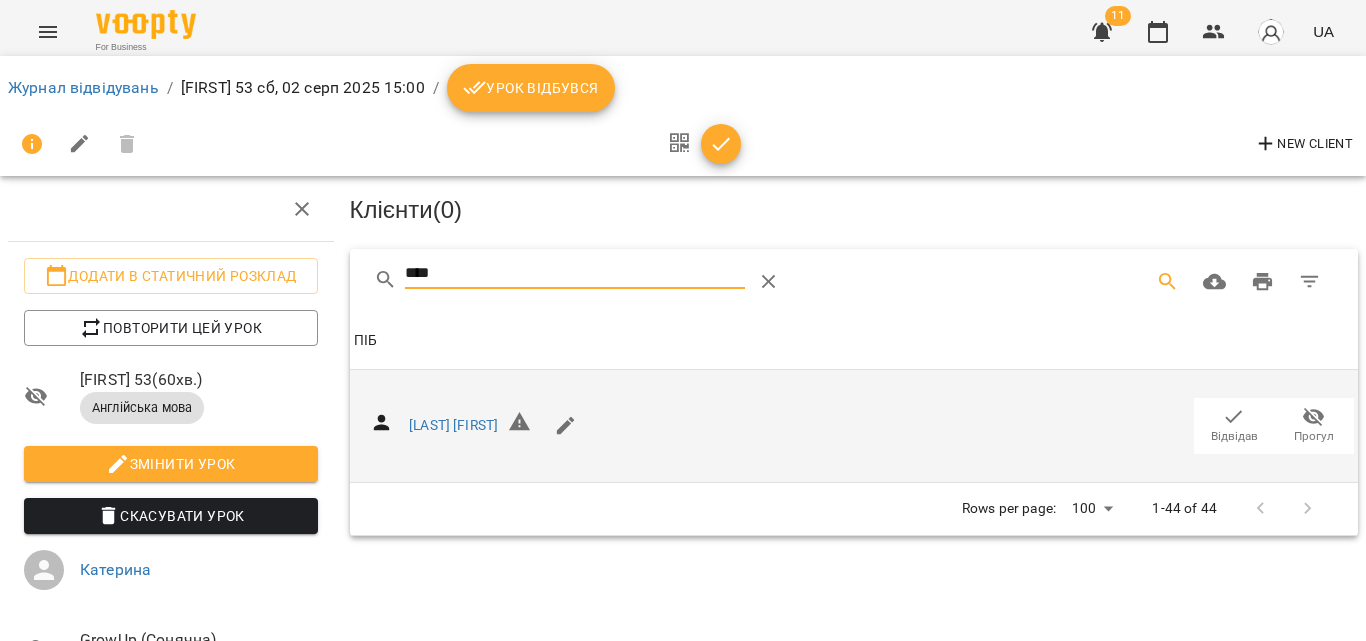 type on "****" 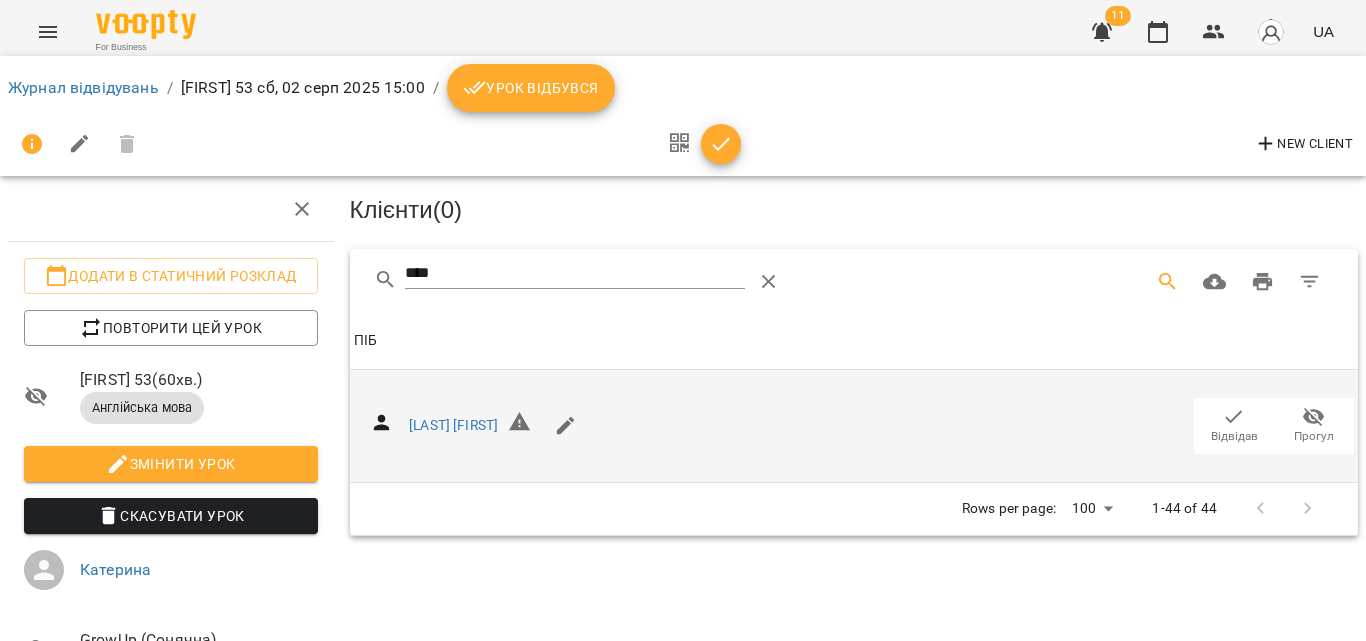 click on "Відвідав" at bounding box center [1234, 436] 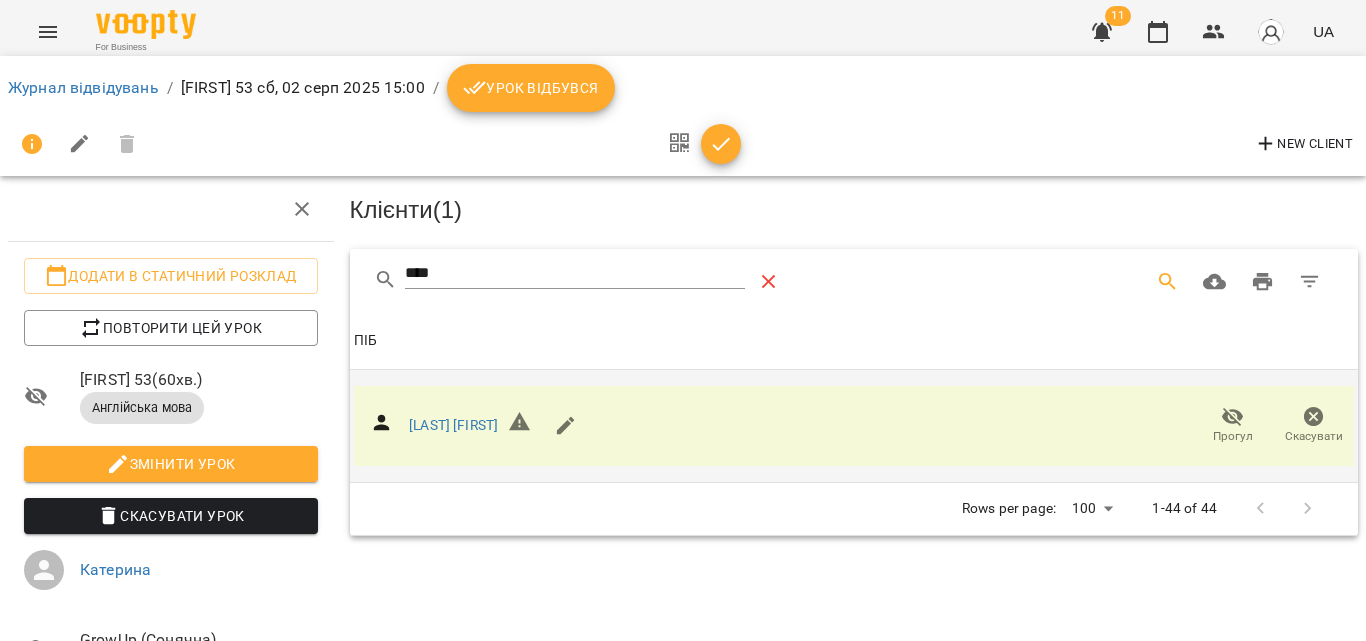 click 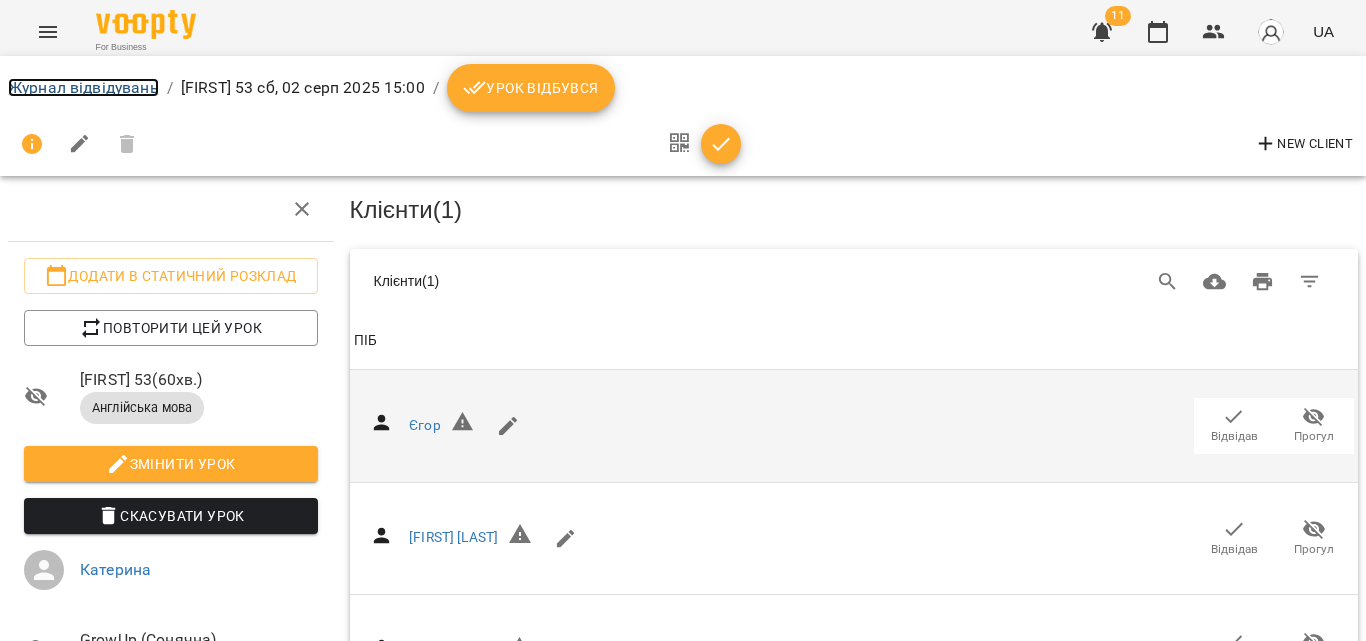 click on "Журнал відвідувань" at bounding box center (83, 87) 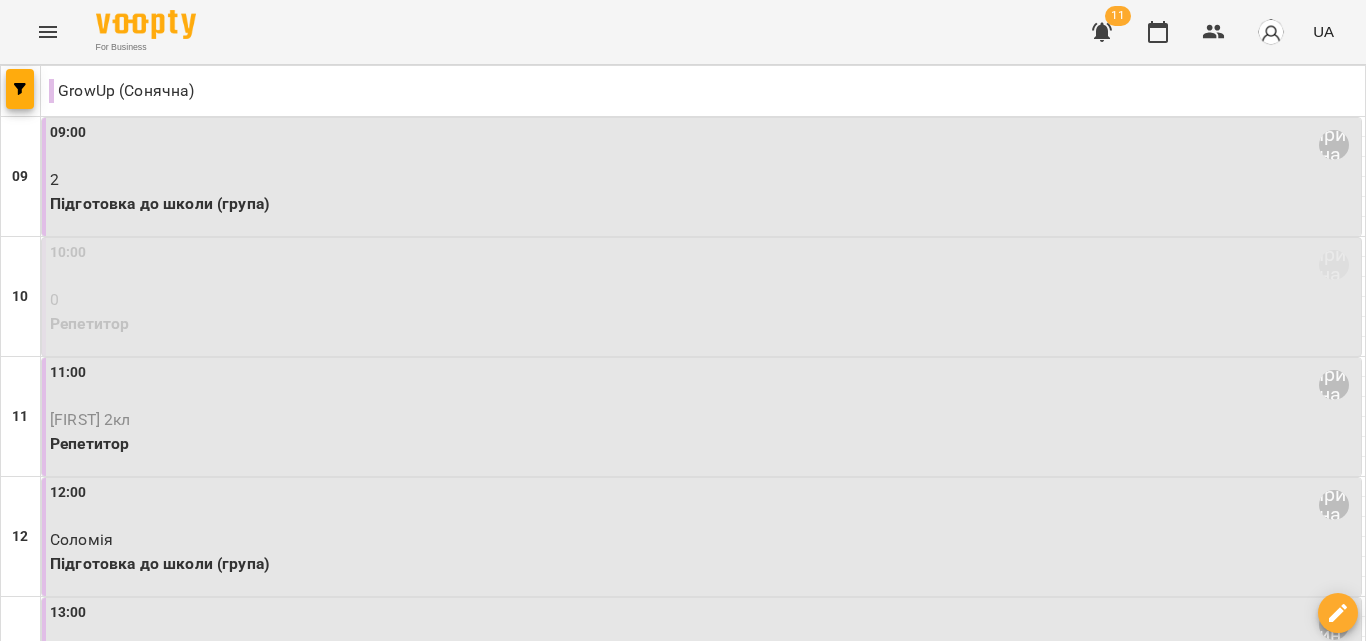 scroll, scrollTop: 800, scrollLeft: 0, axis: vertical 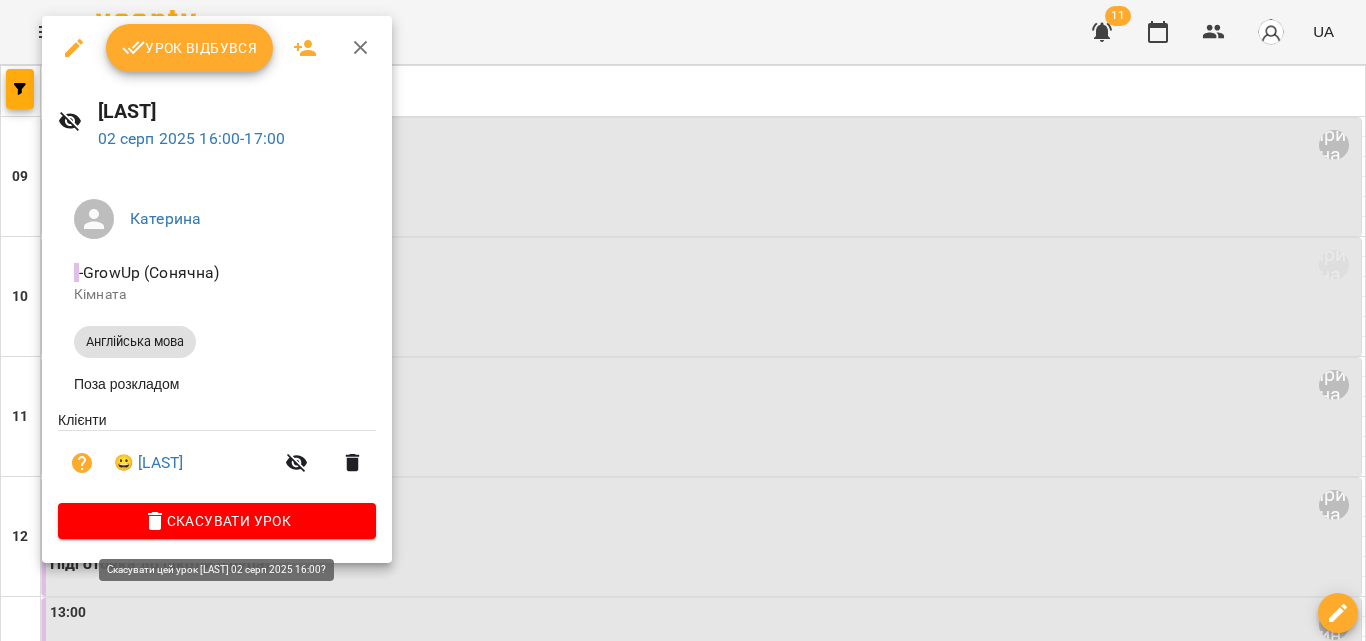 click on "Скасувати Урок" at bounding box center [217, 521] 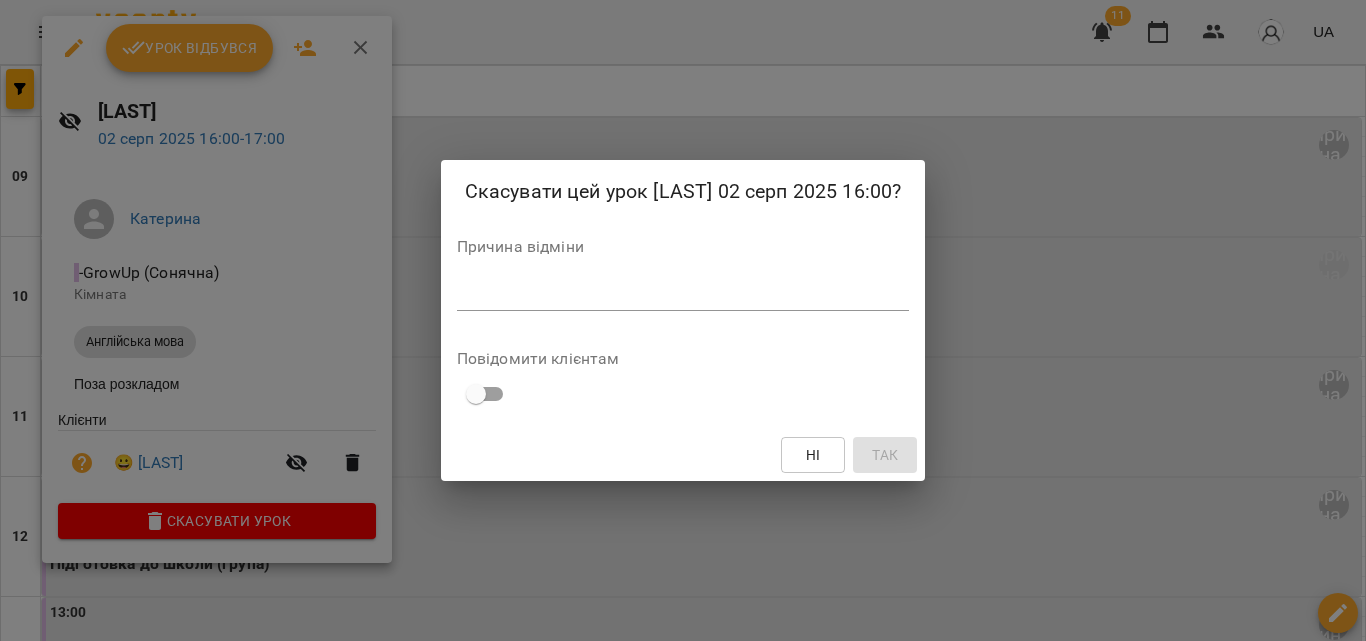 click at bounding box center (683, 294) 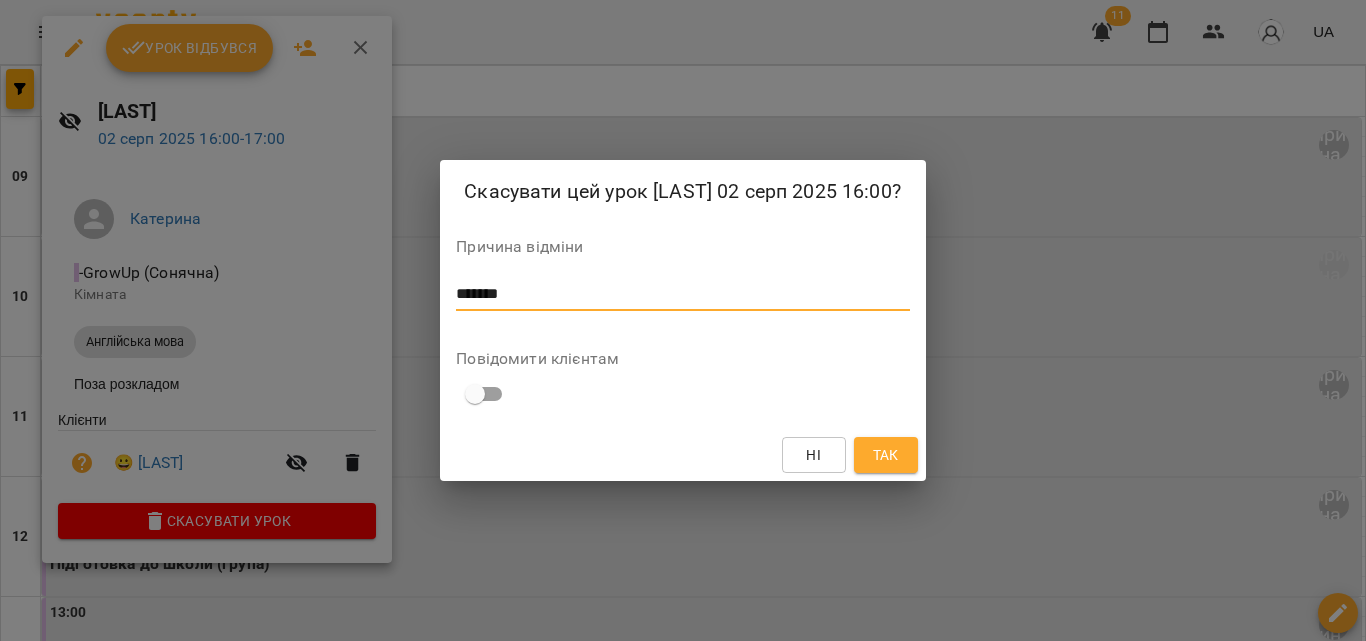 type on "*******" 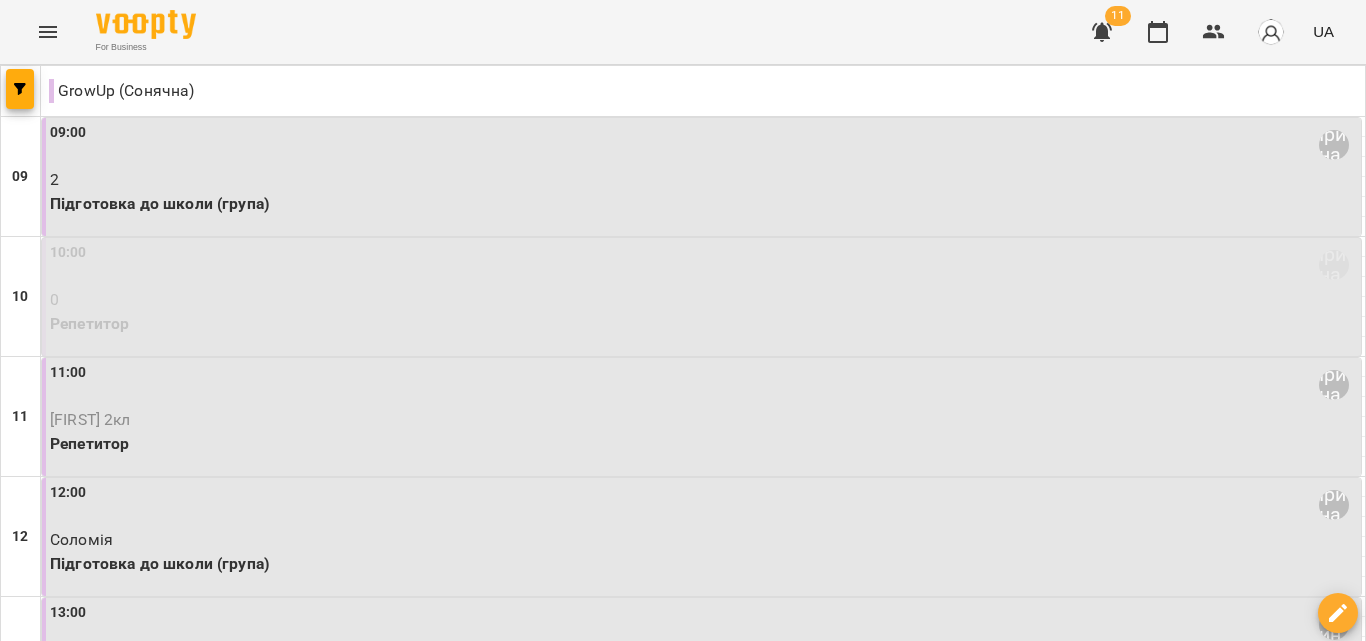 scroll, scrollTop: 900, scrollLeft: 0, axis: vertical 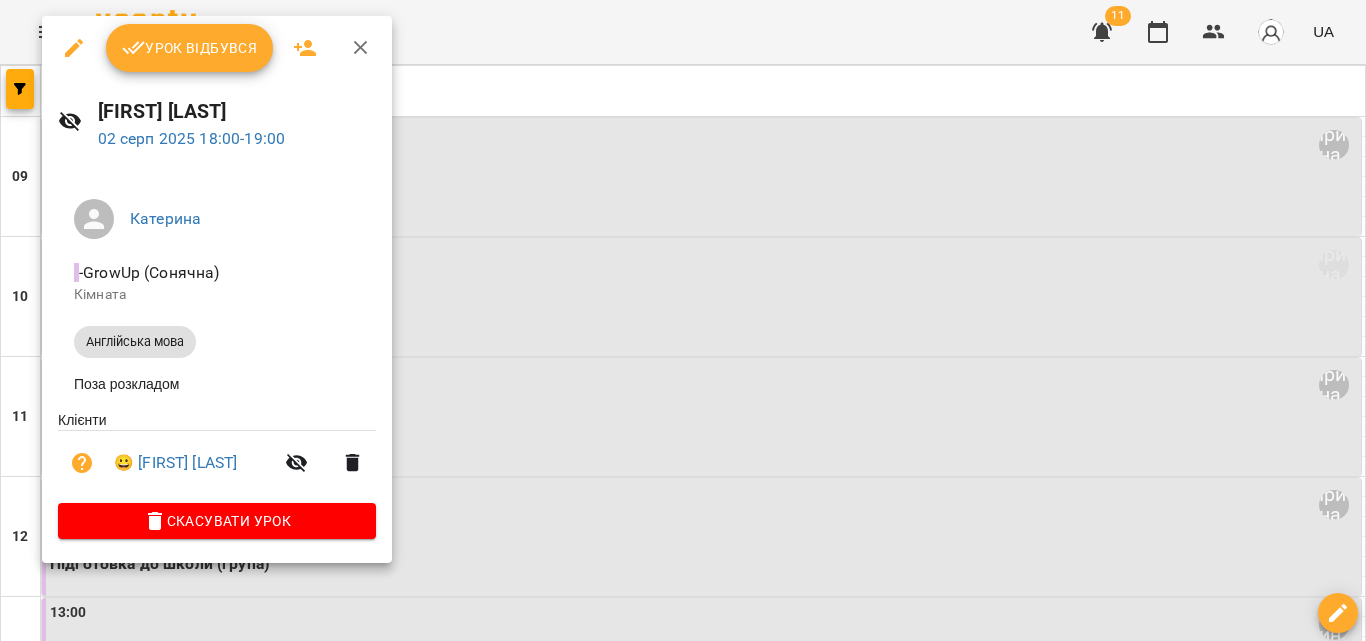 click 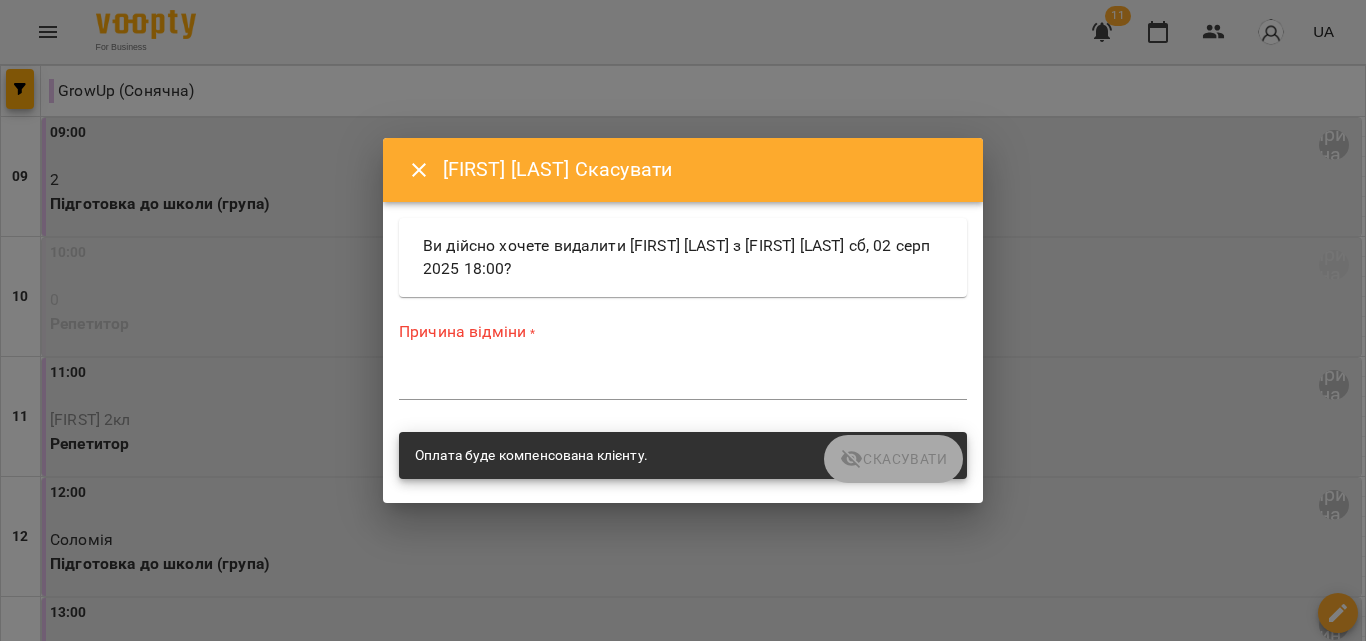 drag, startPoint x: 422, startPoint y: 166, endPoint x: 360, endPoint y: 213, distance: 77.801025 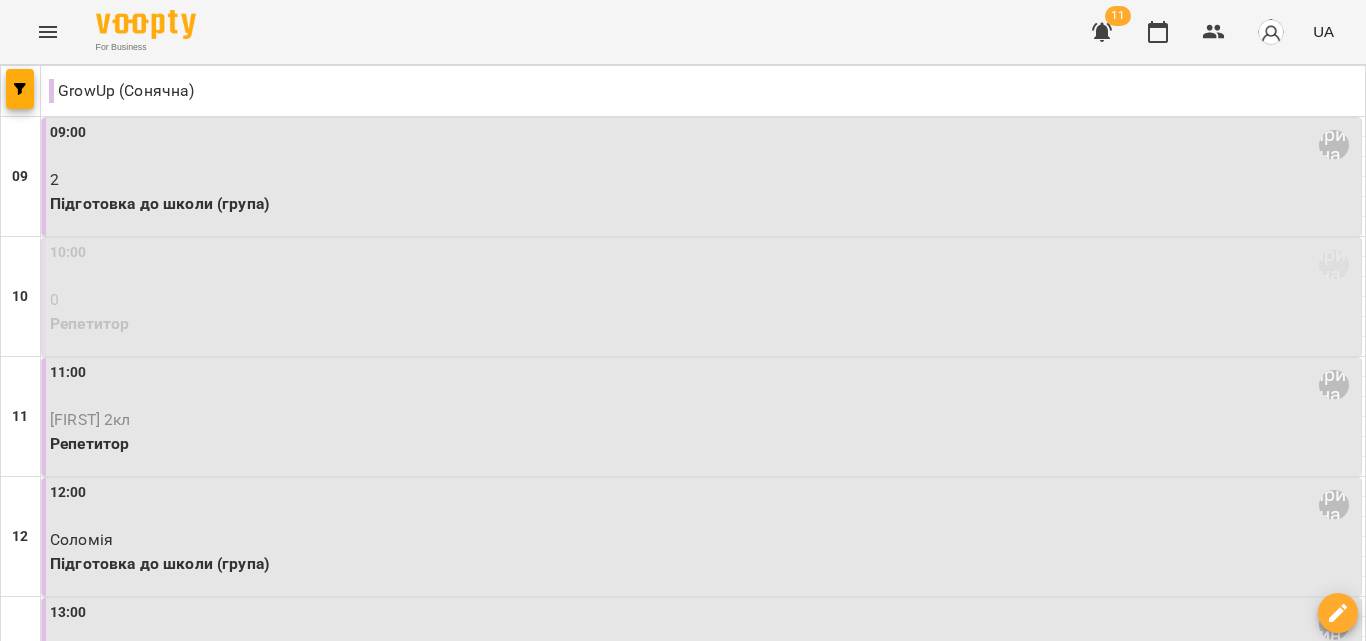 click on "[FIRST] [LAST]" at bounding box center (703, 1260) 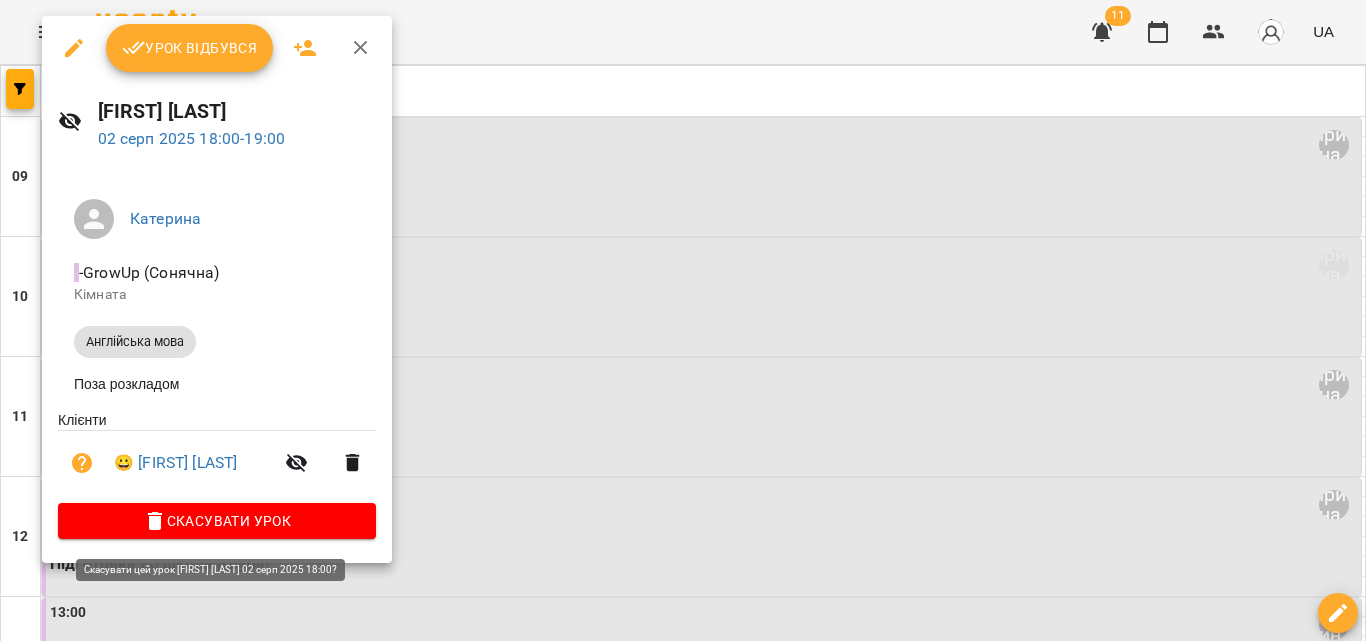 click on "Скасувати Урок" at bounding box center (217, 521) 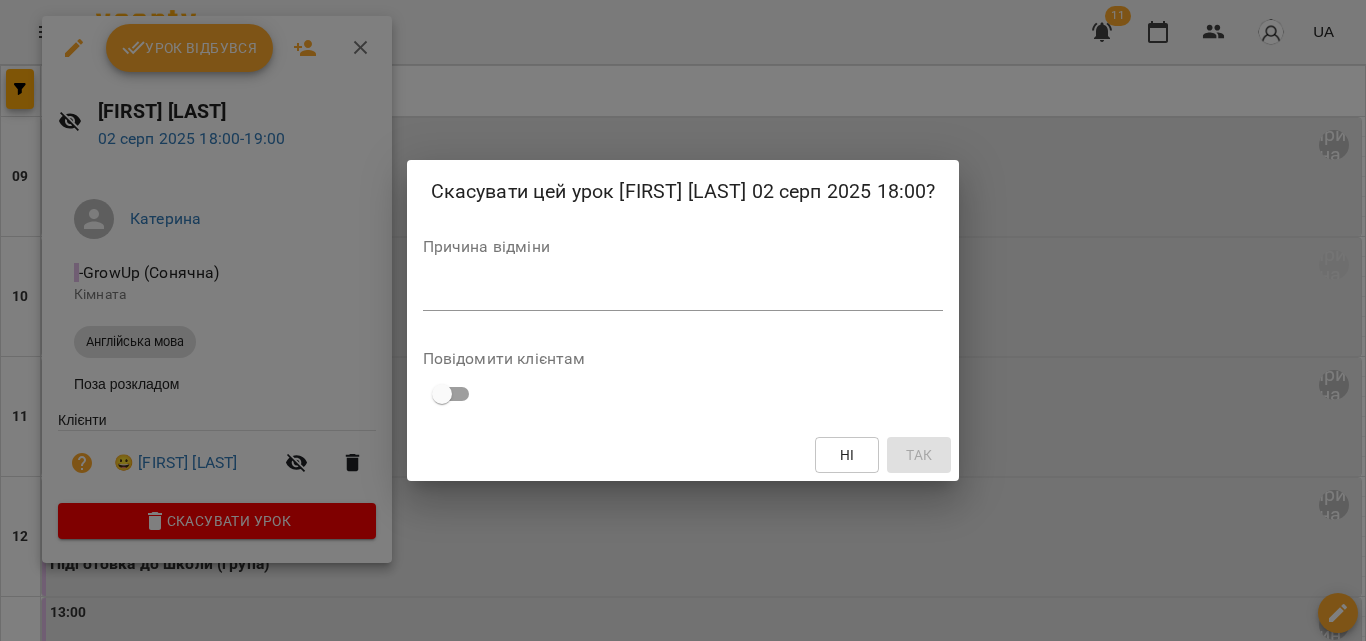 click on "*" at bounding box center [683, 295] 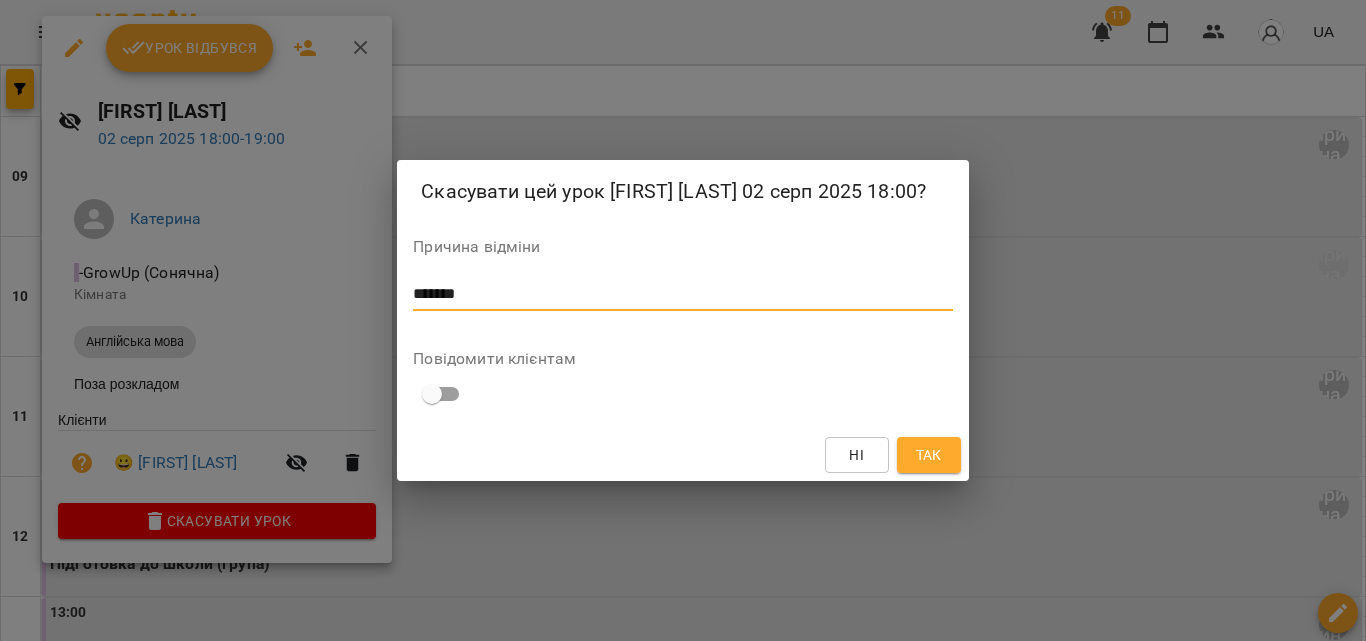 type on "*******" 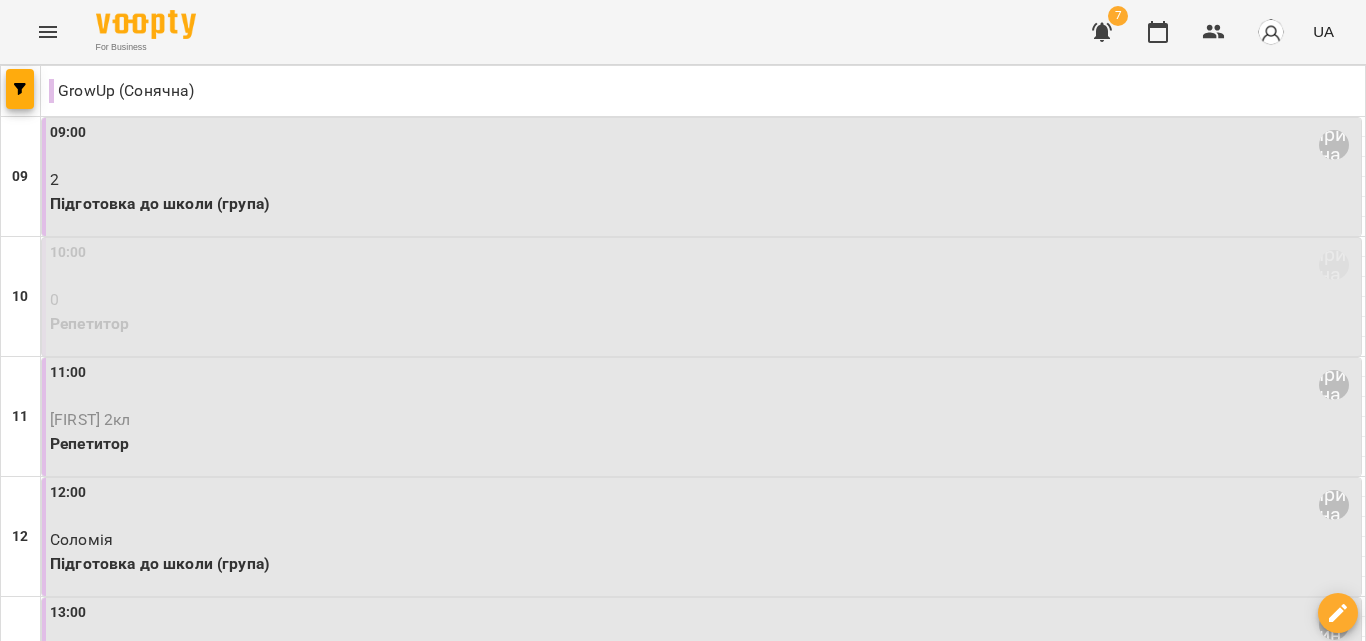 scroll, scrollTop: 0, scrollLeft: 0, axis: both 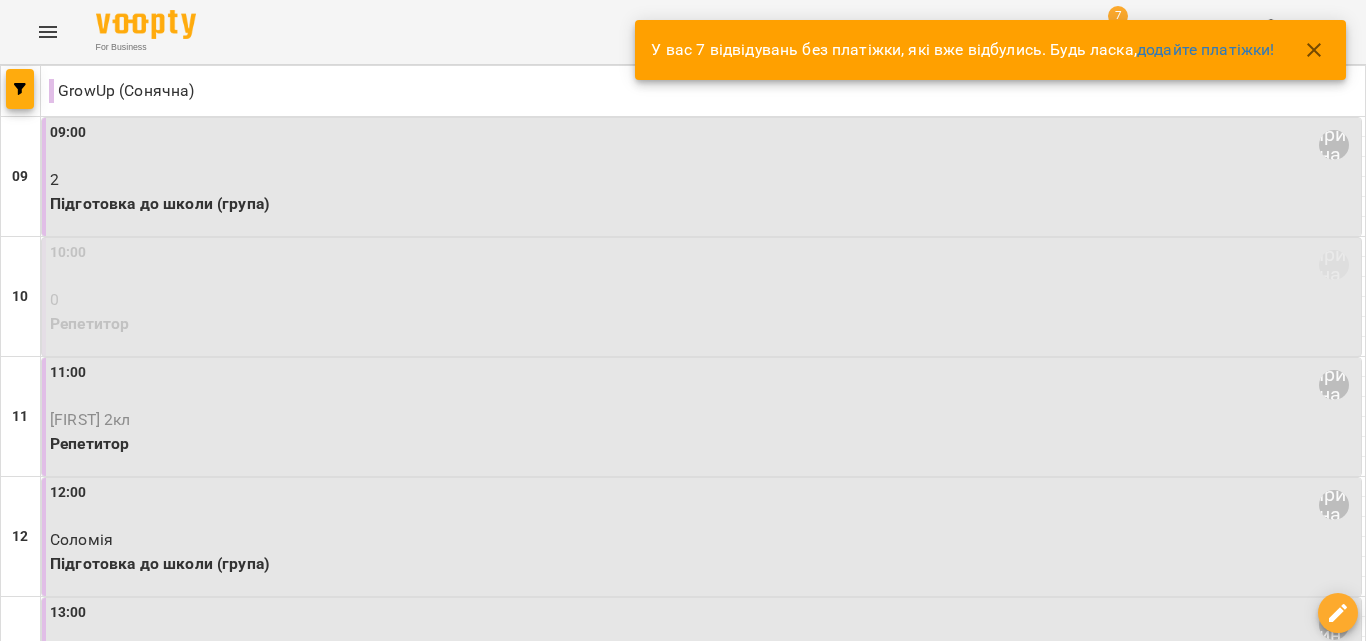 click 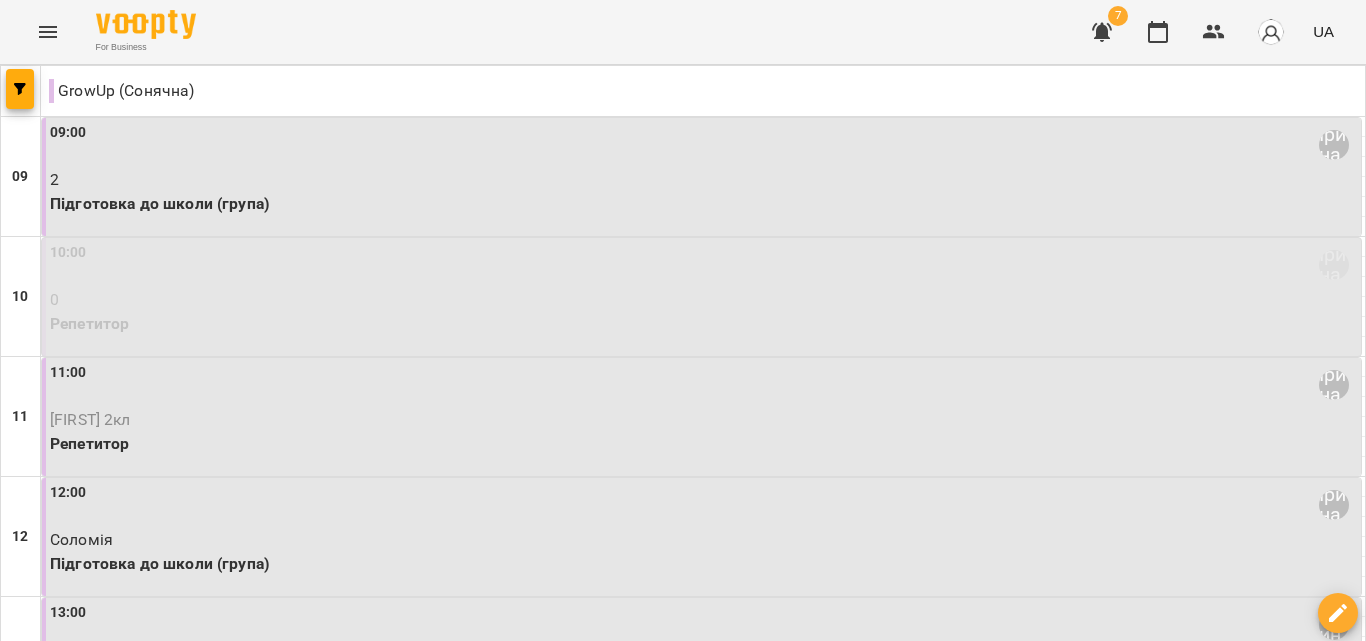 scroll, scrollTop: 600, scrollLeft: 0, axis: vertical 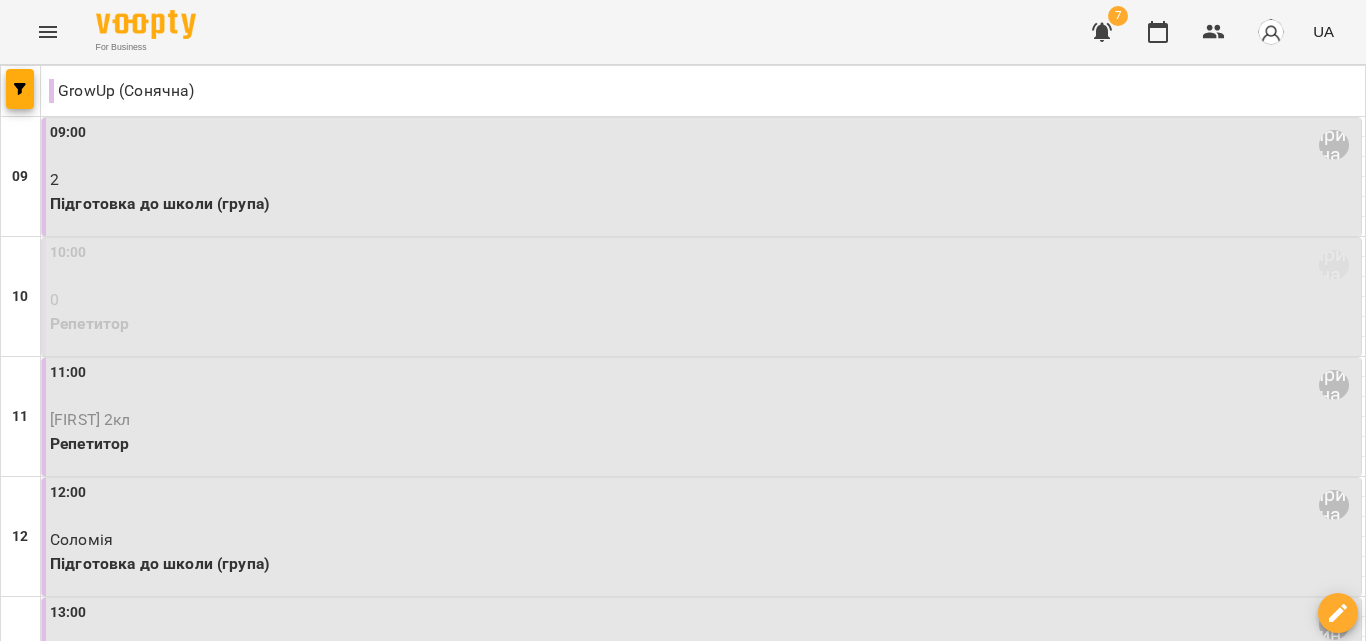 click on "[TIME] [FIRST]" at bounding box center [703, 745] 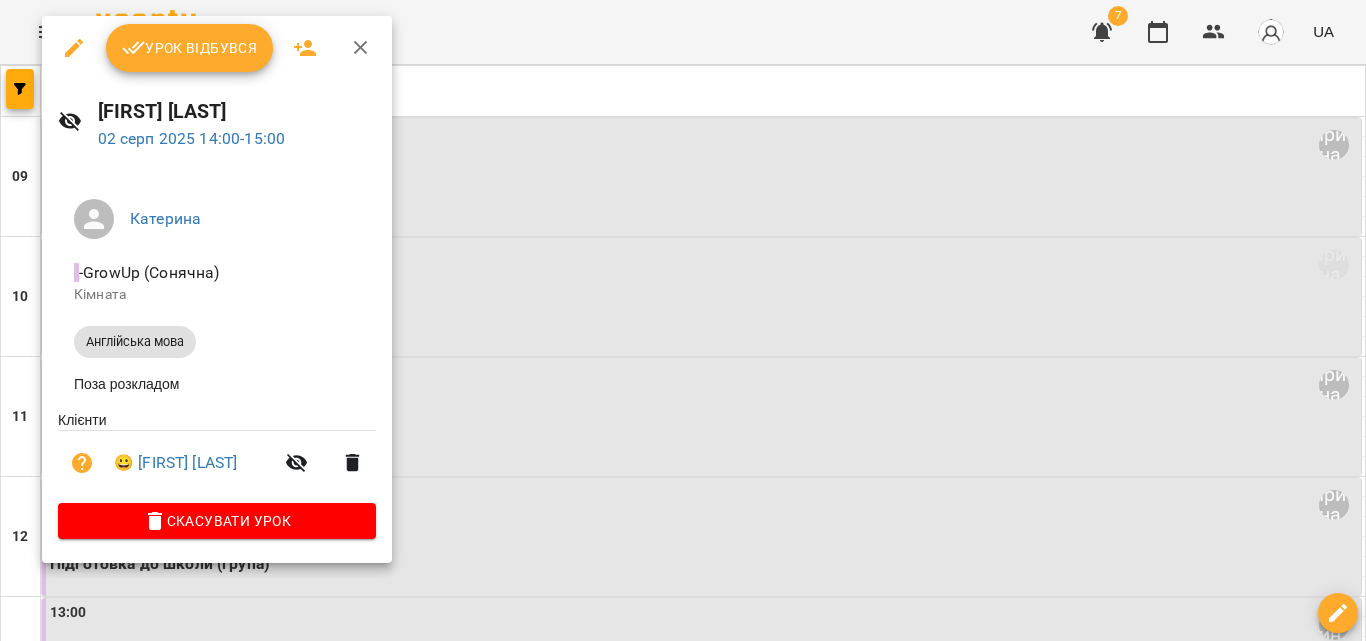 click on "Урок відбувся" at bounding box center (190, 48) 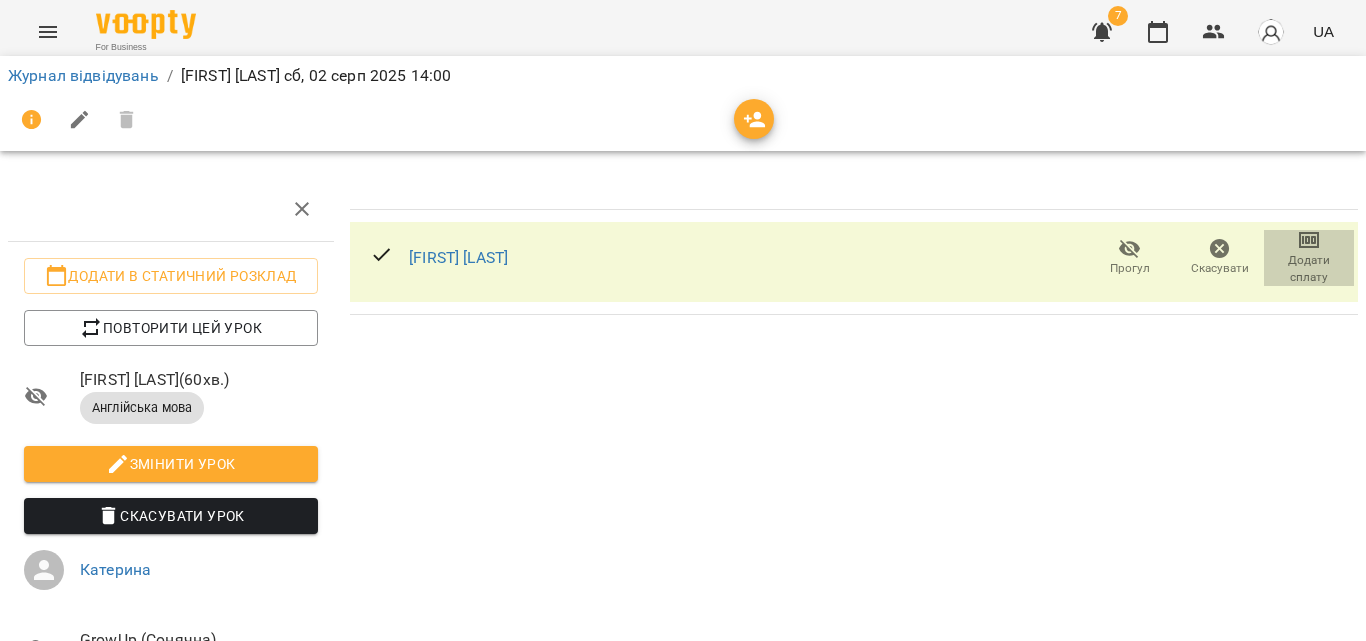 click on "Додати сплату" at bounding box center [1309, 269] 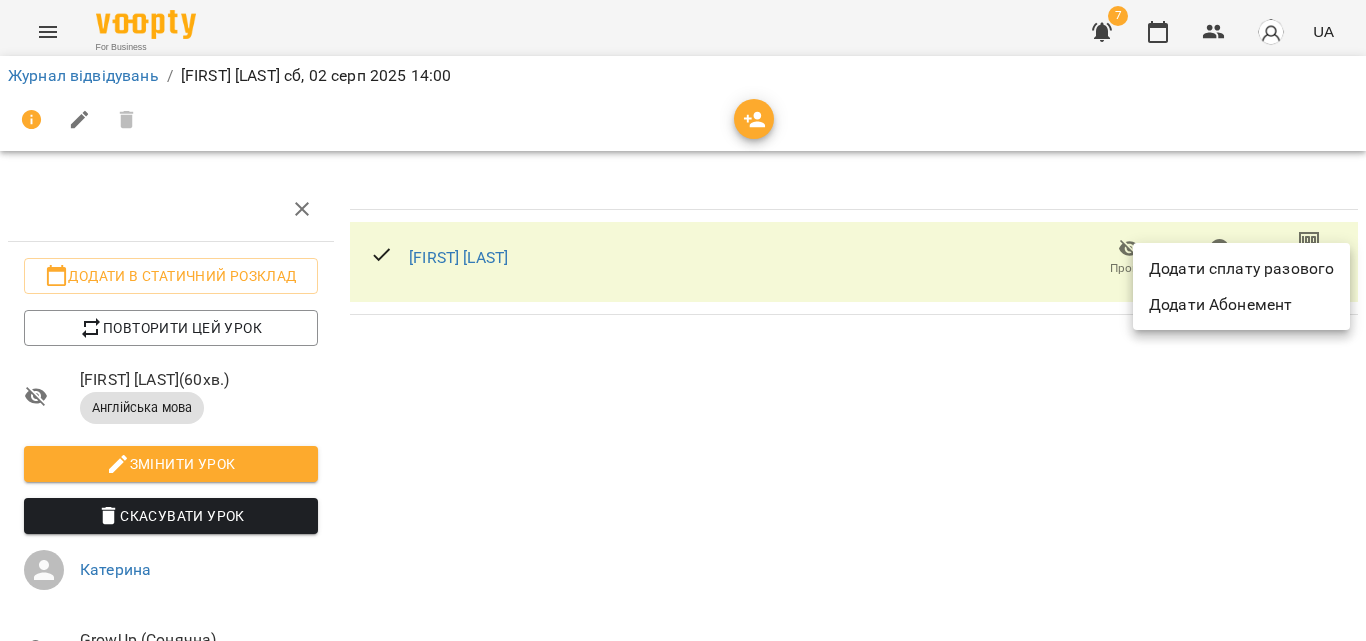 click on "Додати сплату разового" at bounding box center [1241, 269] 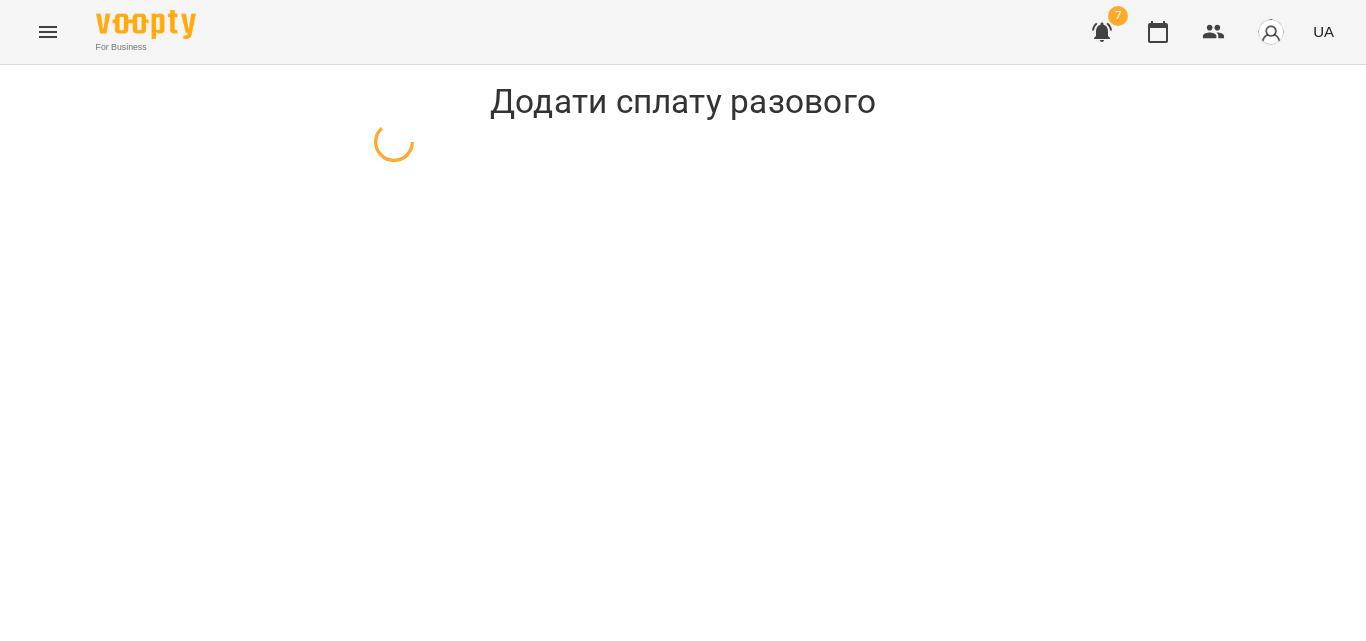 select on "**********" 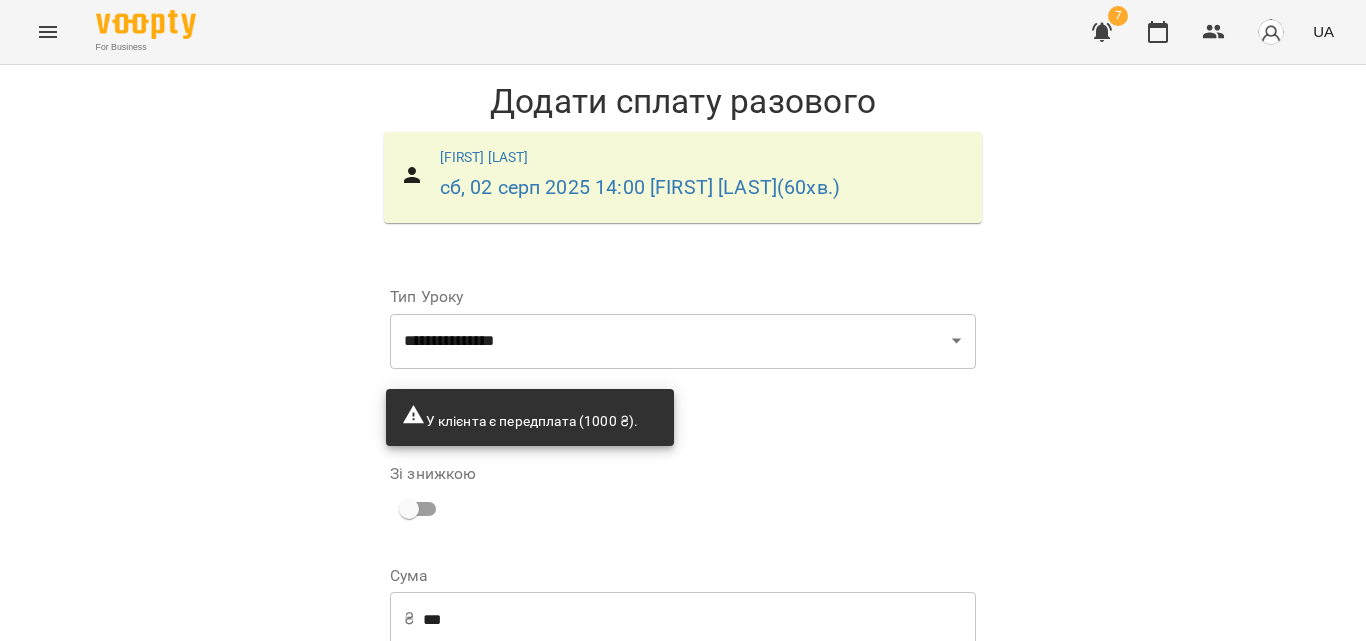 scroll, scrollTop: 160, scrollLeft: 0, axis: vertical 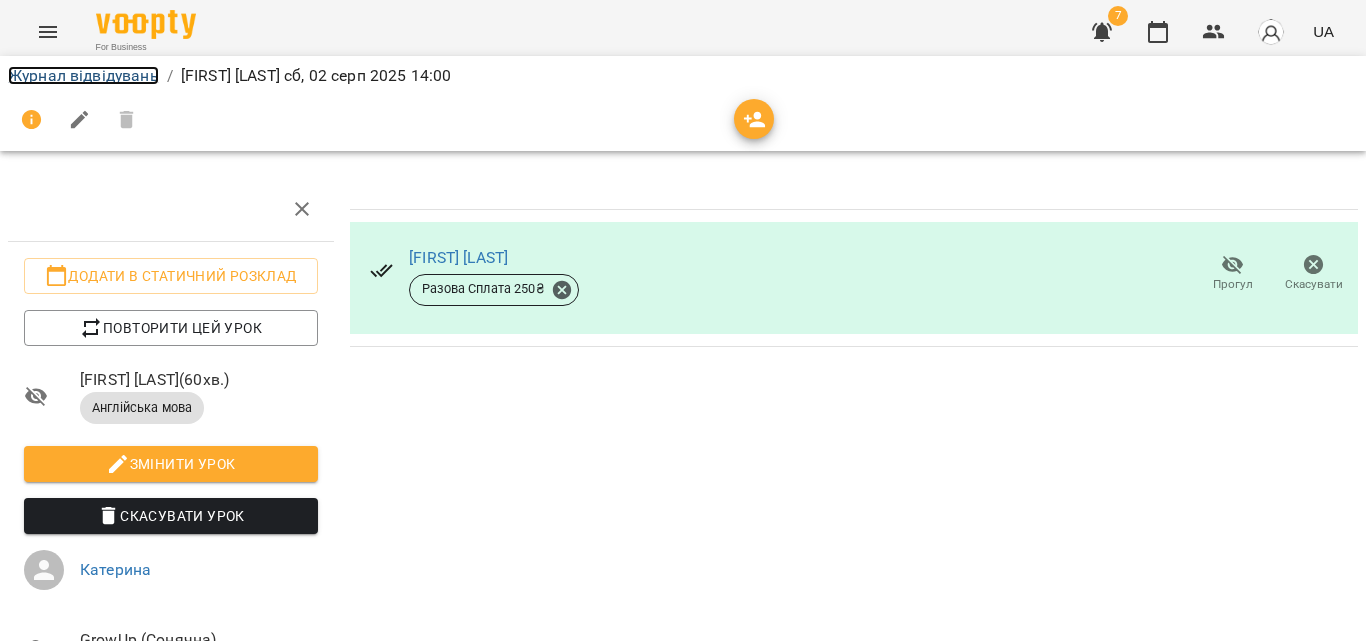 click on "Журнал відвідувань" at bounding box center [83, 75] 